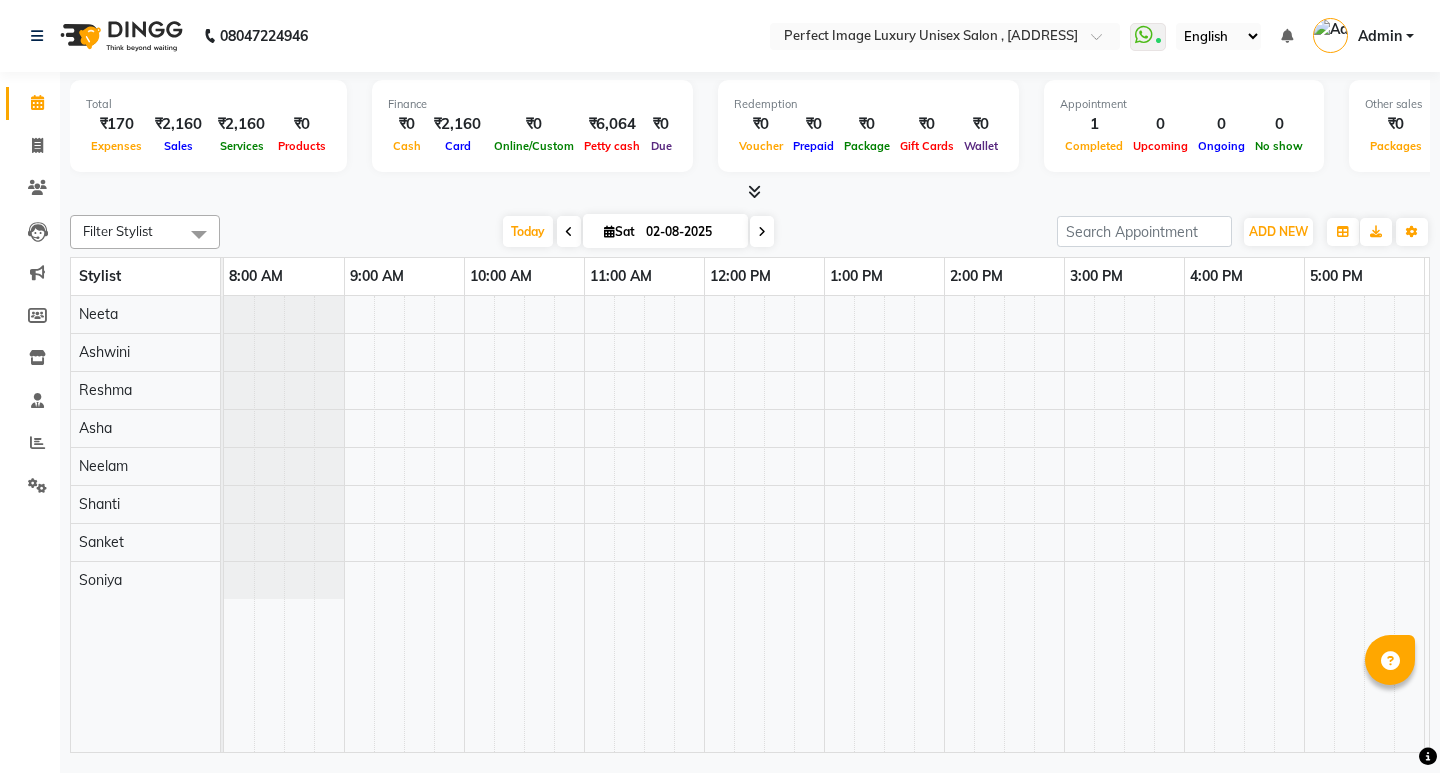 scroll, scrollTop: 0, scrollLeft: 0, axis: both 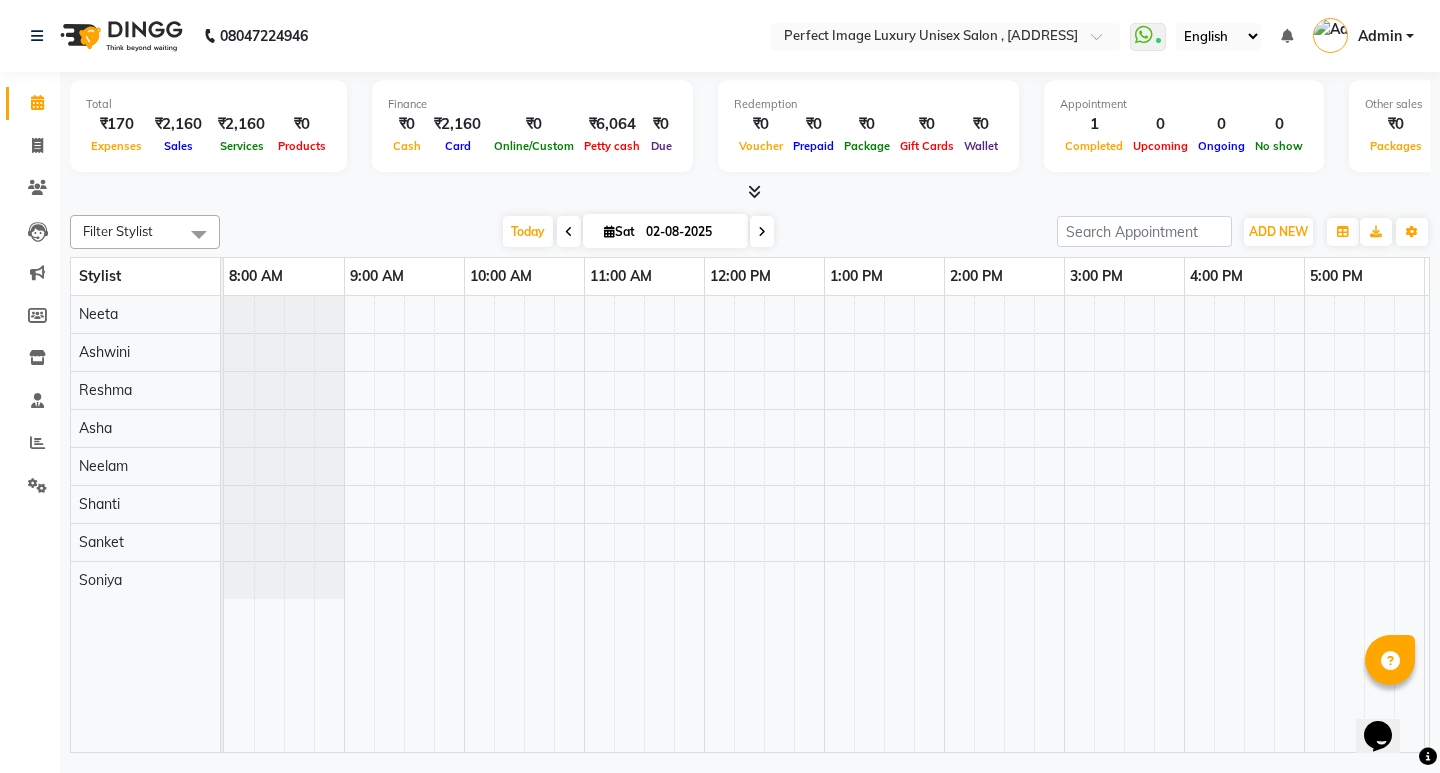 click on "Filter Stylist Select All [PERSON] [PERSON] [PERSON] [PERSON] [PERSON] [PERSON] [PERSON] [PERSON] [PERSON] Today  Sat 02-08-2025 Toggle Dropdown Add Appointment Add Invoice Add Expense Add Attendance Add Client Add Transaction Toggle Dropdown Add Appointment Add Invoice Add Expense Add Attendance Add Client ADD NEW Toggle Dropdown Add Appointment Add Invoice Add Expense Add Attendance Add Client Add Transaction Filter Stylist Select All [PERSON] [PERSON] [PERSON] [PERSON] [PERSON] [PERSON] [PERSON] [PERSON] [PERSON] Group By  Staff View   Room View  View as Vertical  Vertical - Week View  Horizontal  Horizontal - Week View  List  Toggle Dropdown Calendar Settings Manage Tags   Arrange Stylists   Reset Stylists  Full Screen  Show Available Stylist  Appointment Form Zoom 100% Stylist 8:00 AM 9:00 AM 10:00 AM 11:00 AM 12:00 PM 1:00 PM 2:00 PM 3:00 PM 4:00 PM 5:00 PM 6:00 PM 7:00 PM 8:00 PM 9:00 PM [PERSON] [PERSON] [PERSON] [PERSON] [PERSON] [PERSON] [PERSON] [PERSON] [PERSON]" 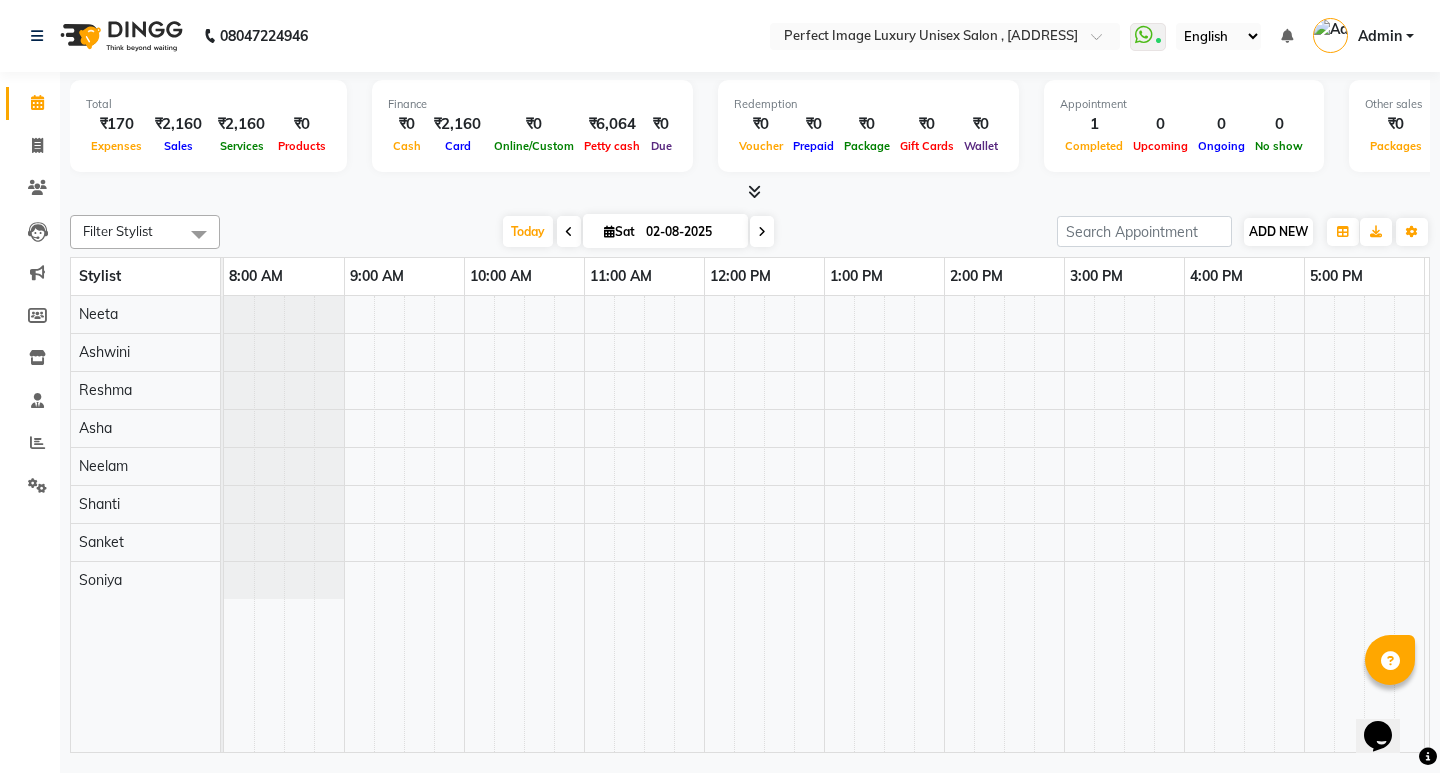 scroll, scrollTop: 0, scrollLeft: 0, axis: both 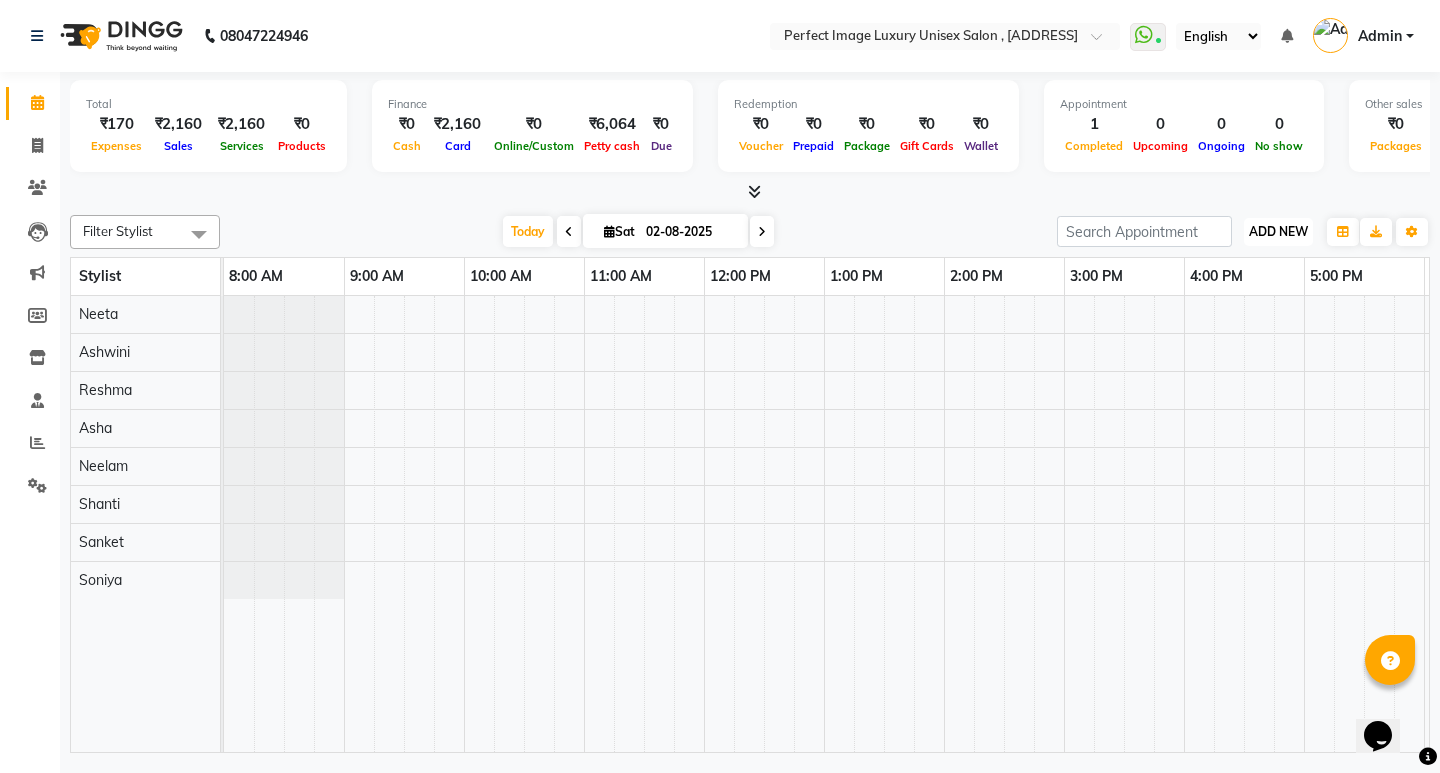 click on "ADD NEW" at bounding box center (1278, 231) 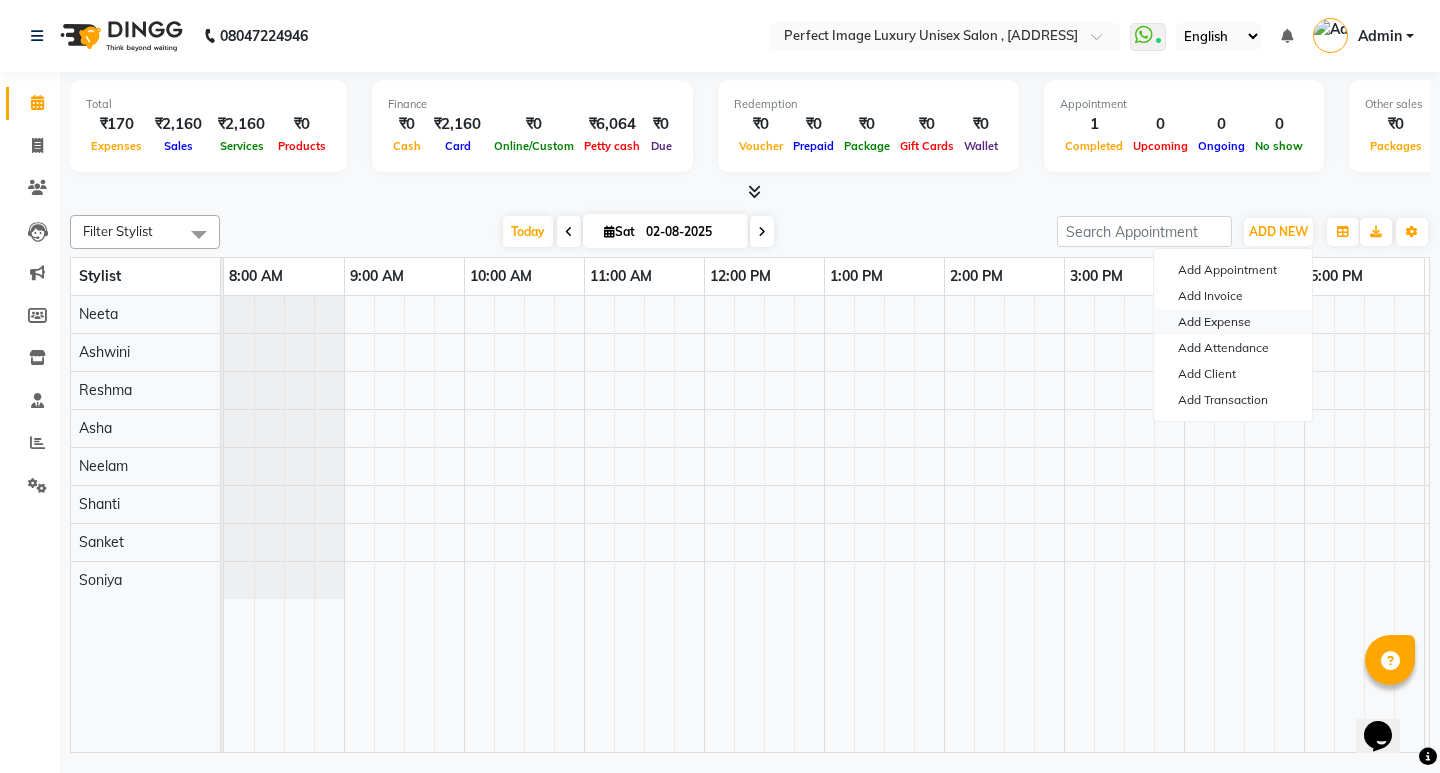 click on "Add Expense" at bounding box center (1233, 322) 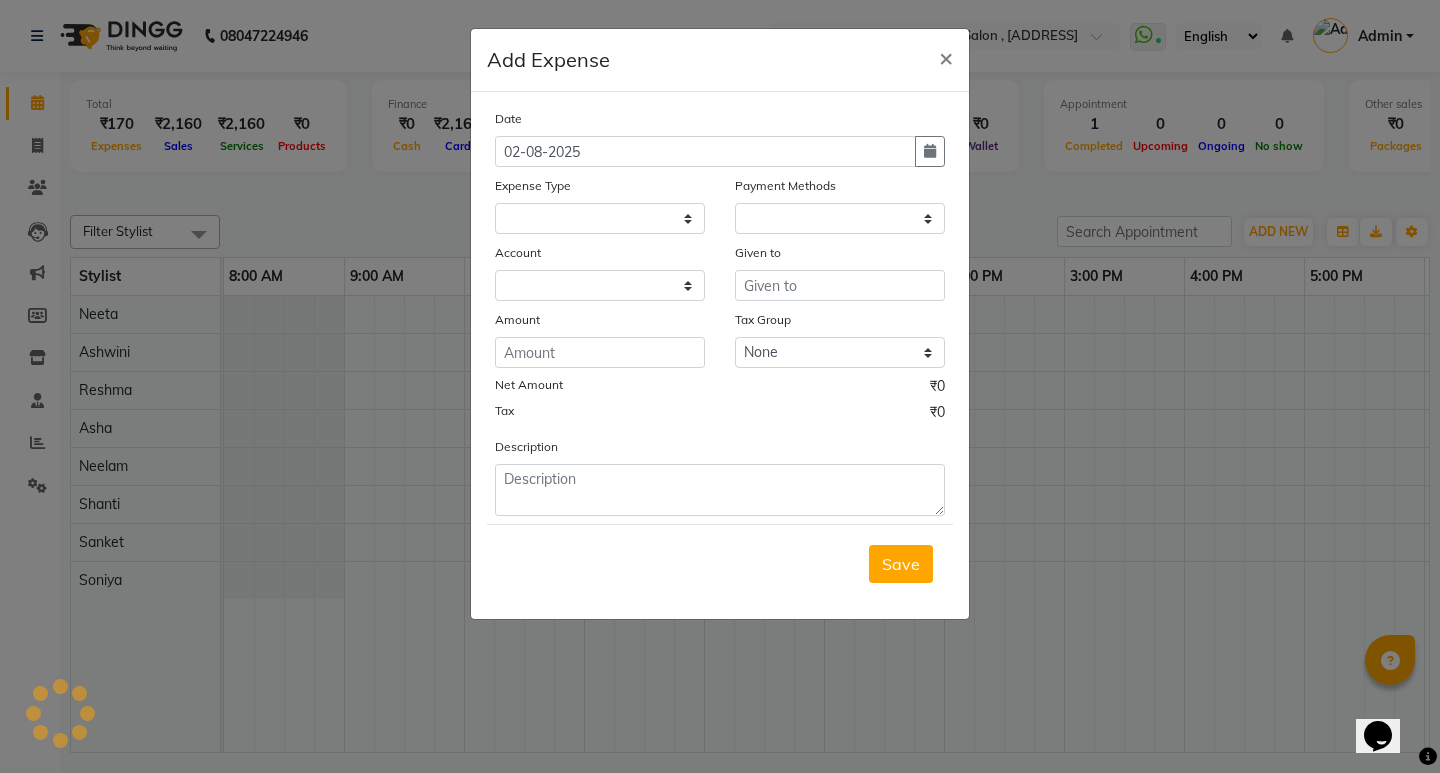 select 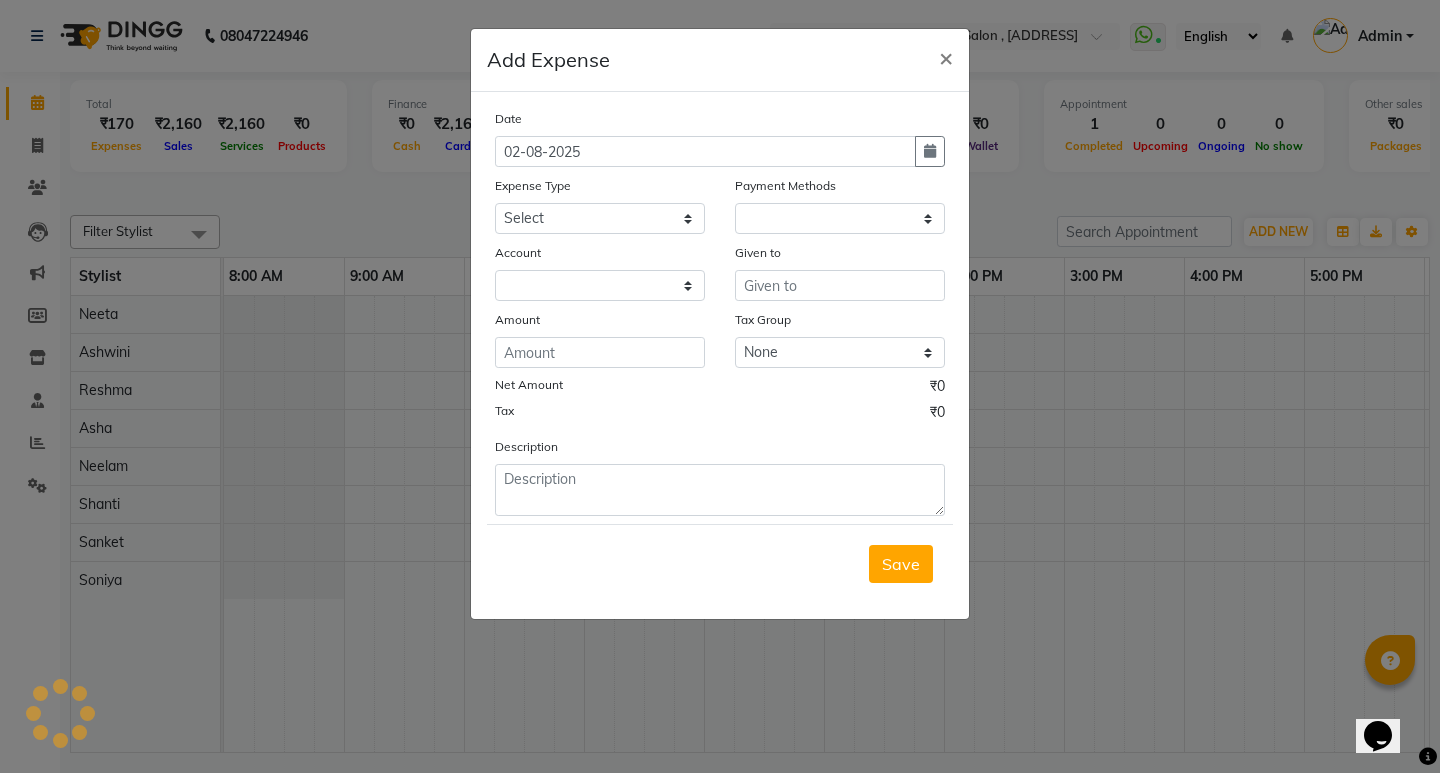select on "1" 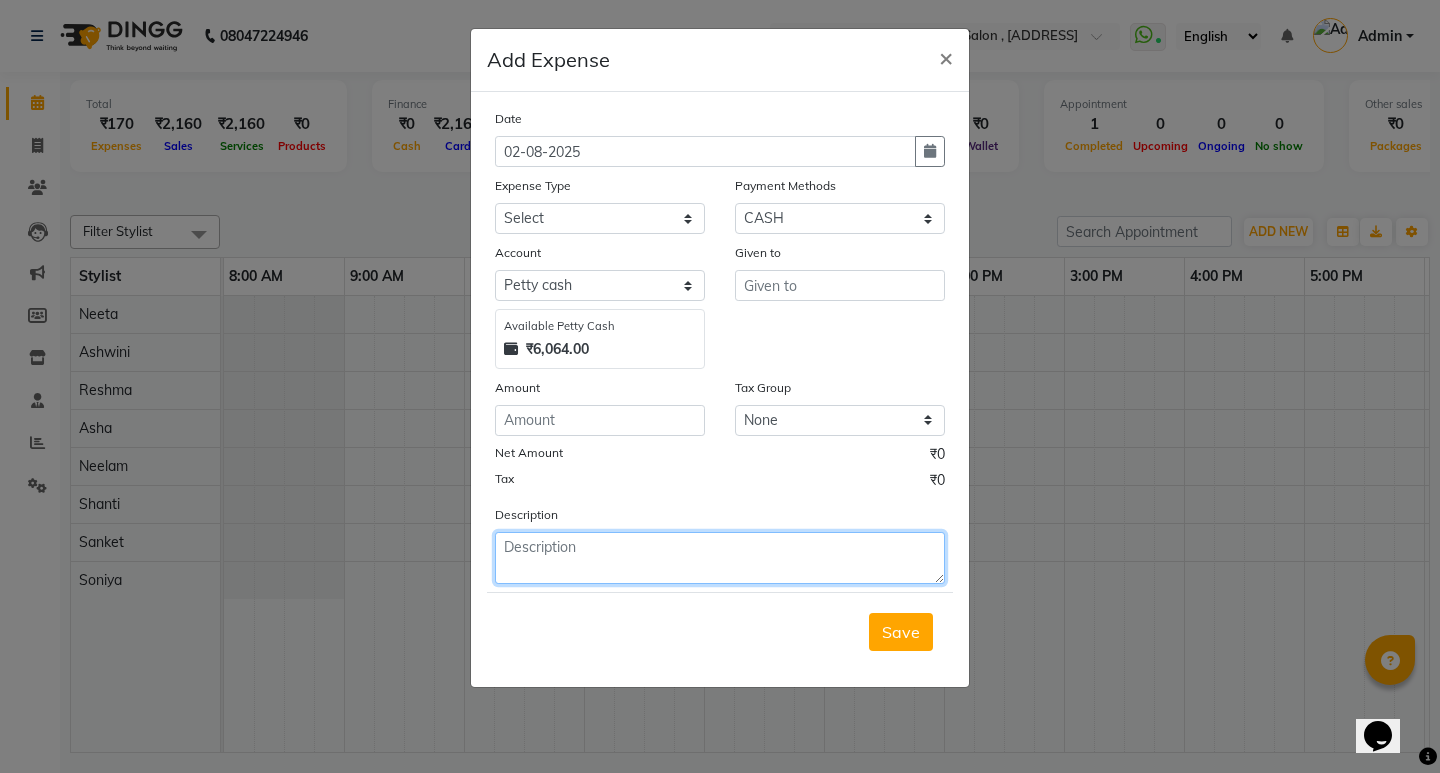 click 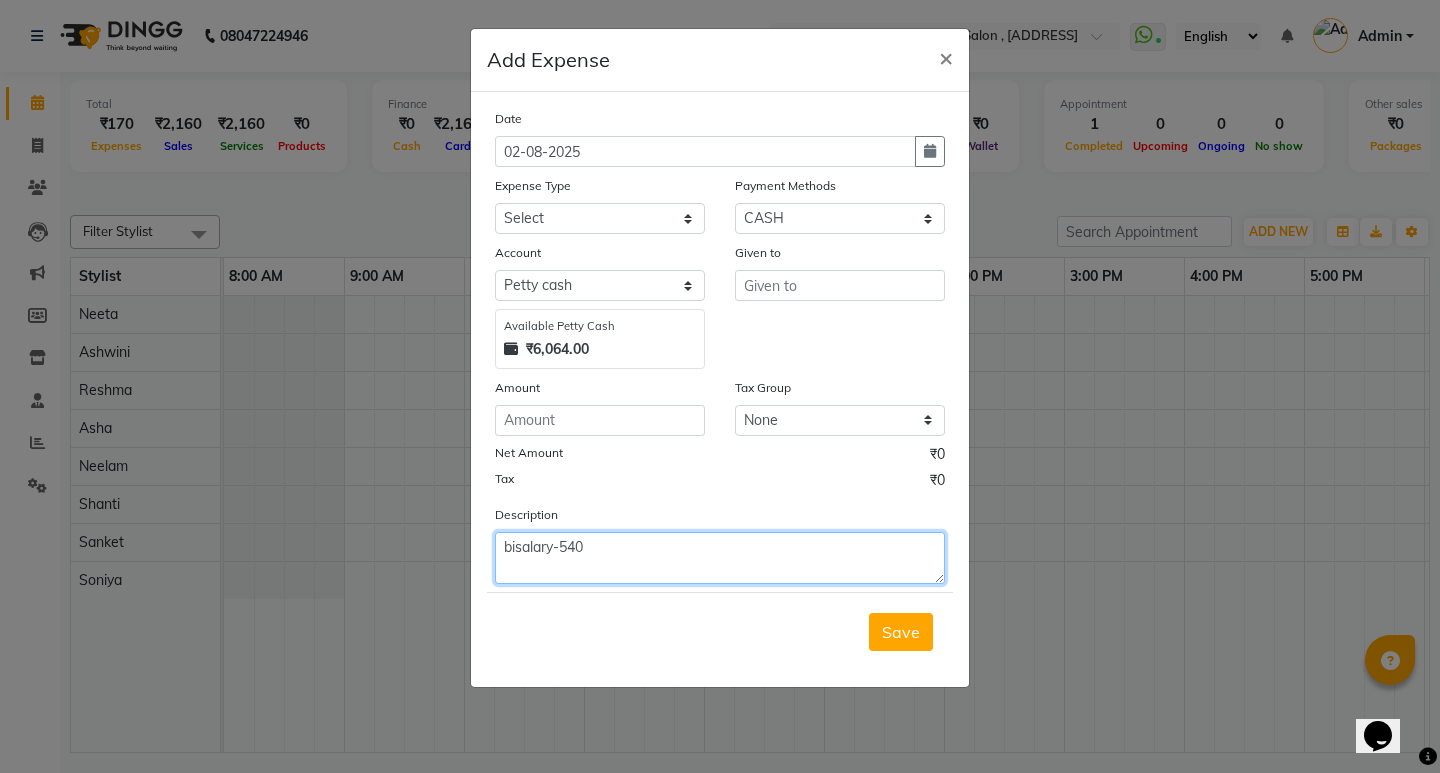 type on "bisalary-540" 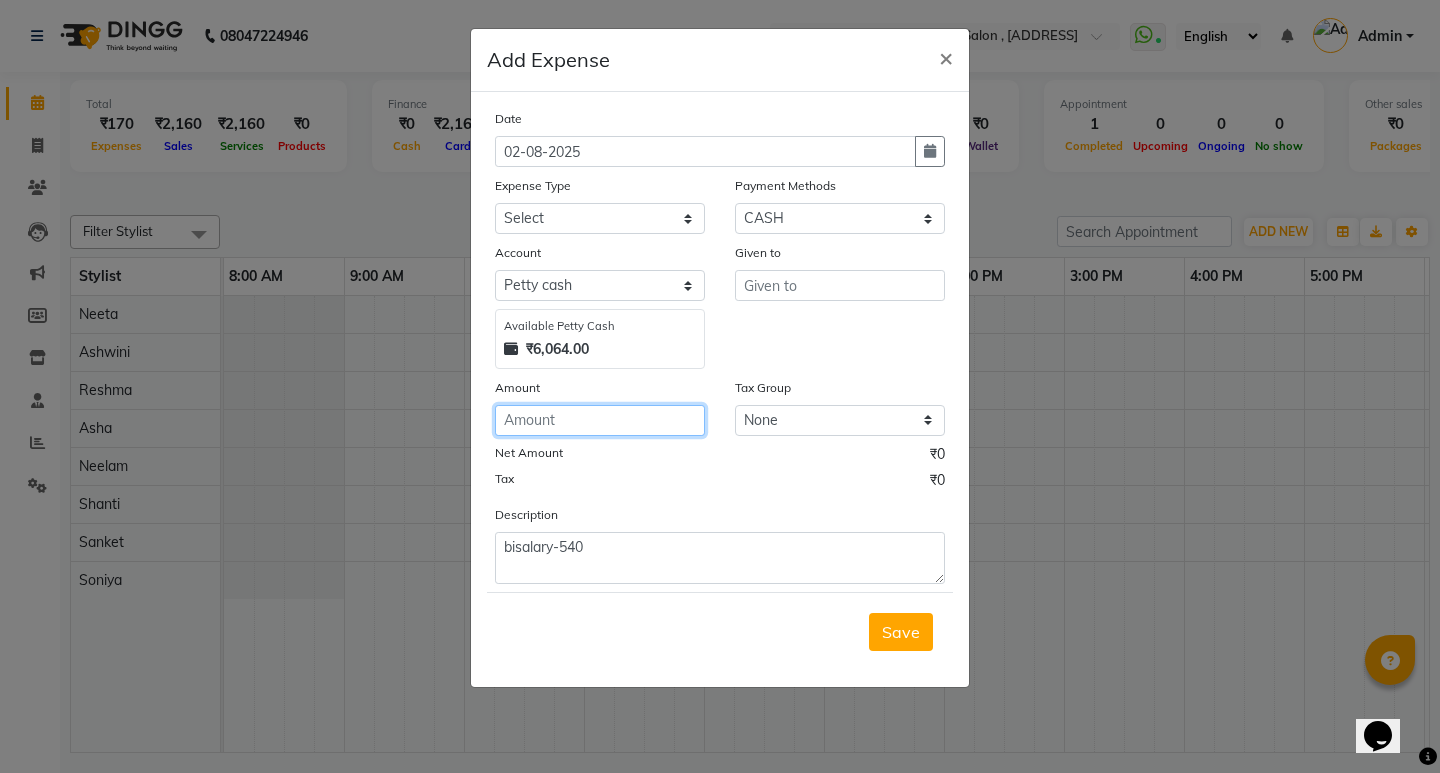click 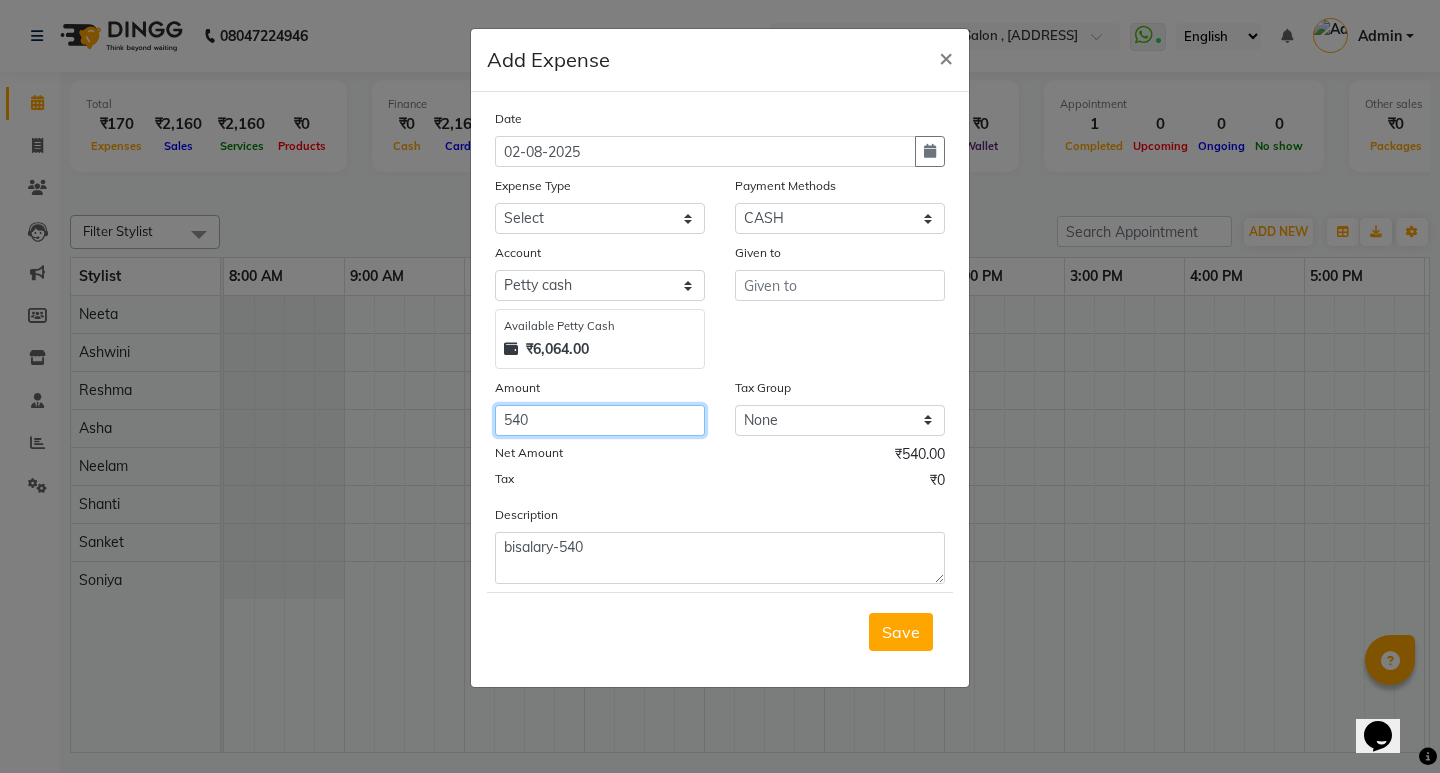 type on "540" 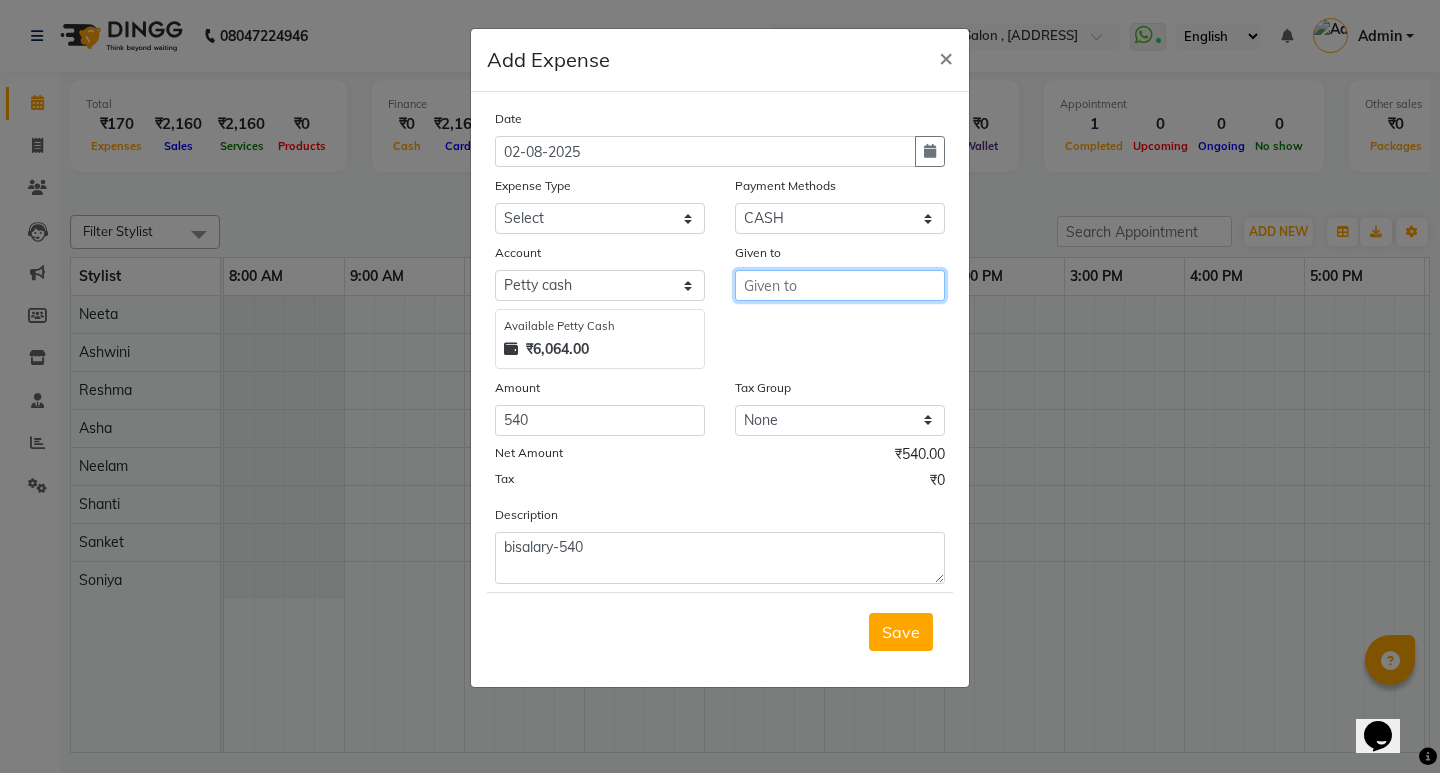click at bounding box center [840, 285] 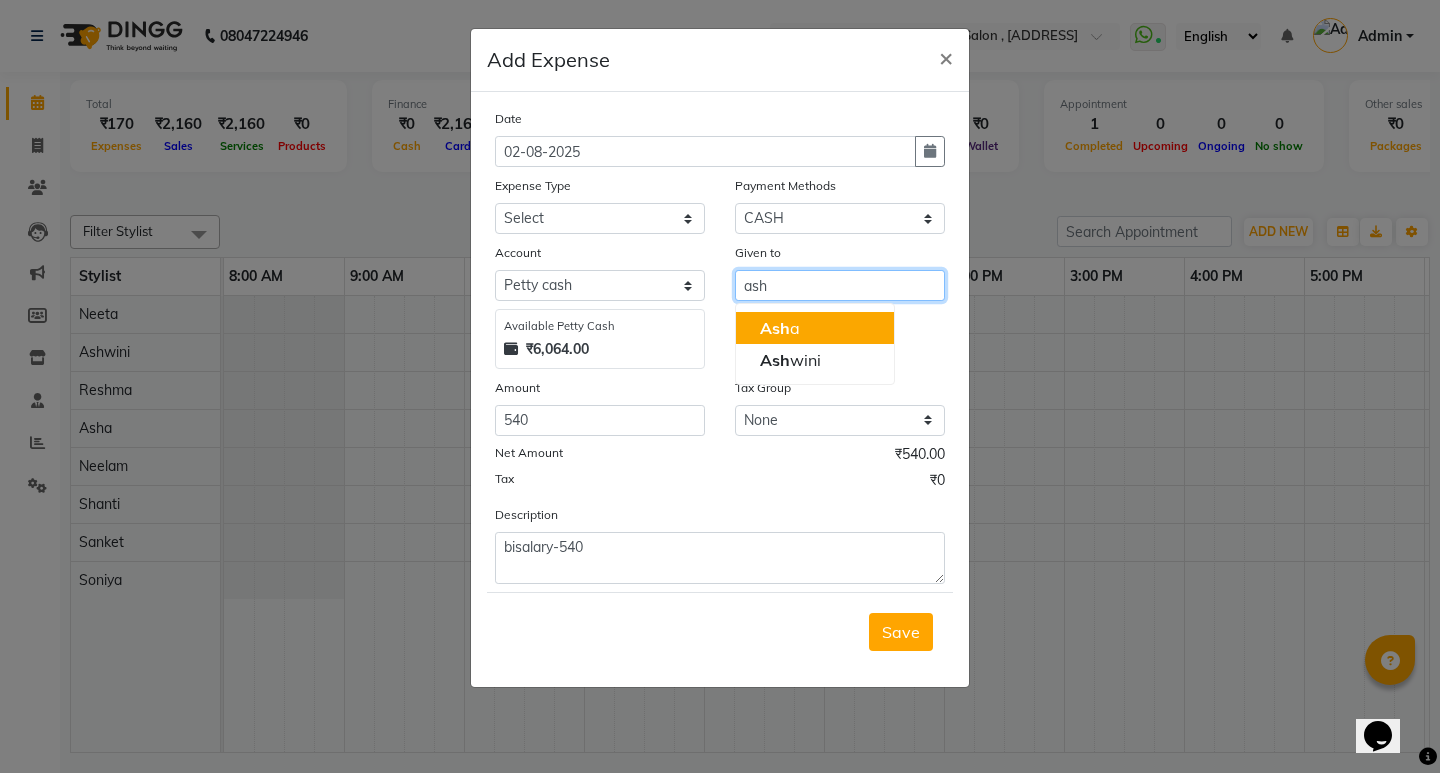 type on "ash" 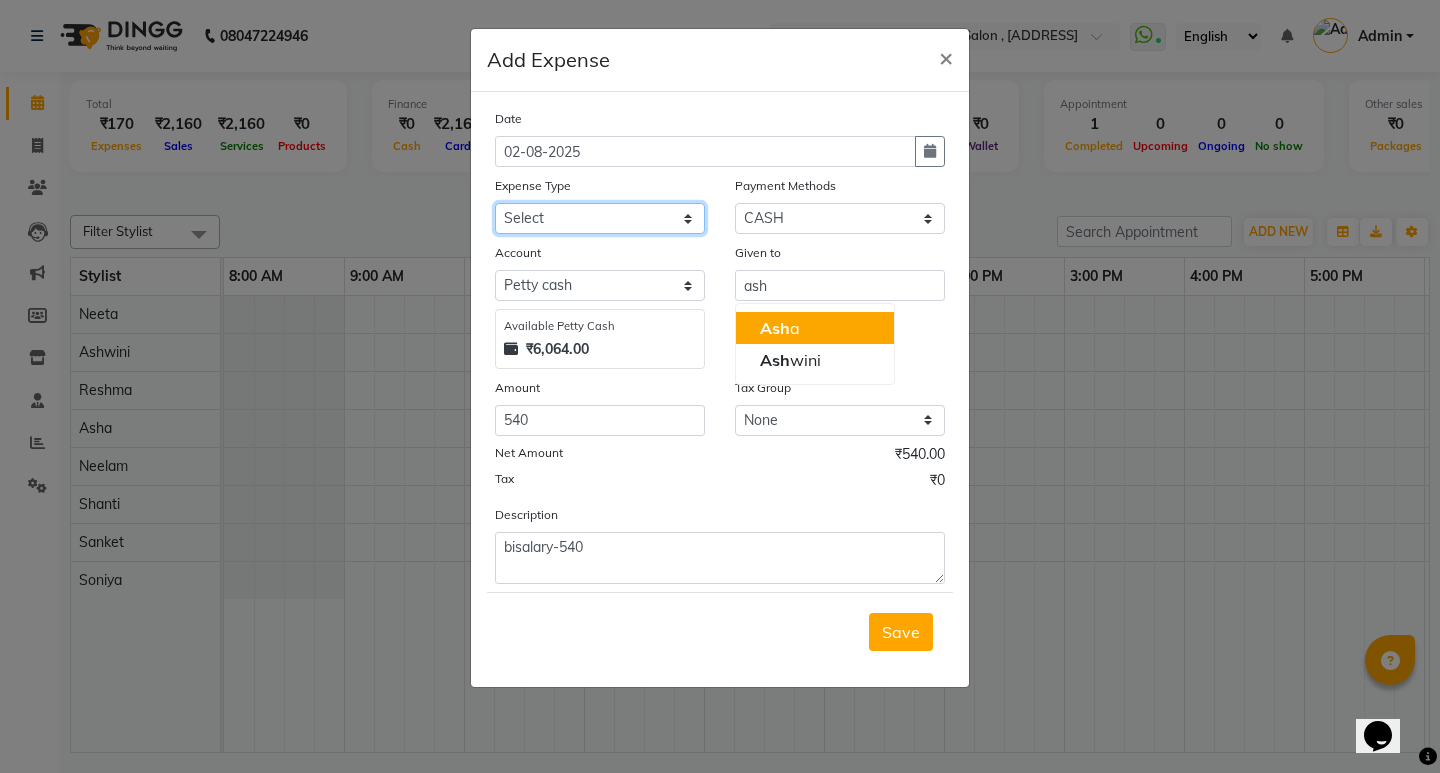 click on "Select Advance Salary Bank charges Car maintenance  Cash transfer to bank Cash transfer to hub Client Snacks Clinical charges Equipment Fuel Govt fee Incentive Insurance International purchase Loan Repayment Maintenance Marketing Miscellaneous MRA Other Pantry Product Rent Salary Staff Snacks Tax Tea & Refreshment Utilities" 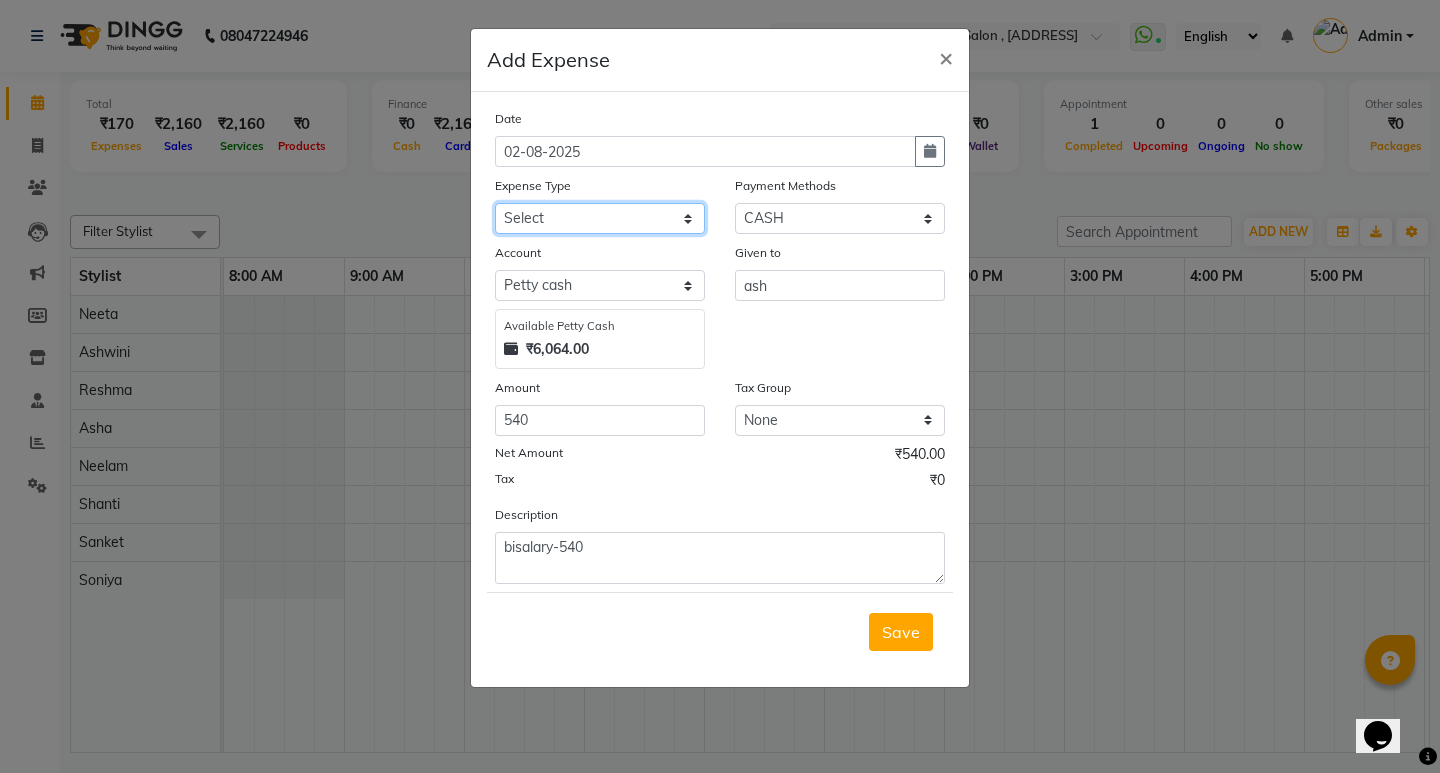 select on "9650" 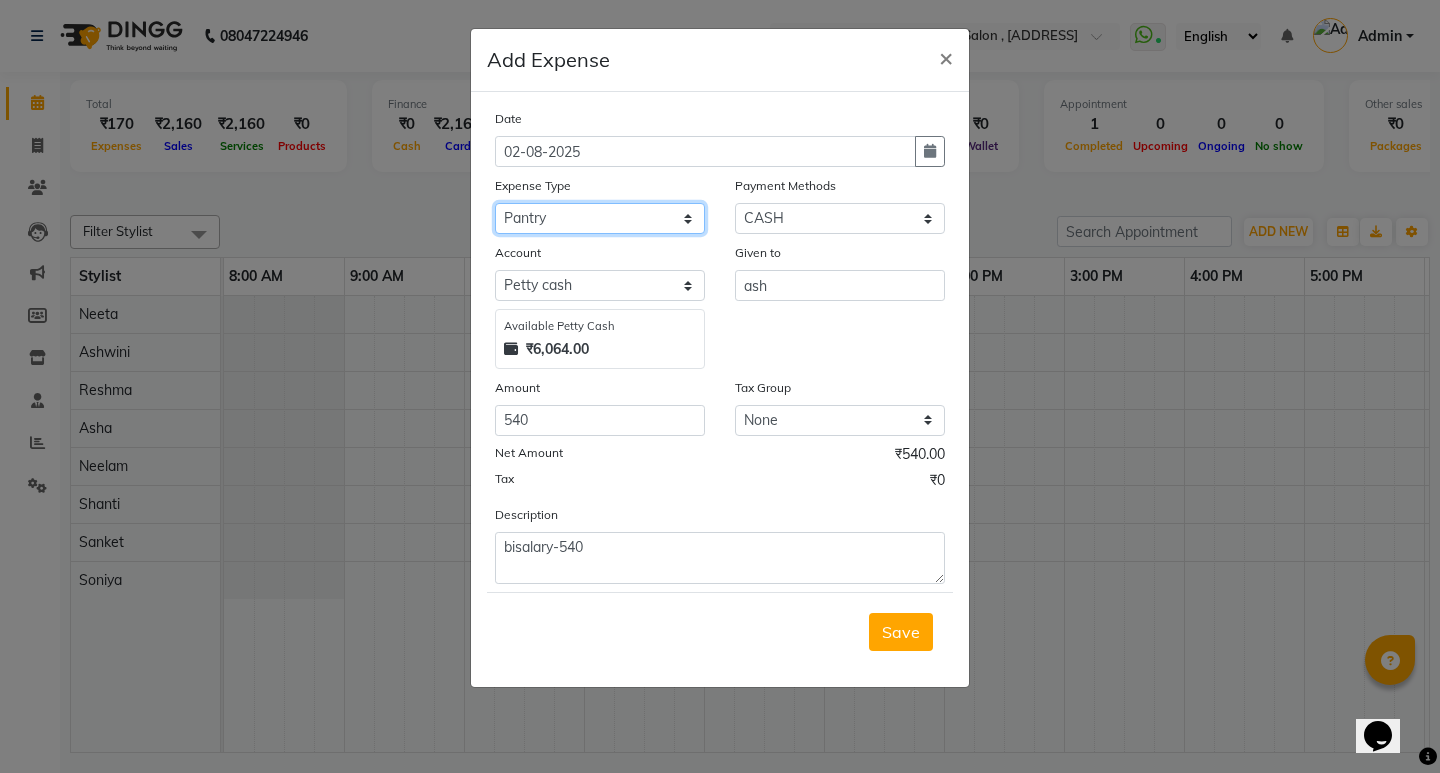 click on "Select Advance Salary Bank charges Car maintenance  Cash transfer to bank Cash transfer to hub Client Snacks Clinical charges Equipment Fuel Govt fee Incentive Insurance International purchase Loan Repayment Maintenance Marketing Miscellaneous MRA Other Pantry Product Rent Salary Staff Snacks Tax Tea & Refreshment Utilities" 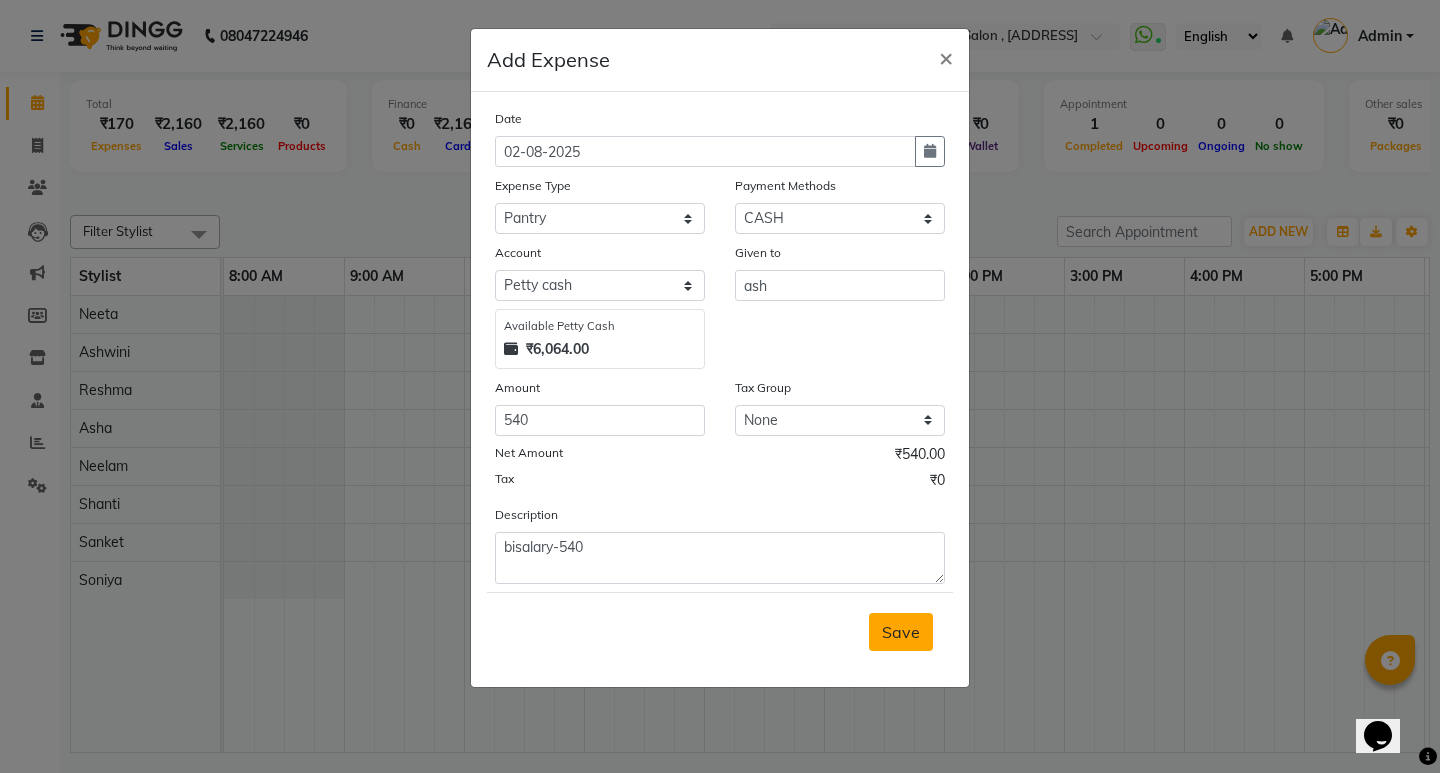 click on "Save" at bounding box center (901, 632) 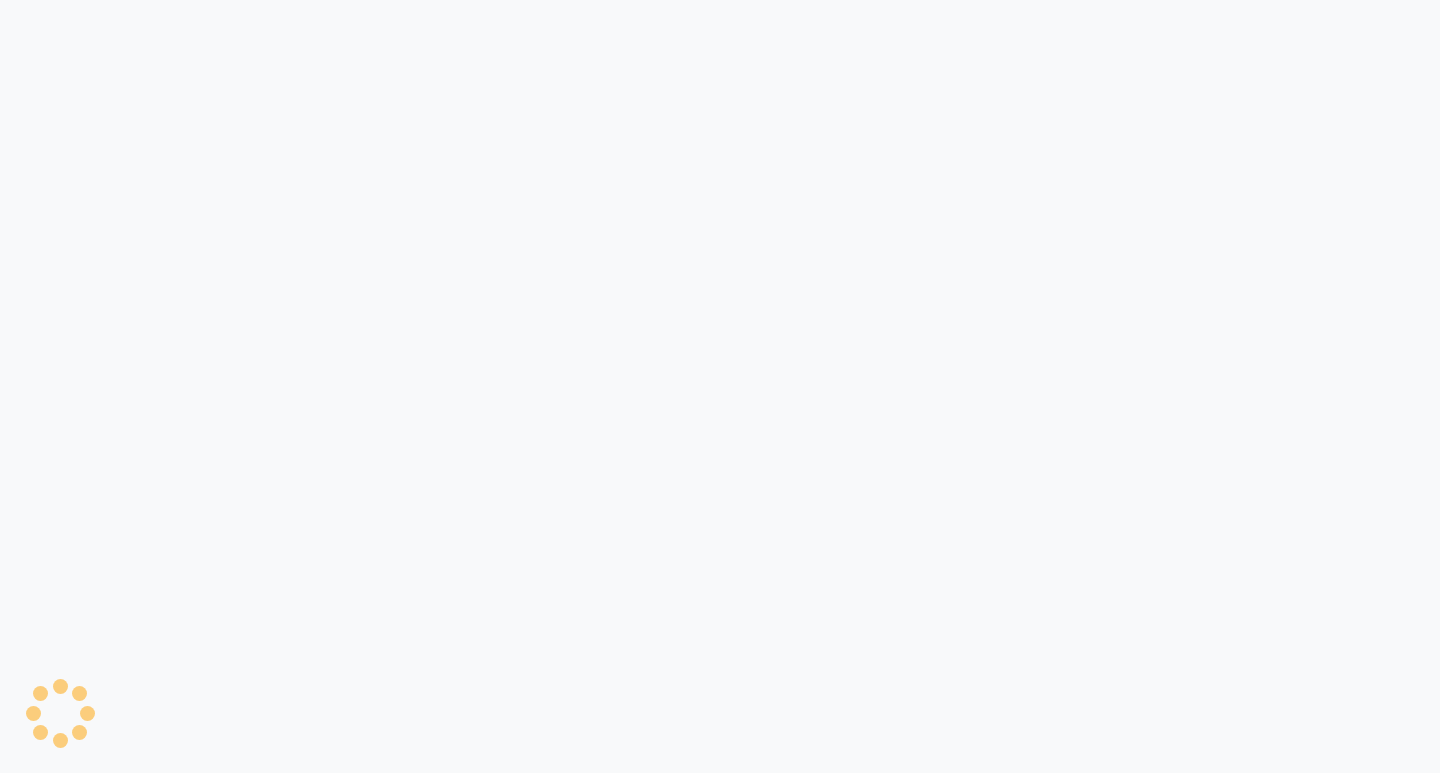scroll, scrollTop: 0, scrollLeft: 0, axis: both 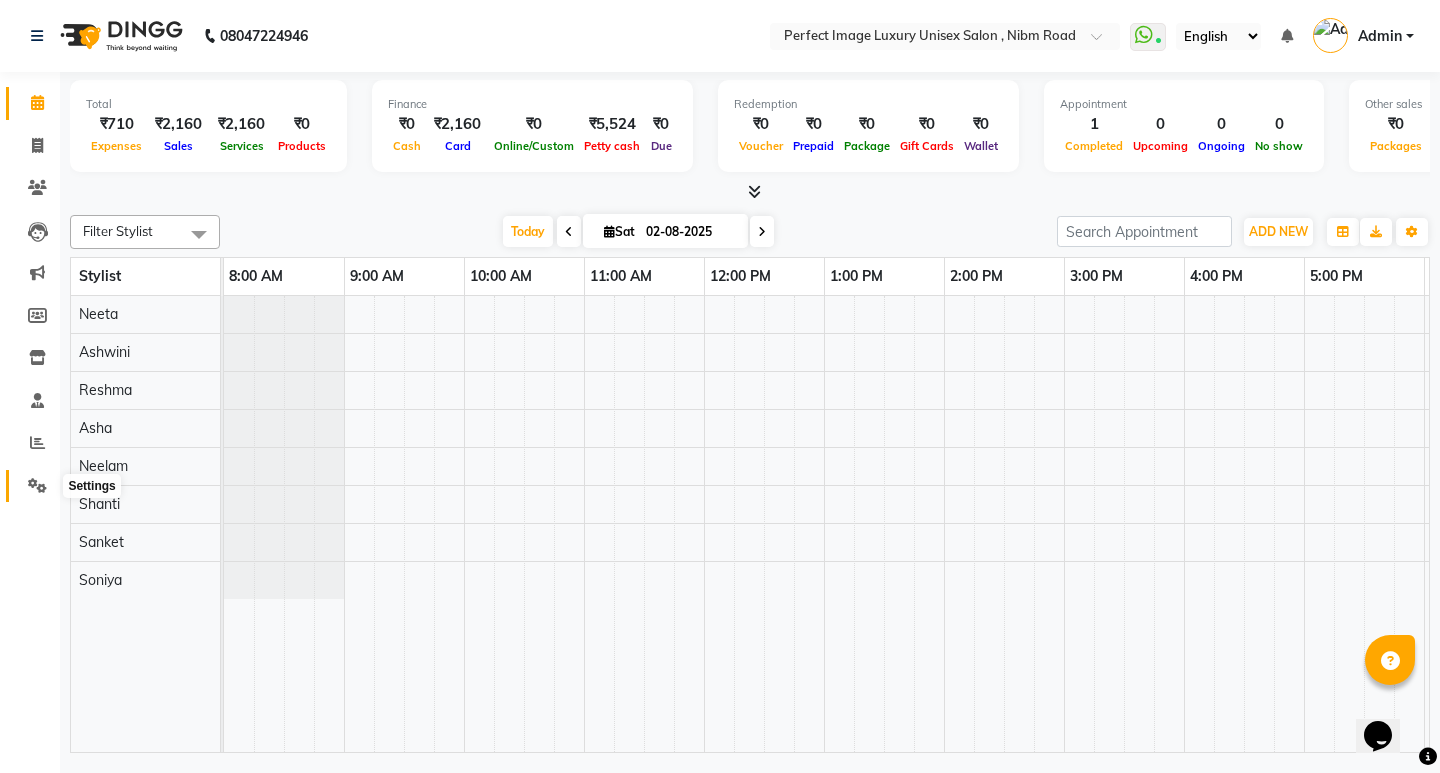 click 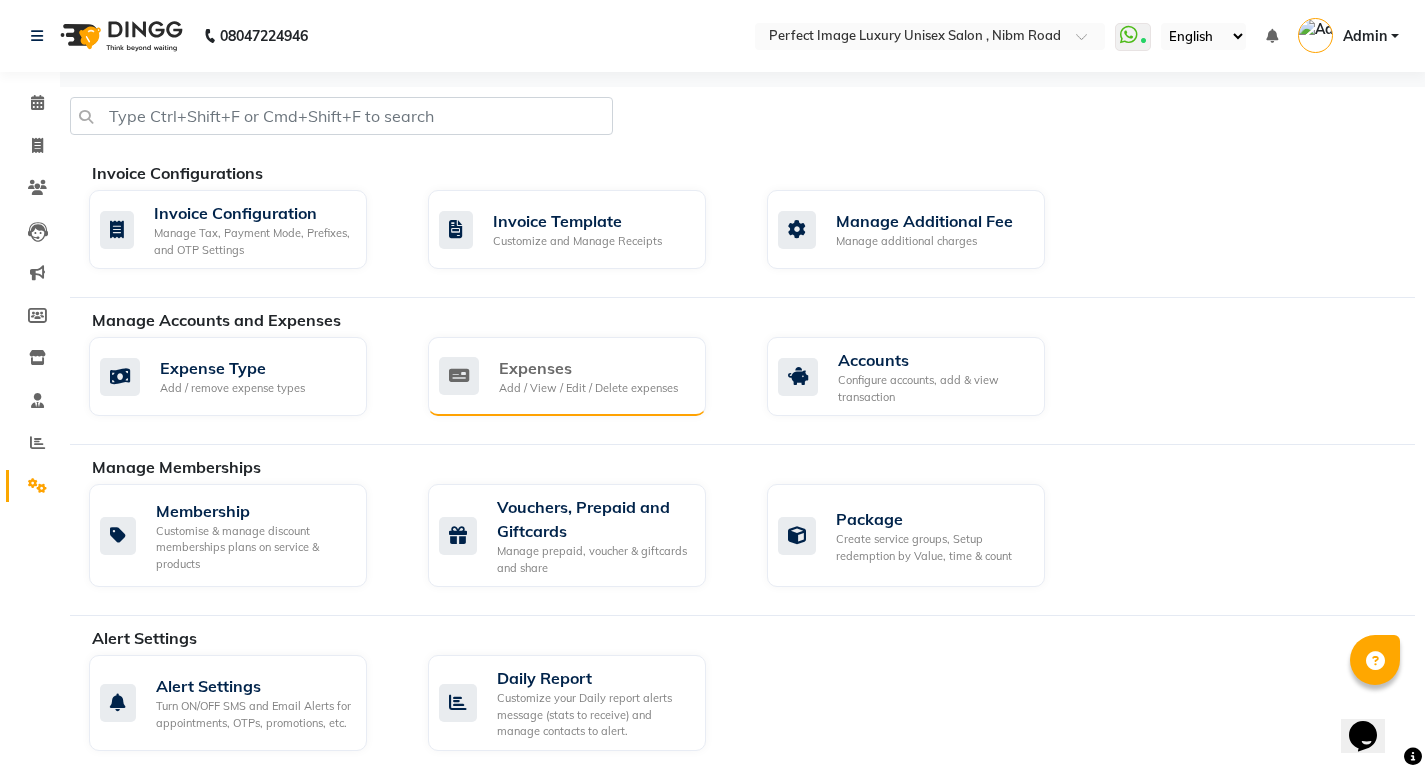 click on "Expenses" 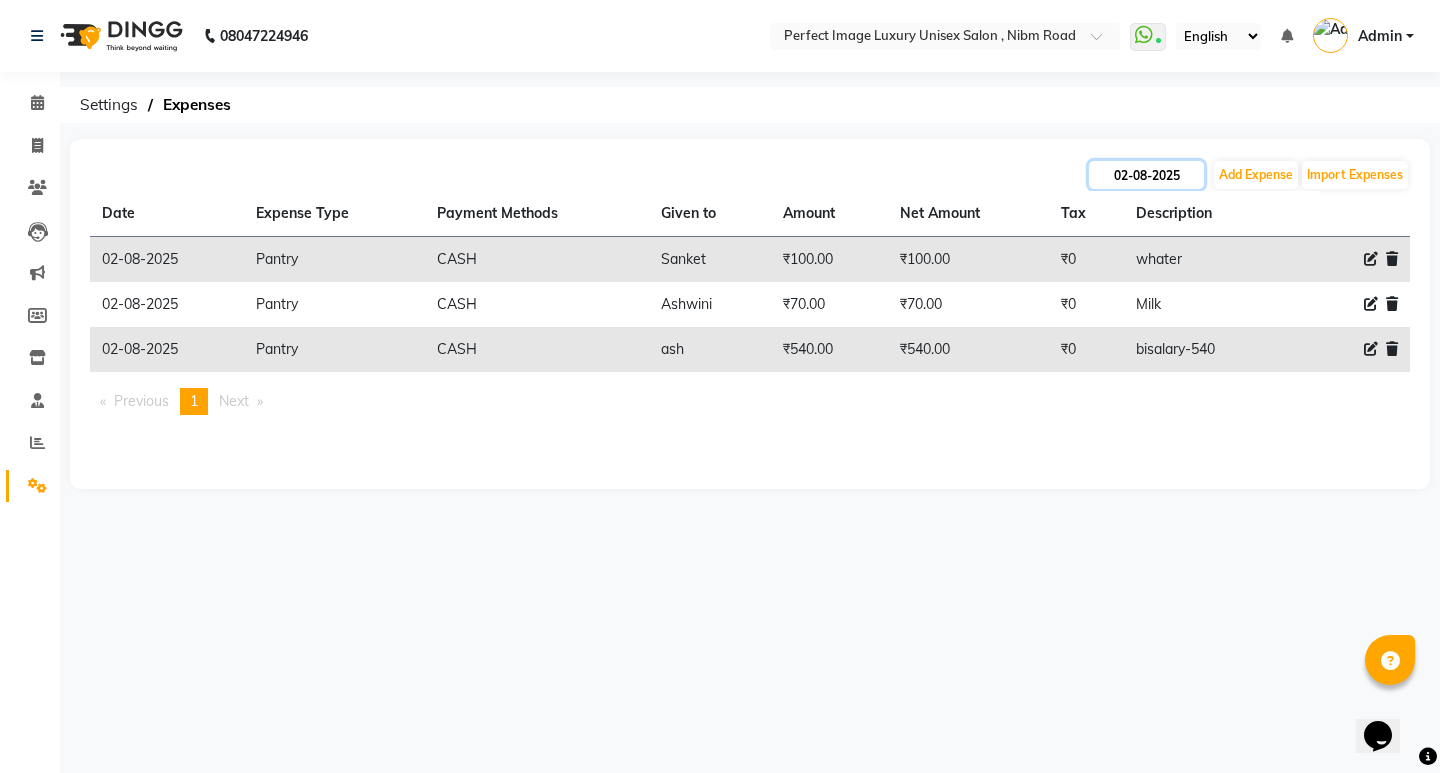 click on "02-08-2025" 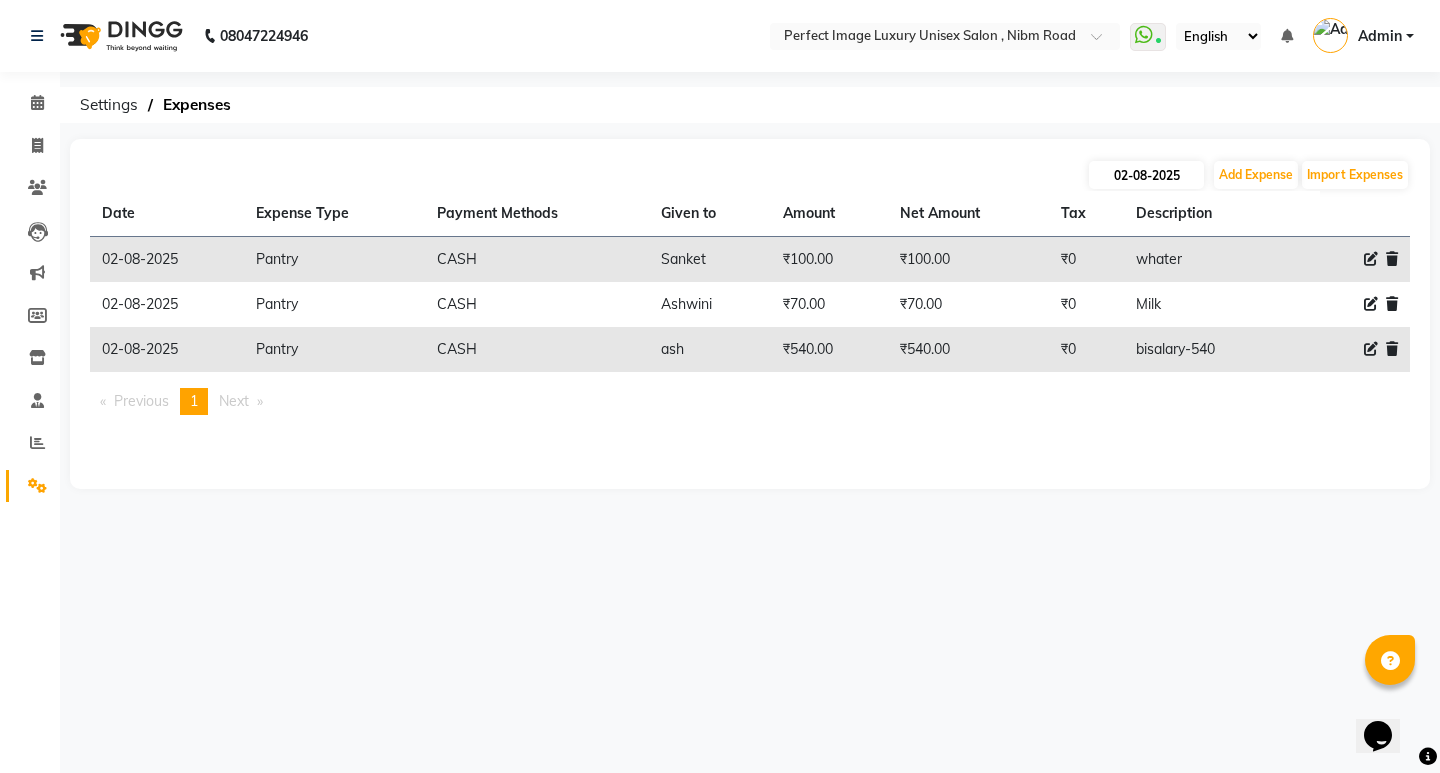 select on "8" 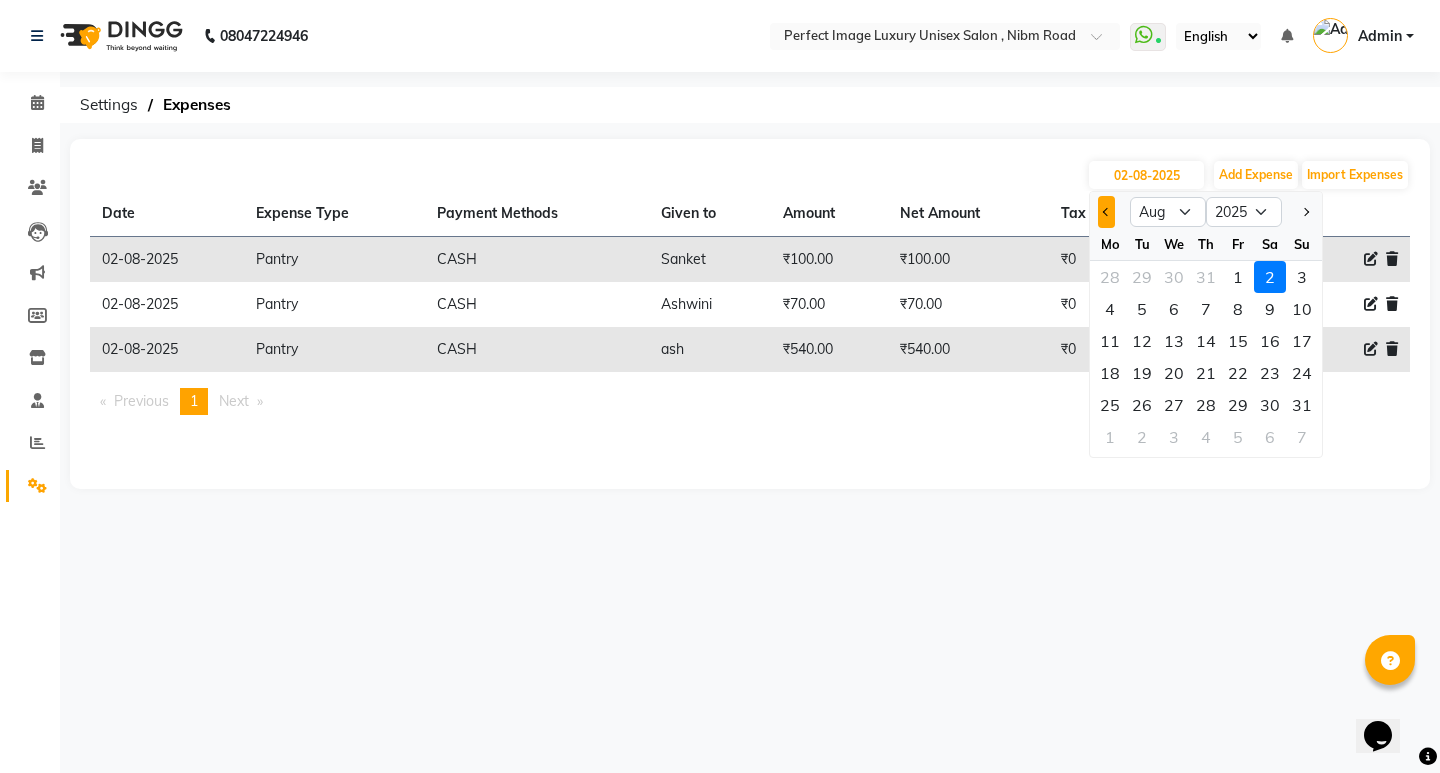 click 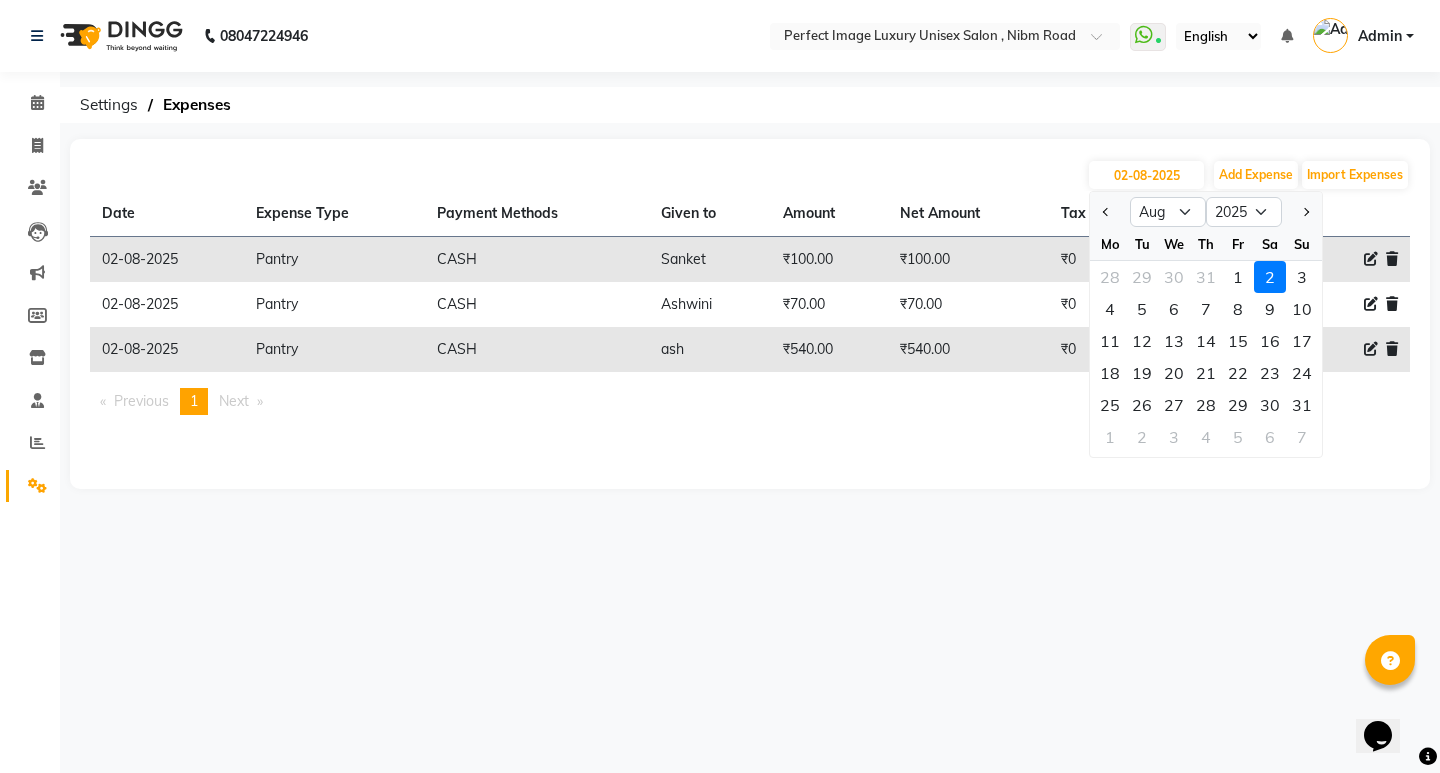 select on "7" 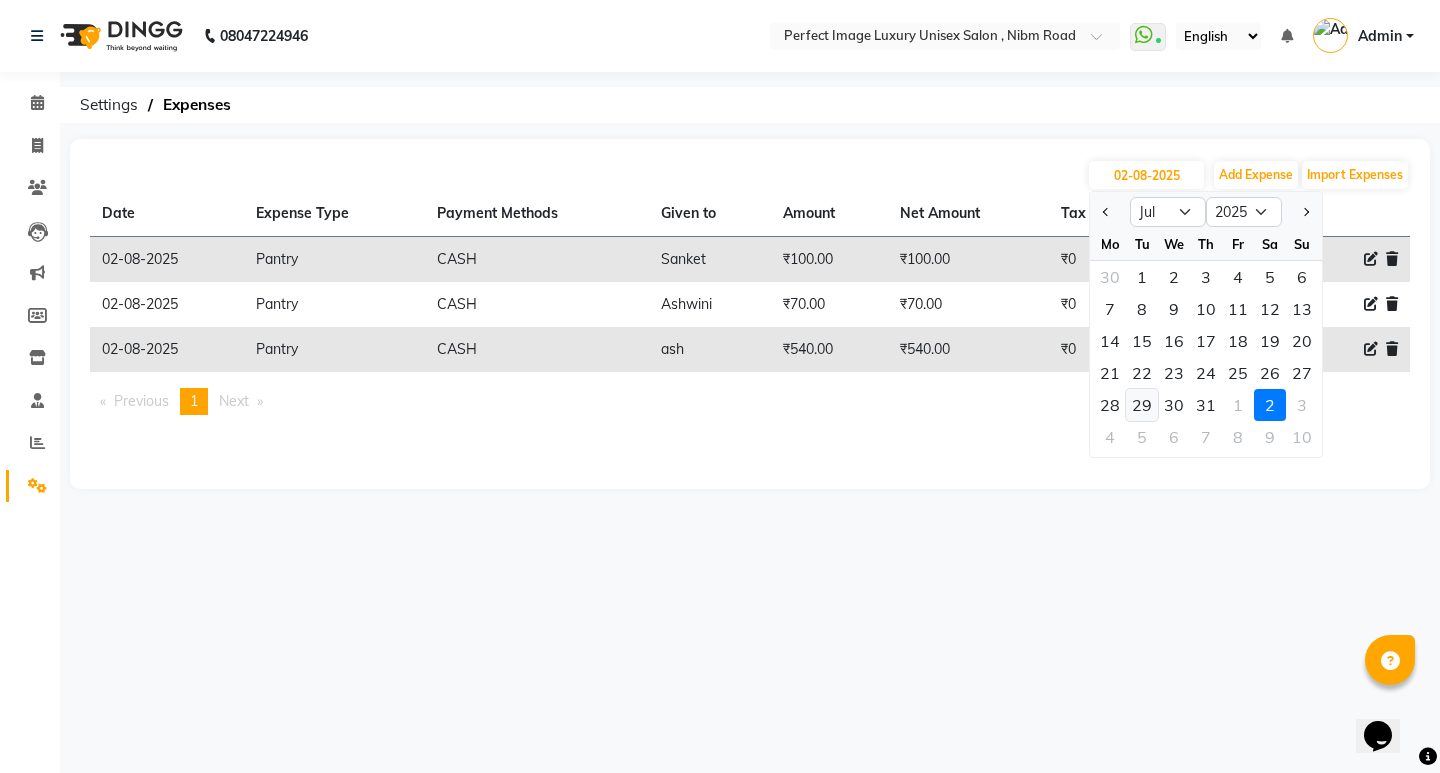 click on "29" 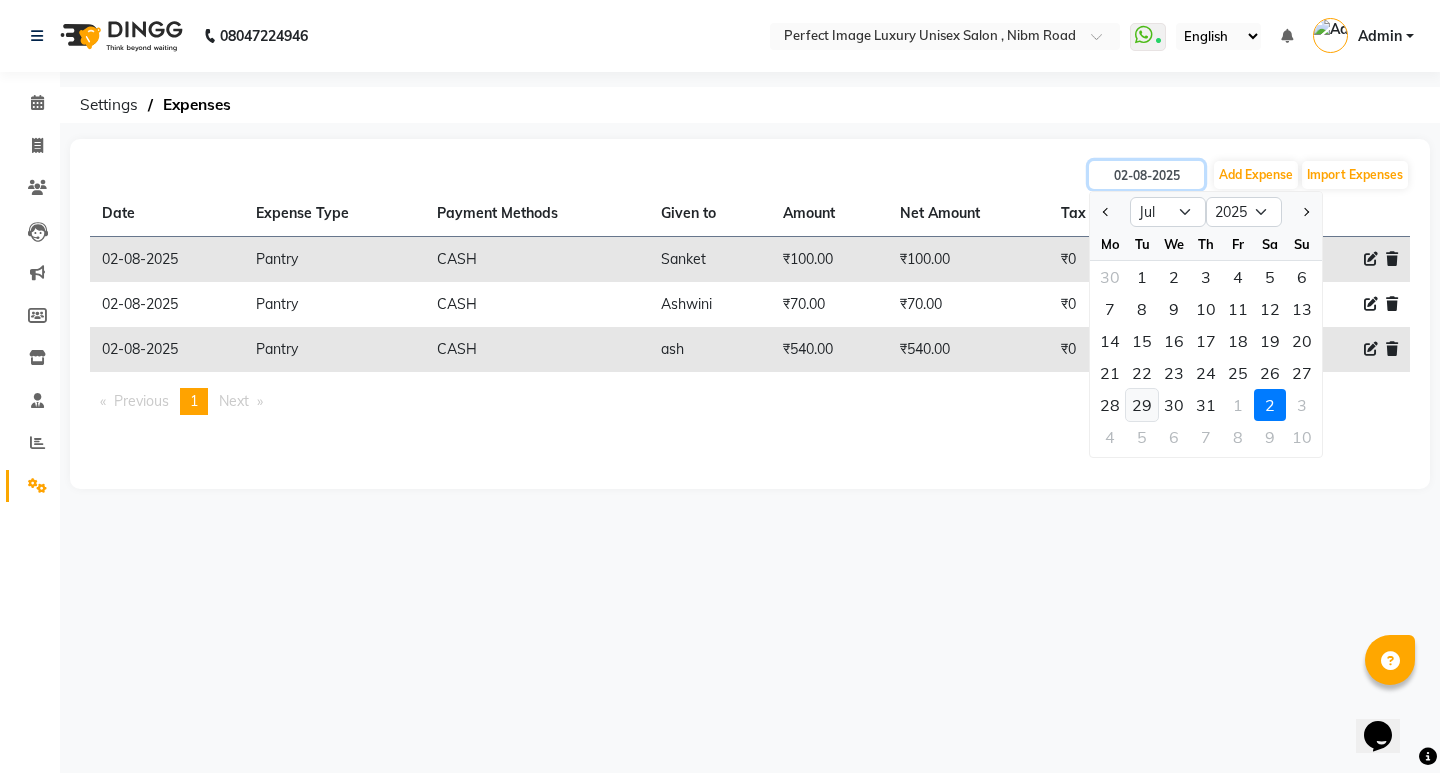 type on "29-07-2025" 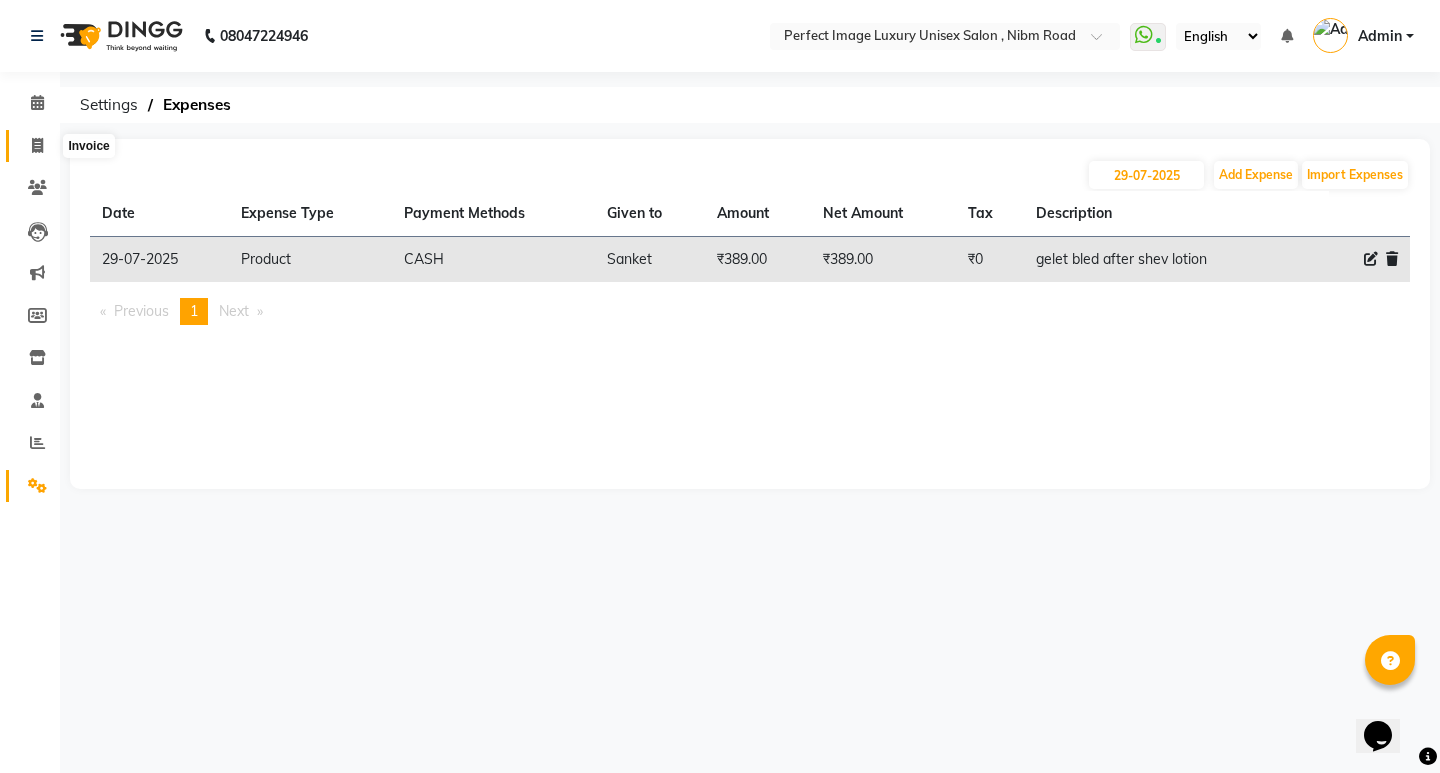 click 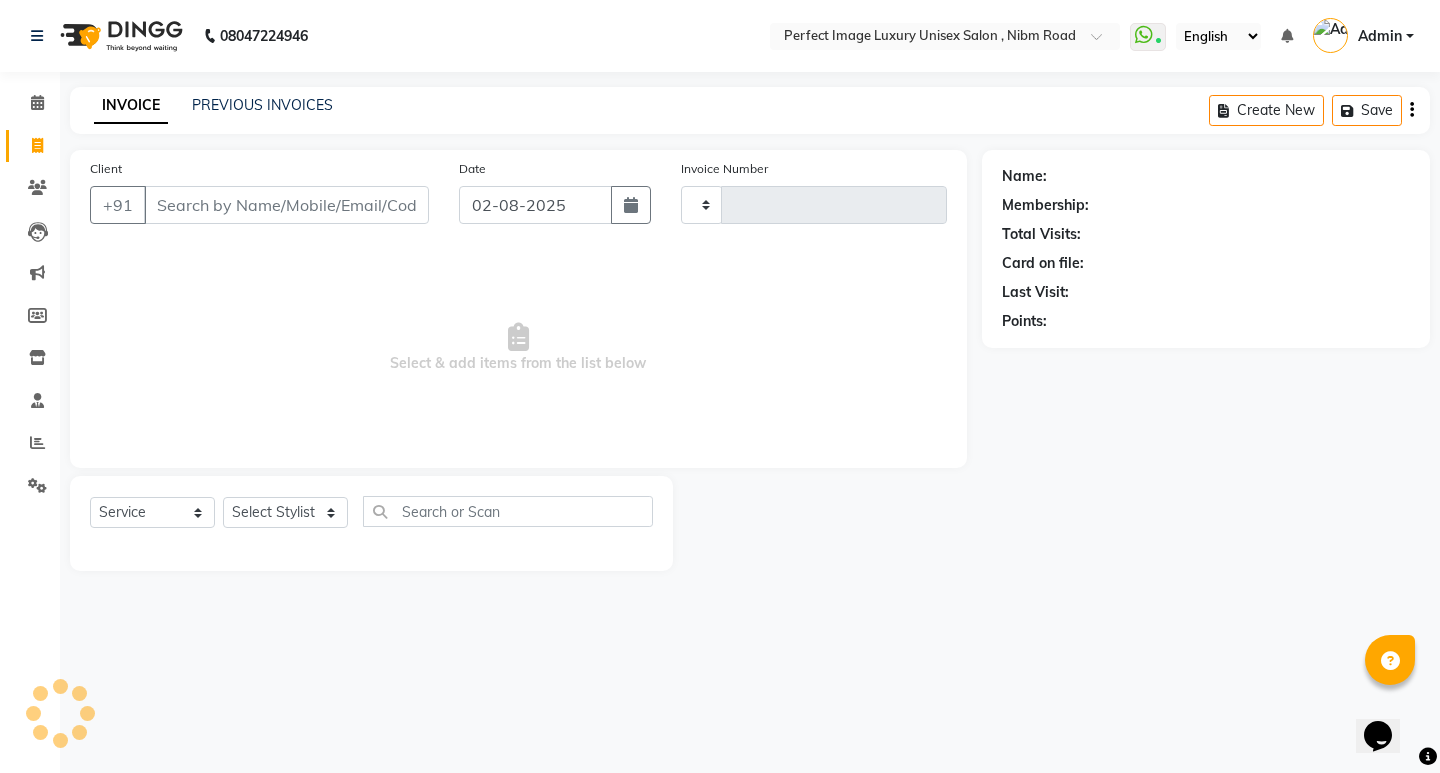 type on "0421" 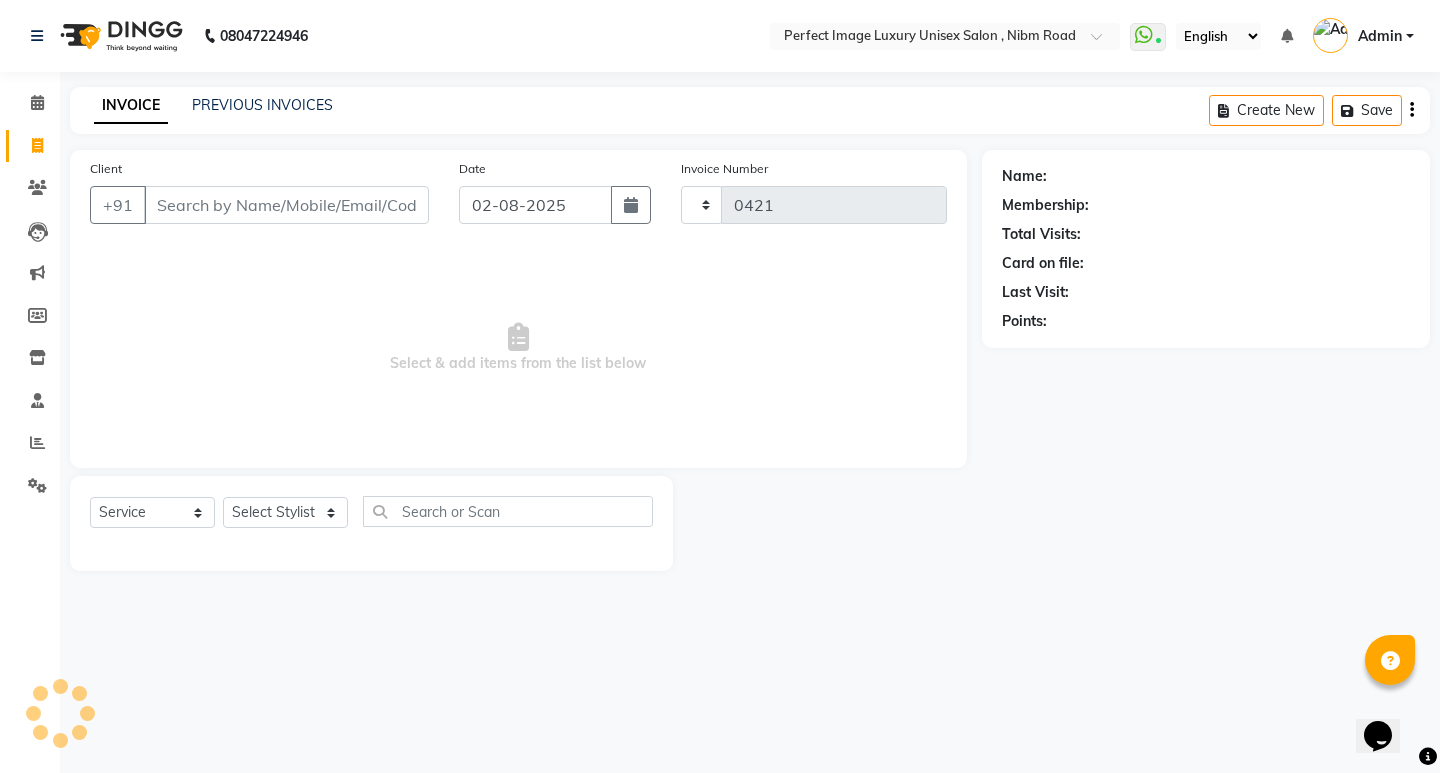select on "5078" 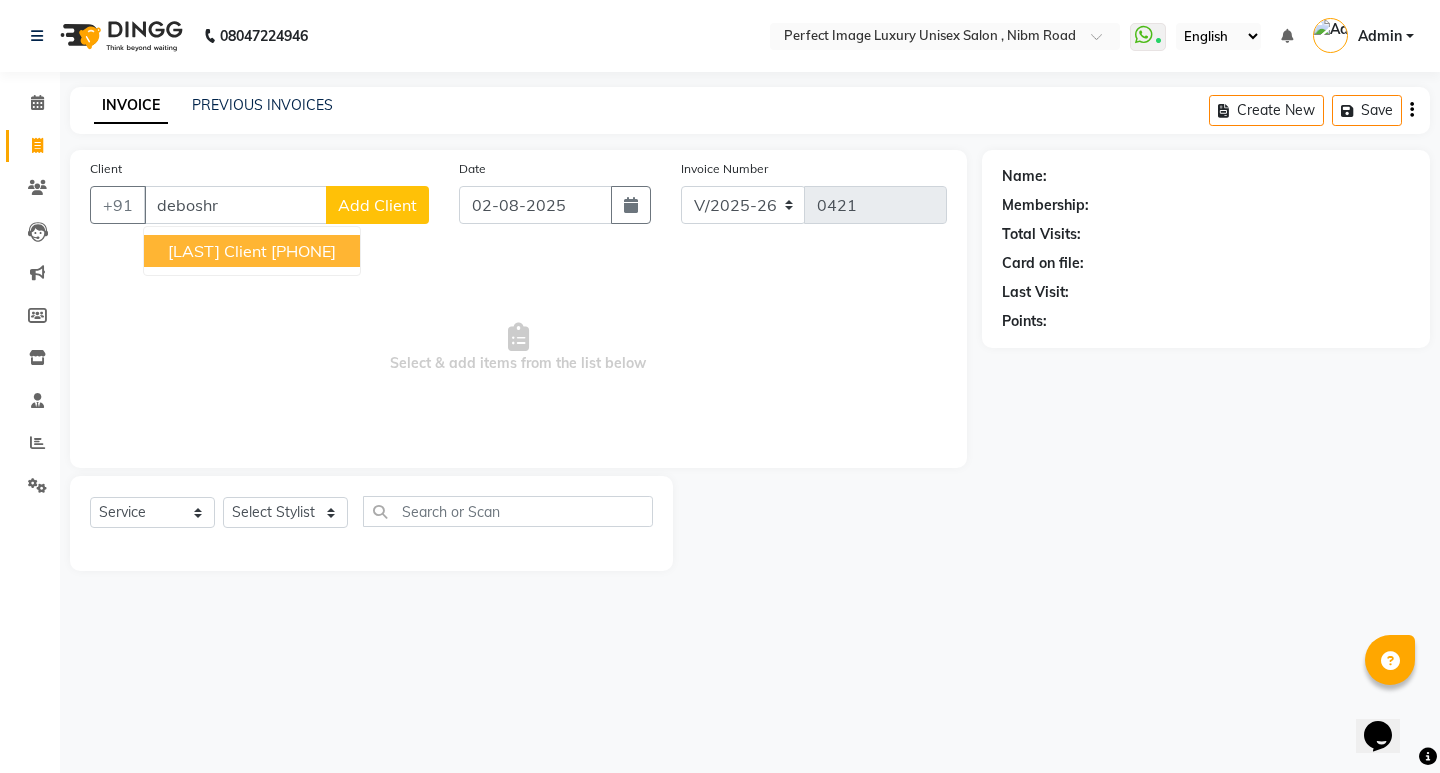 click on "Deboshri Client" at bounding box center [217, 251] 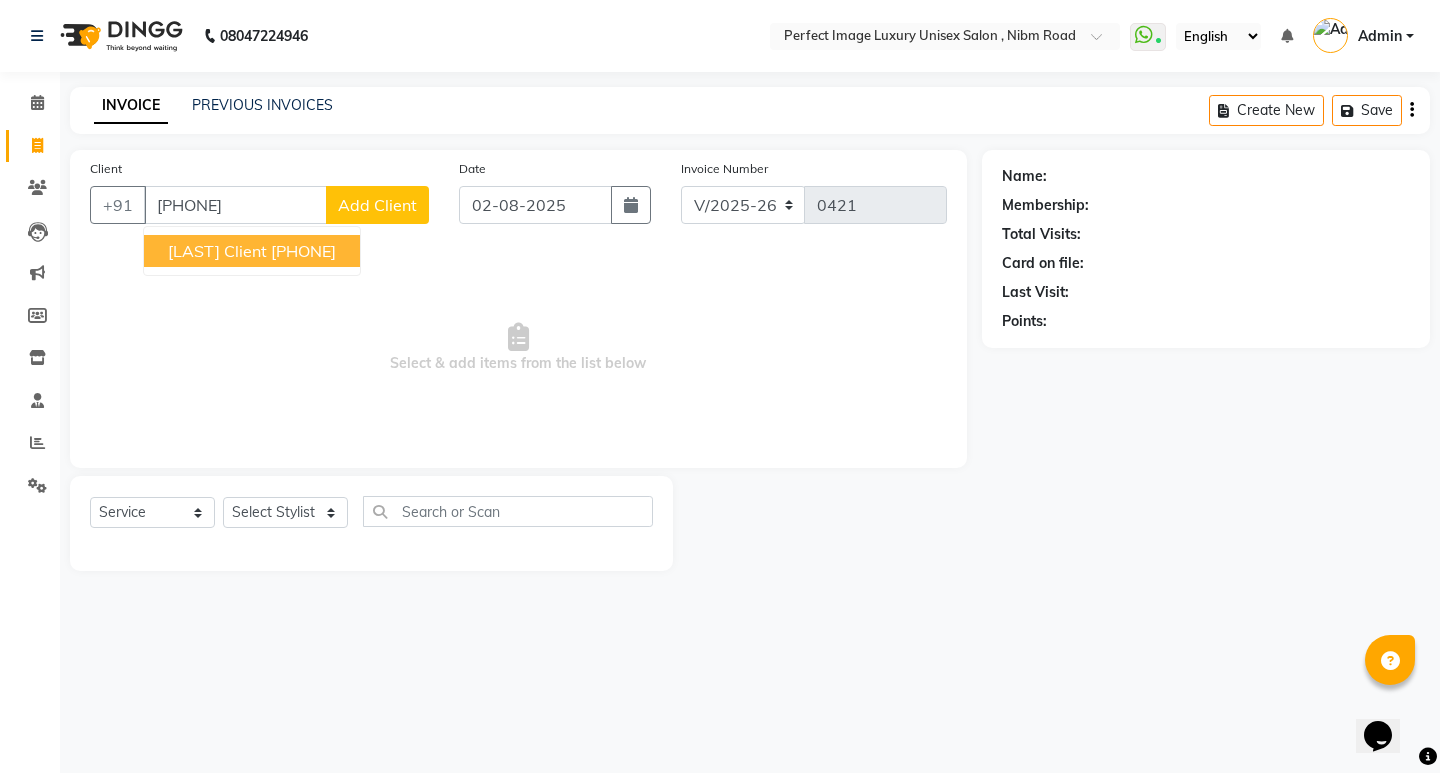 type on "8368947002" 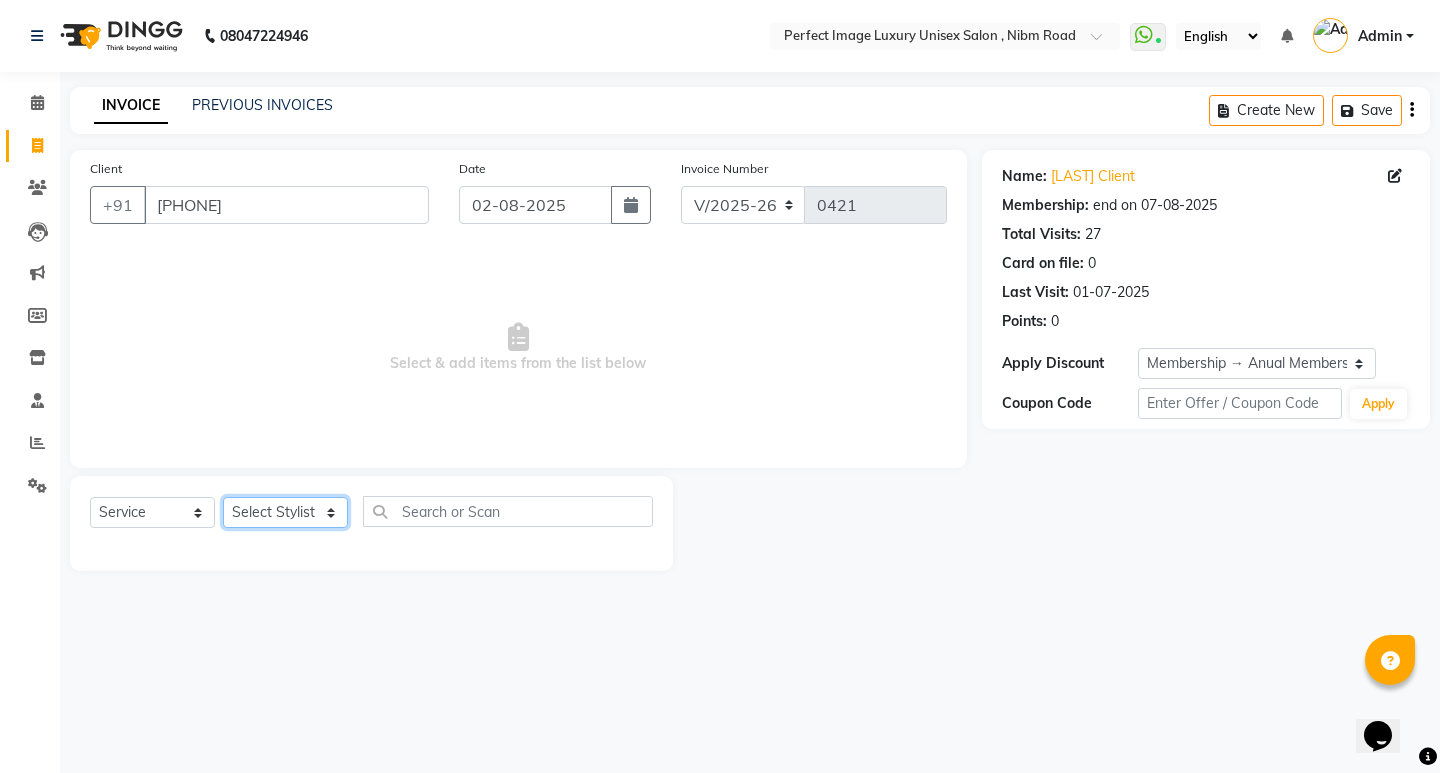 drag, startPoint x: 298, startPoint y: 511, endPoint x: 303, endPoint y: 501, distance: 11.18034 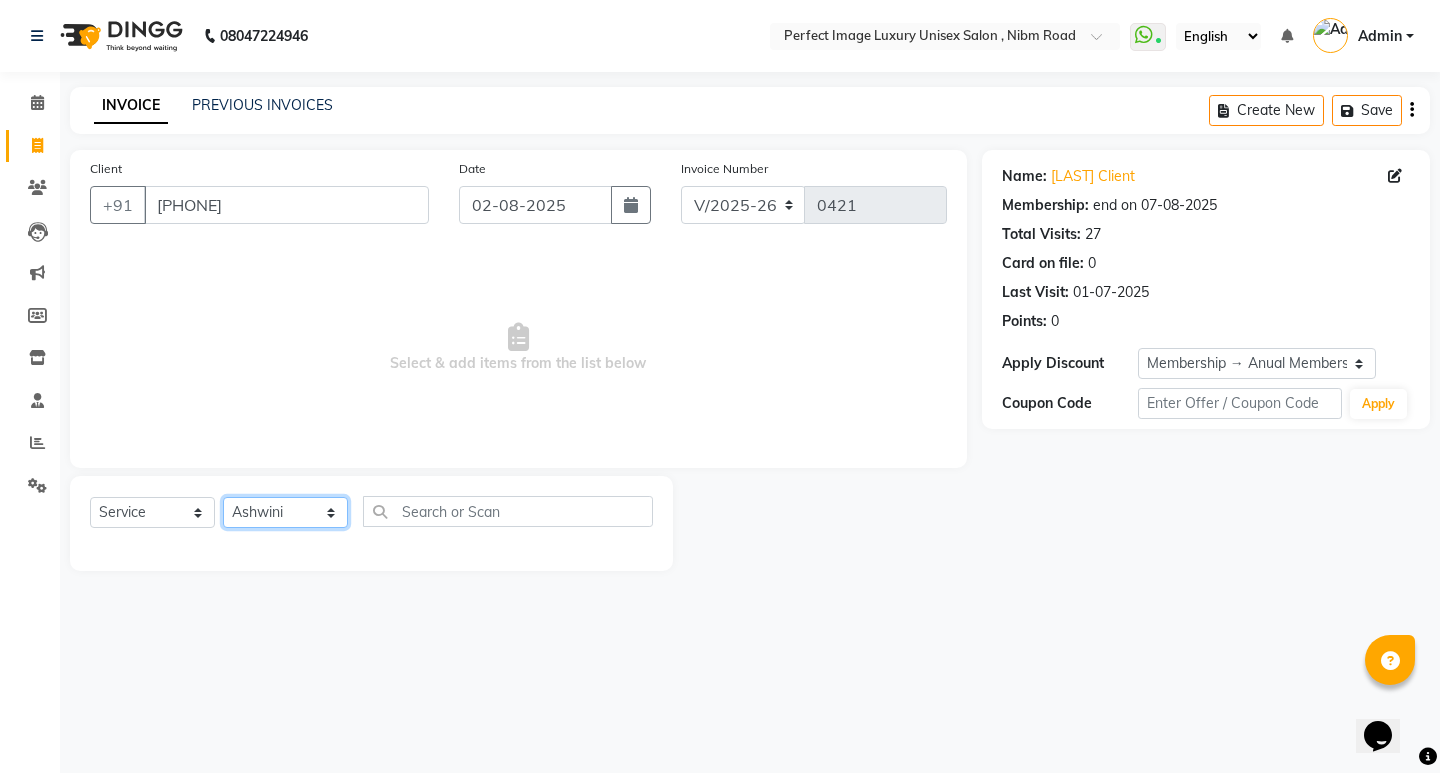 click on "Select Stylist Asha Ashwini Manager  Neelam Neeta Reshma Sanket Shanti Soniya" 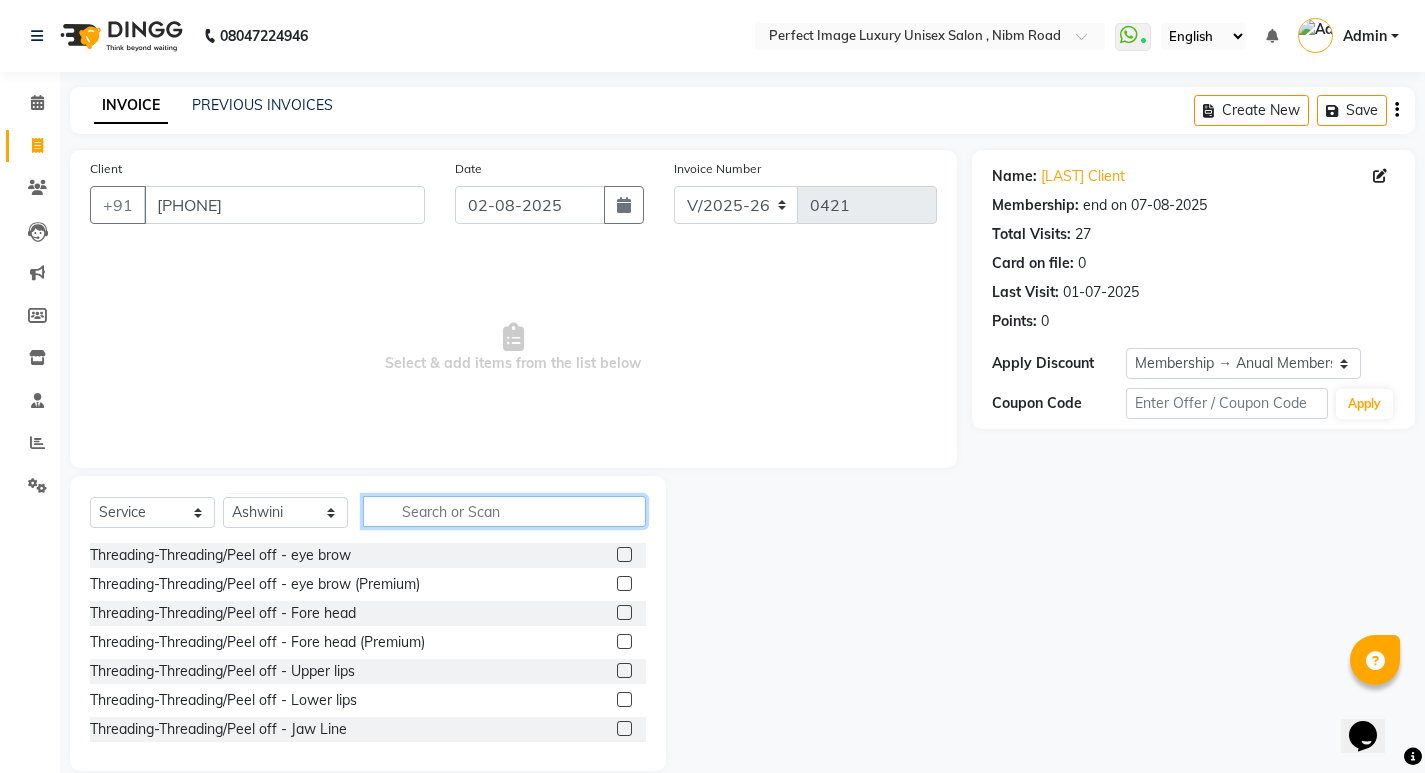 click 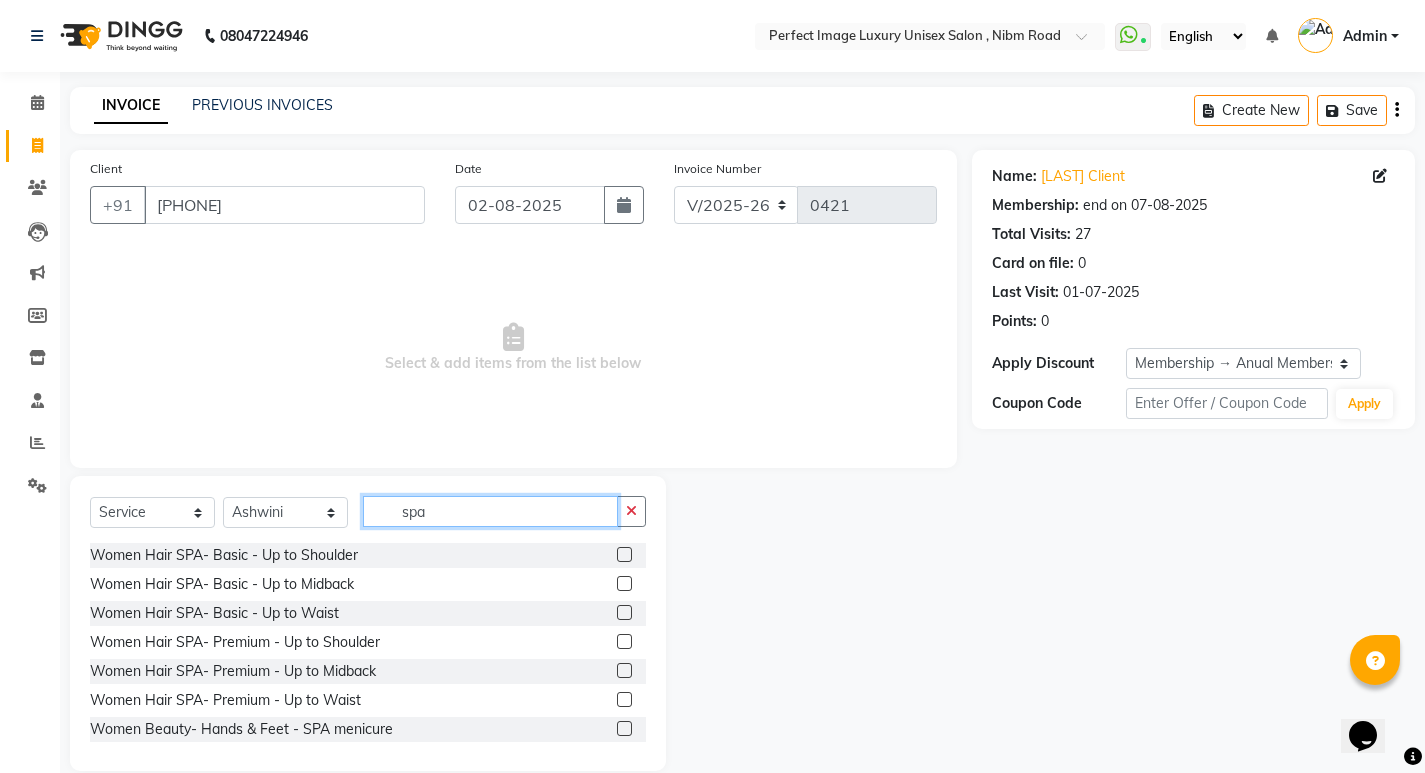 type on "spa" 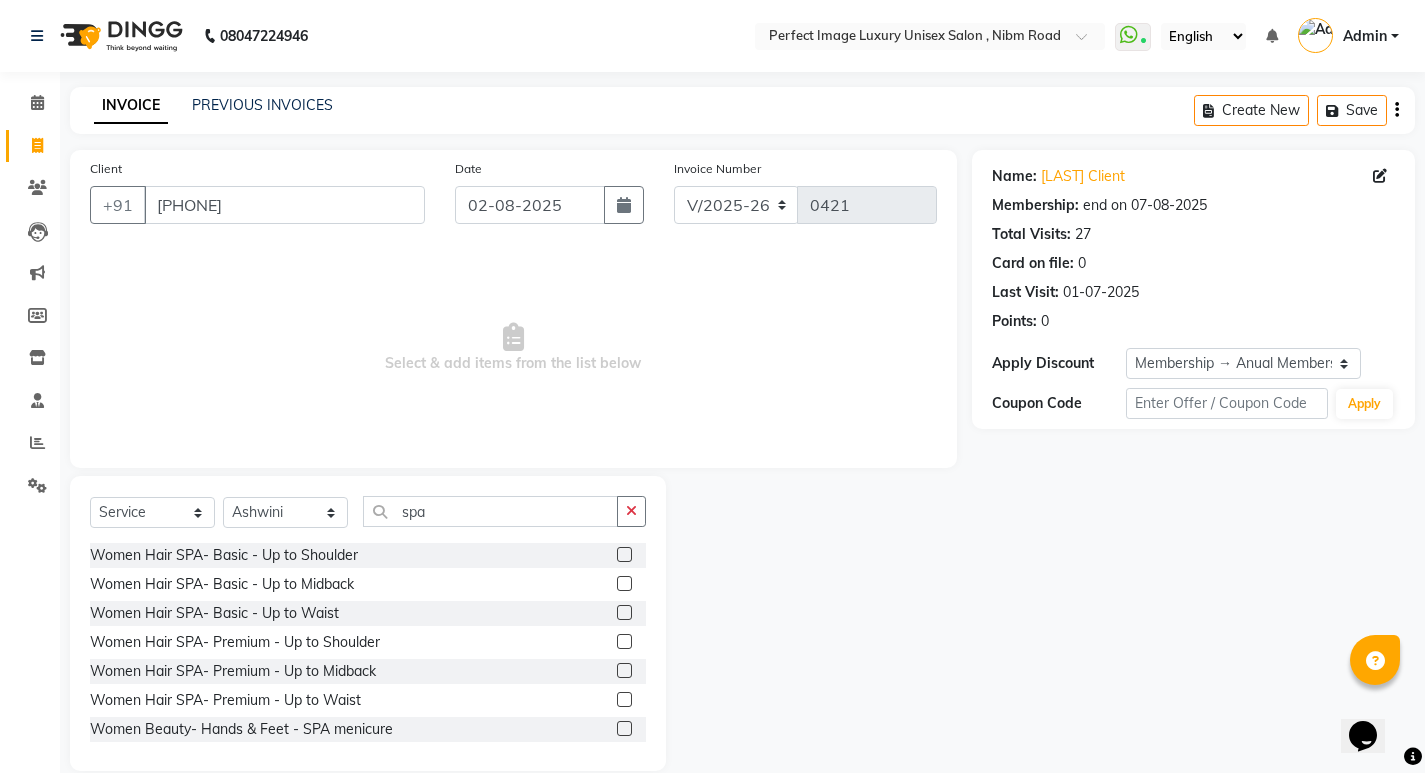 click 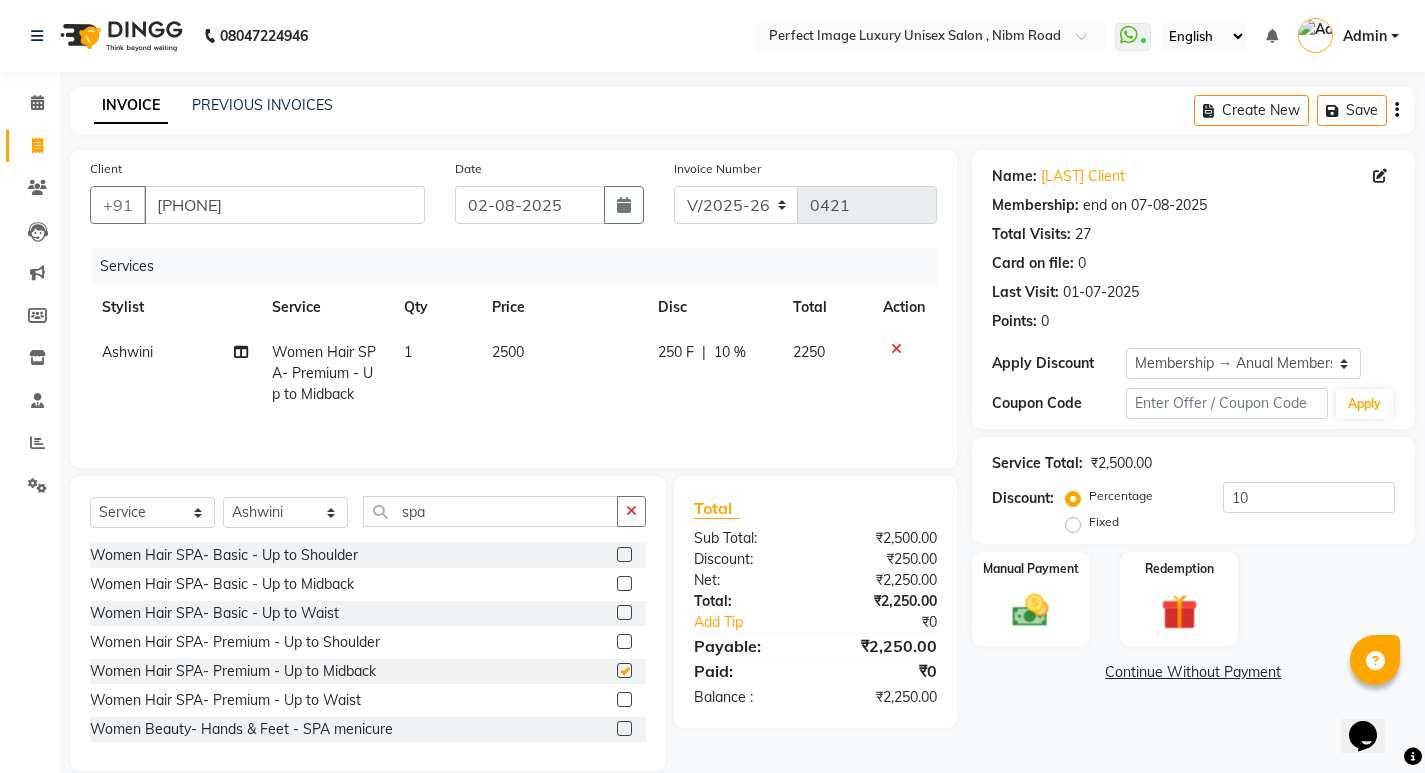 checkbox on "false" 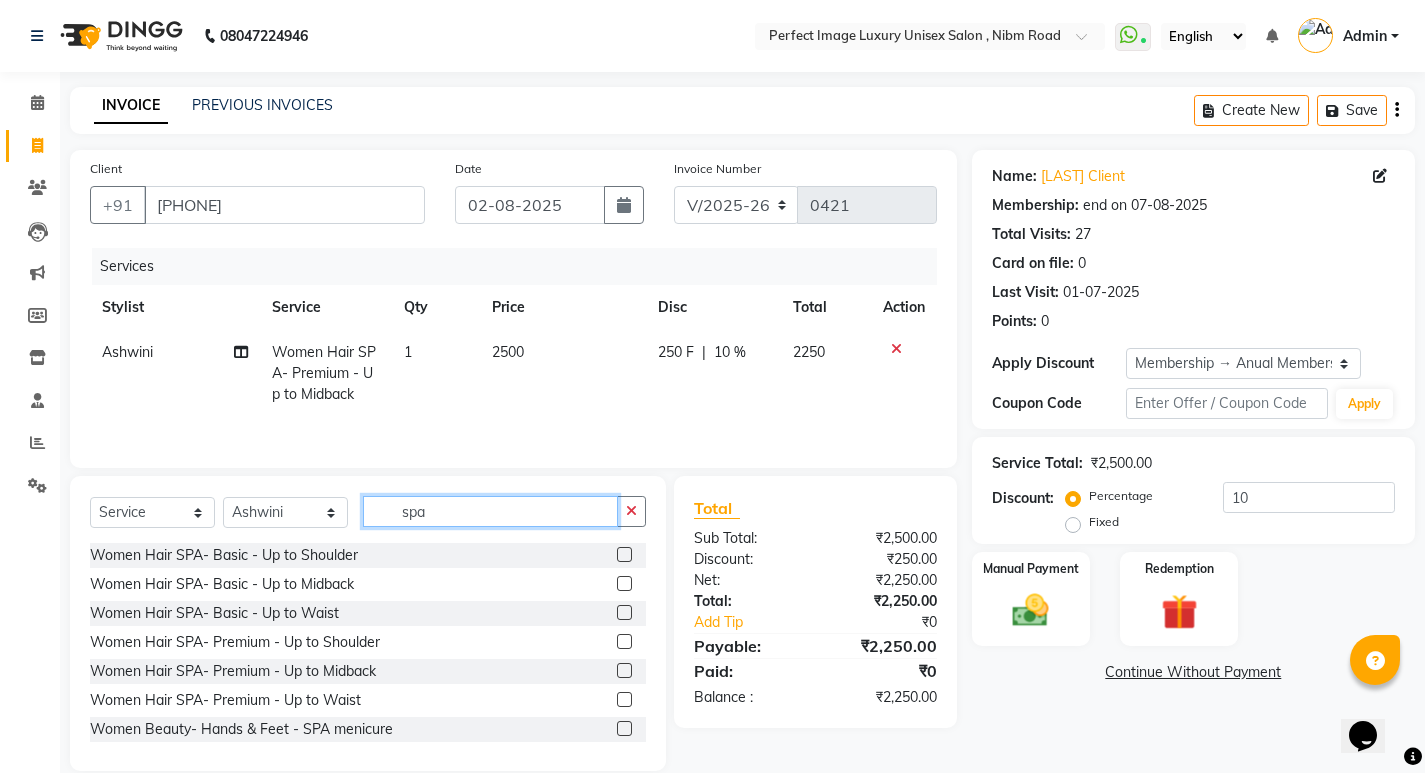 click on "spa" 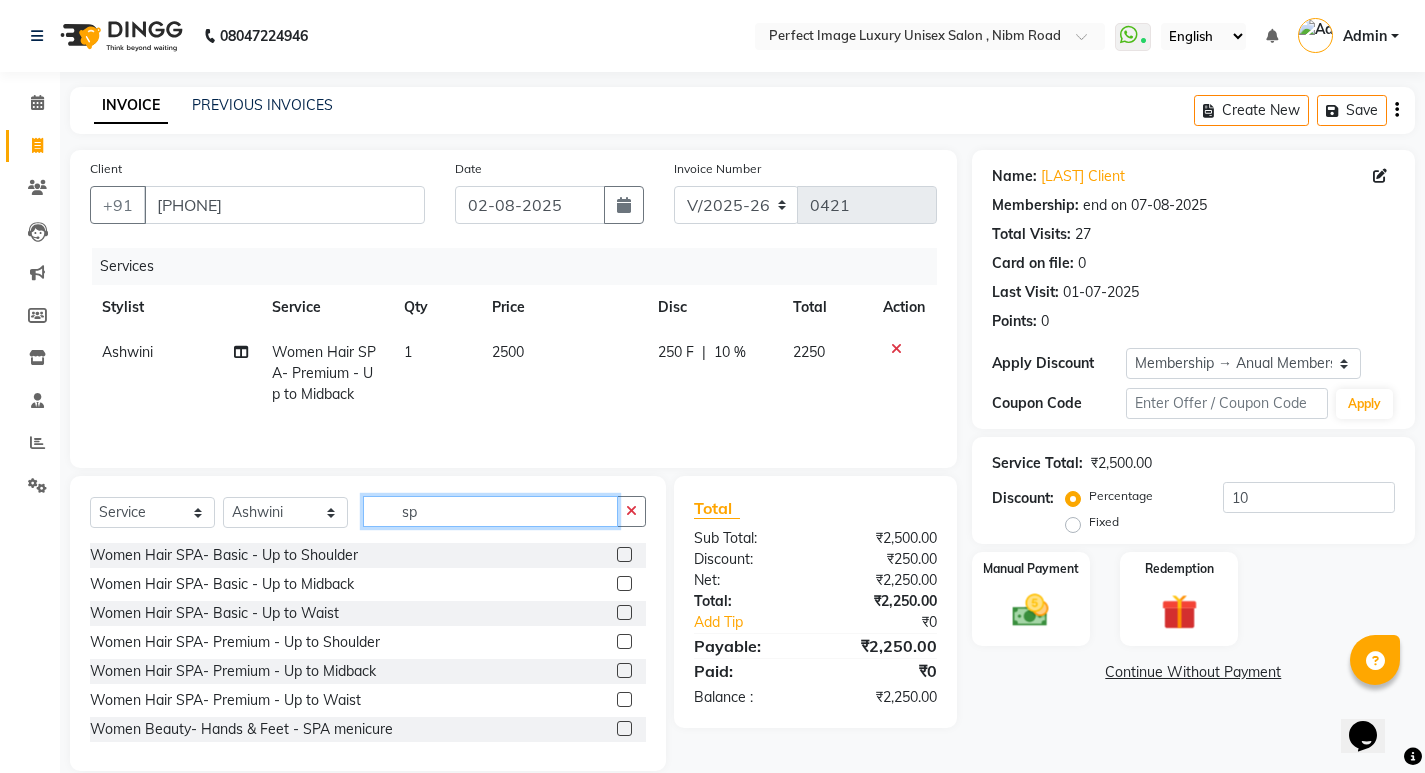 type on "s" 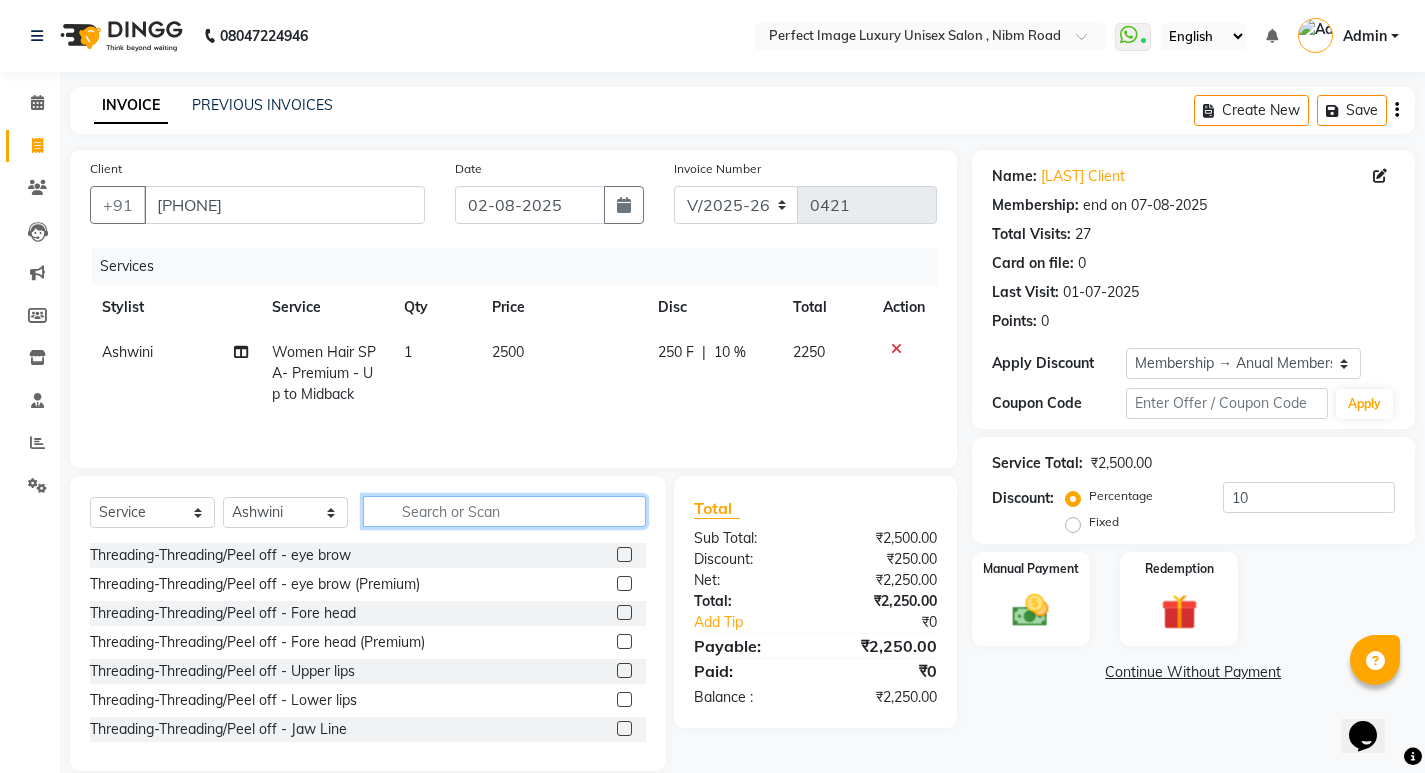 type 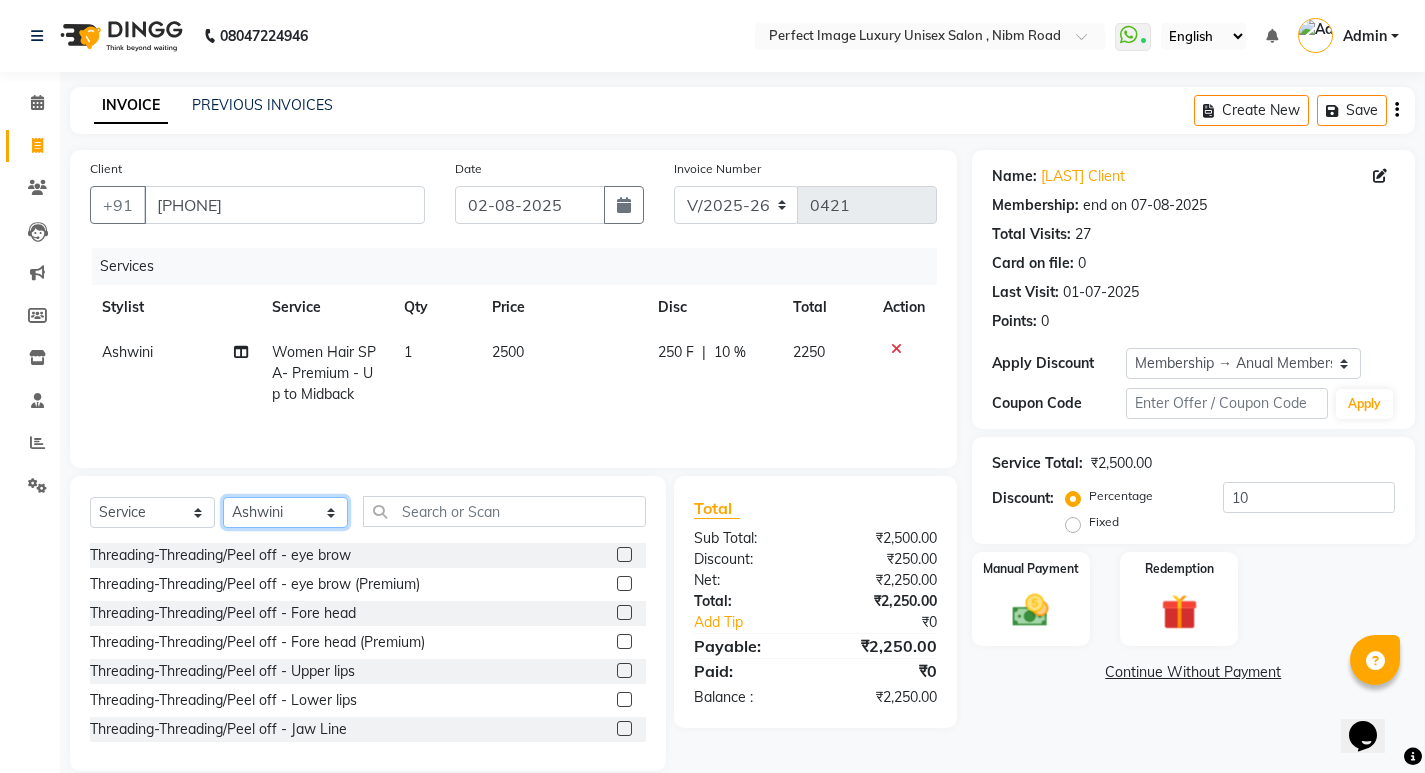 click on "Select Stylist Asha Ashwini Manager  Neelam Neeta Reshma Sanket Shanti Soniya" 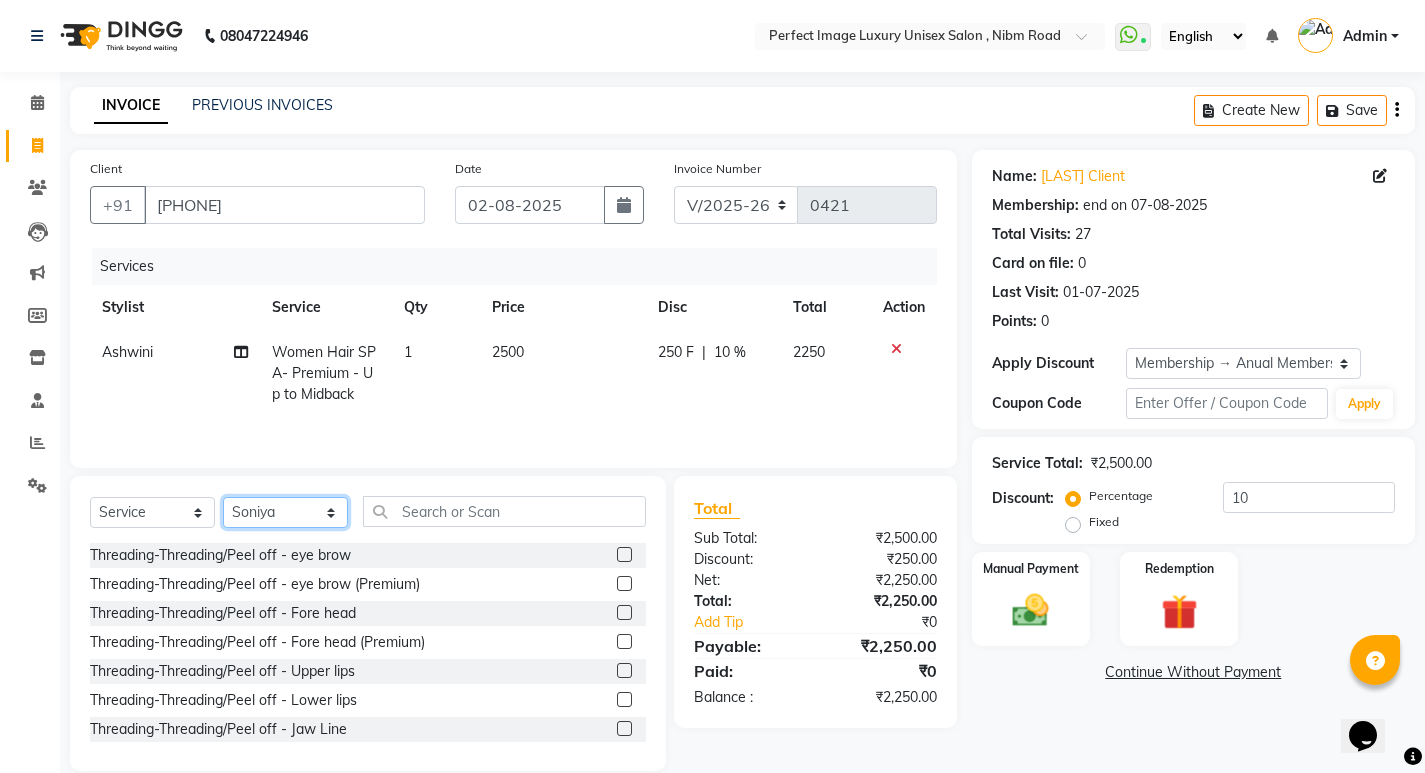 click on "Select Stylist Asha Ashwini Manager  Neelam Neeta Reshma Sanket Shanti Soniya" 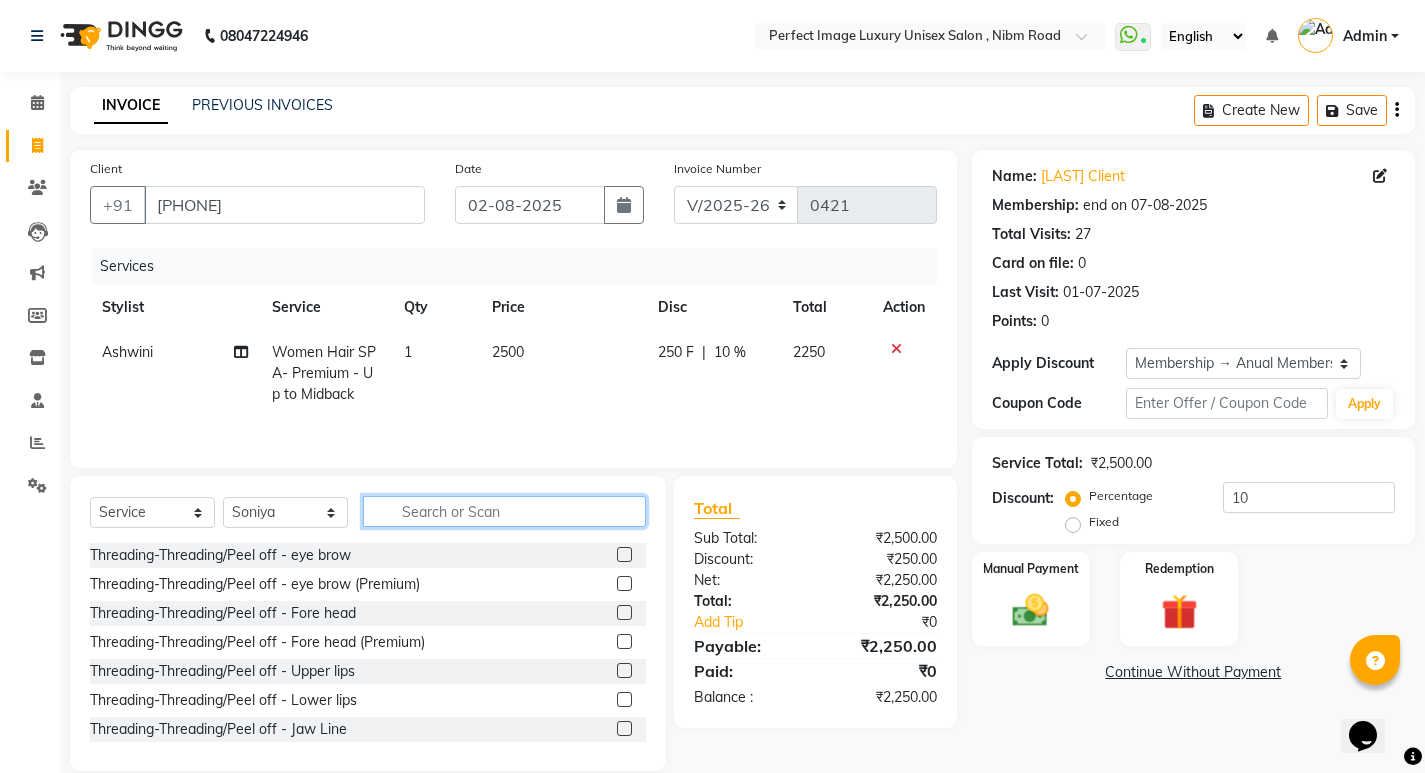 click 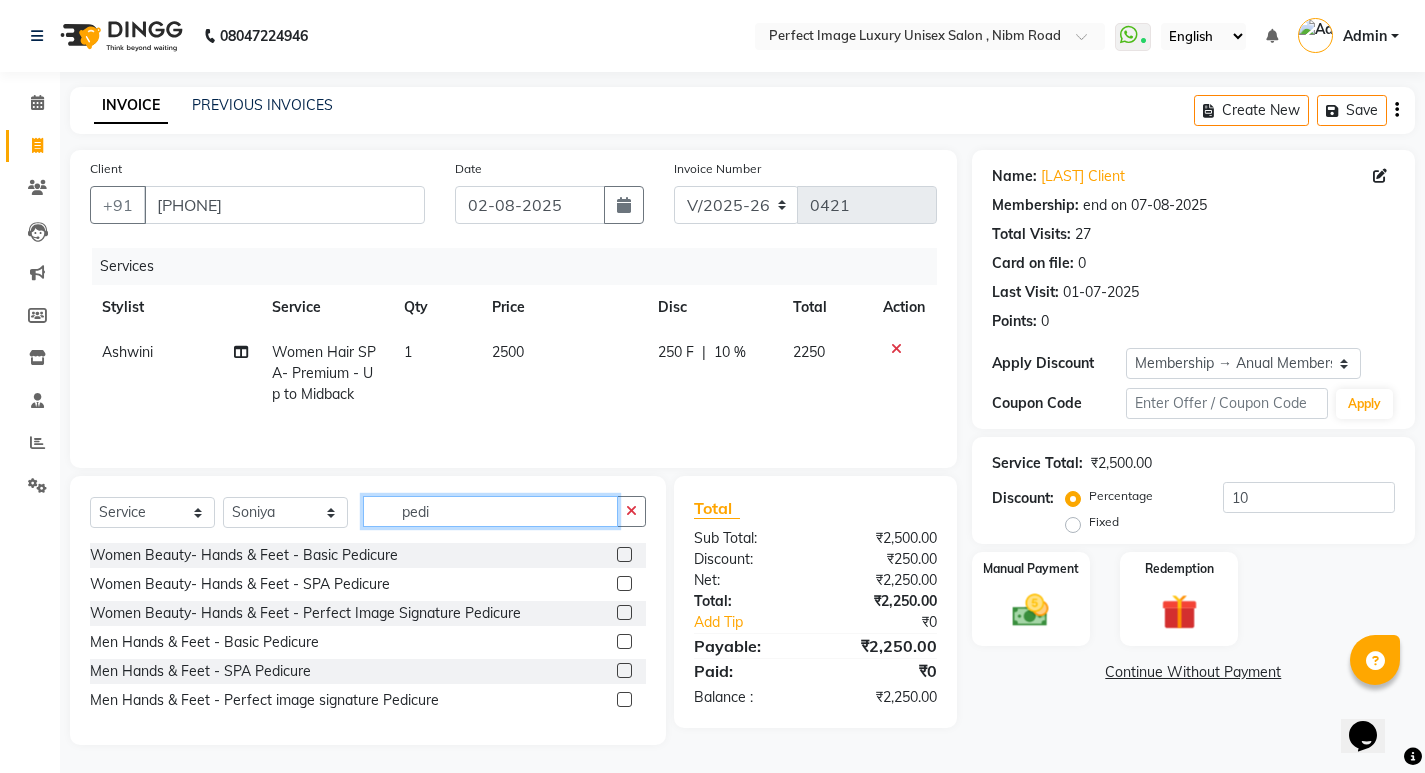 type on "pedi" 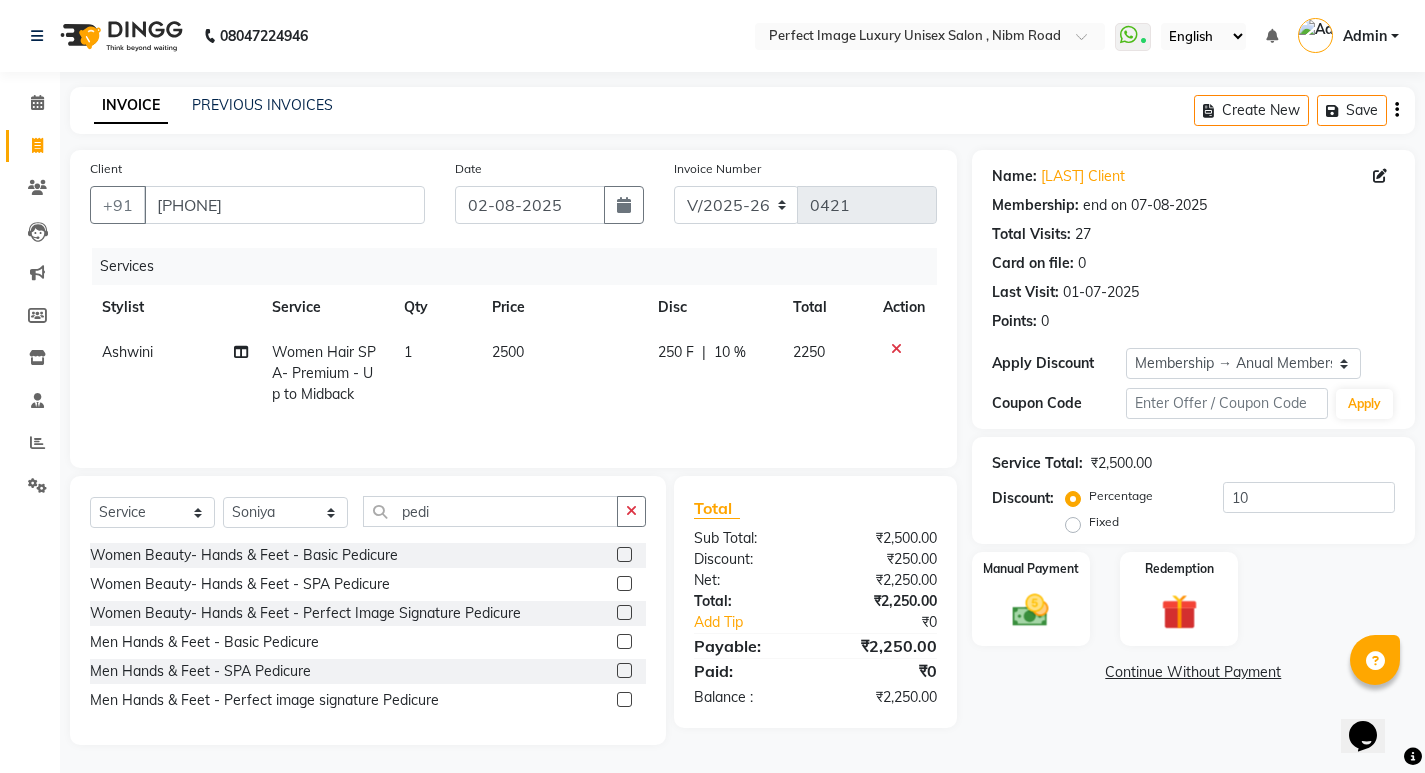 click on "Women Beauty- Hands & Feet  - Basic Pedicure" 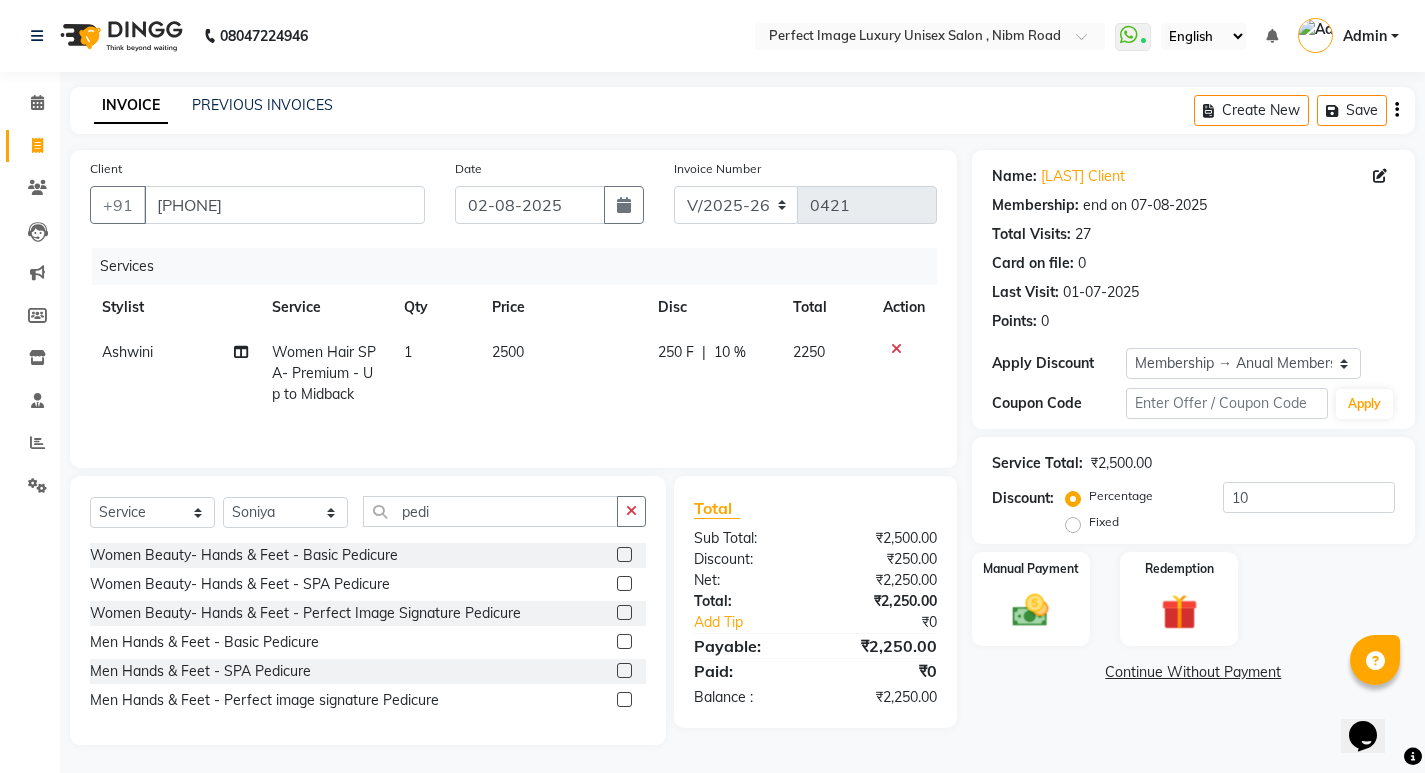 click 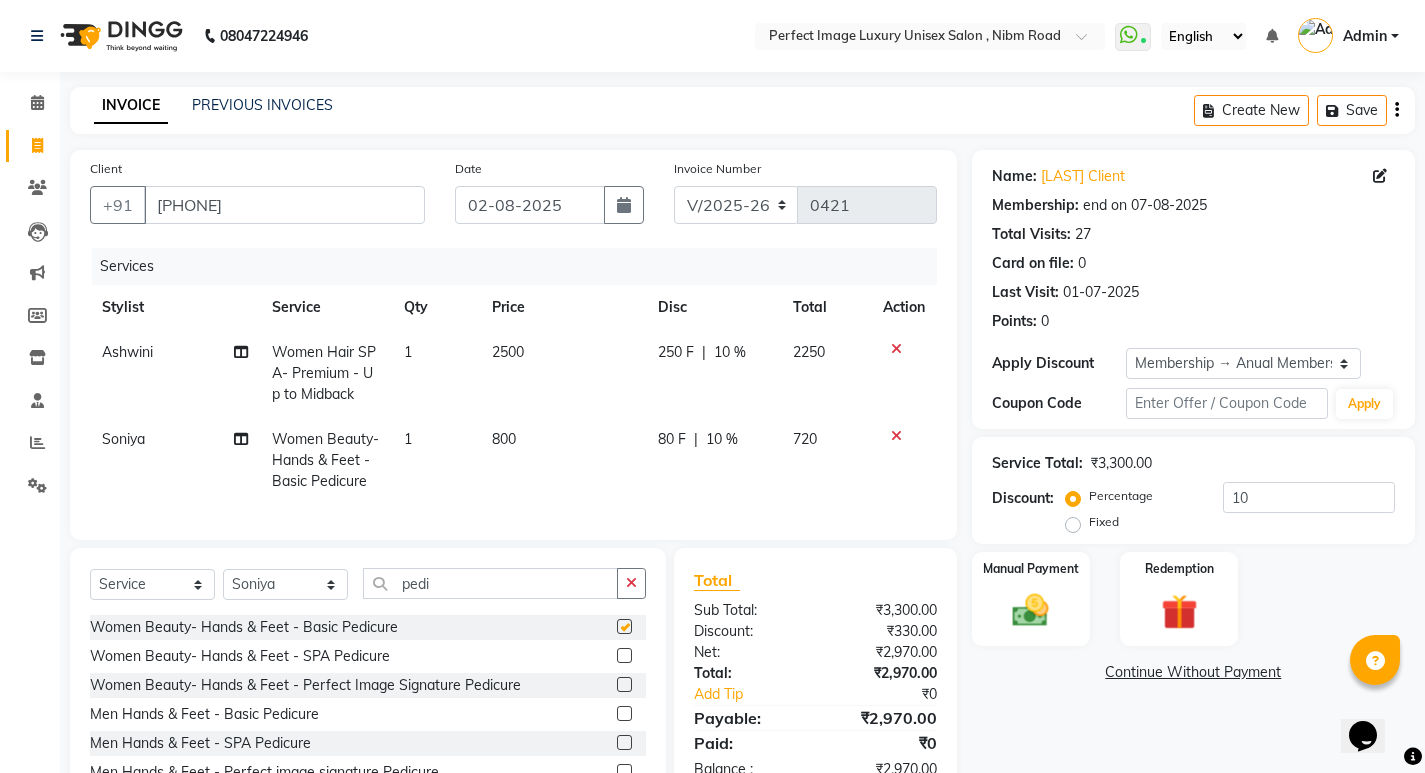 checkbox on "false" 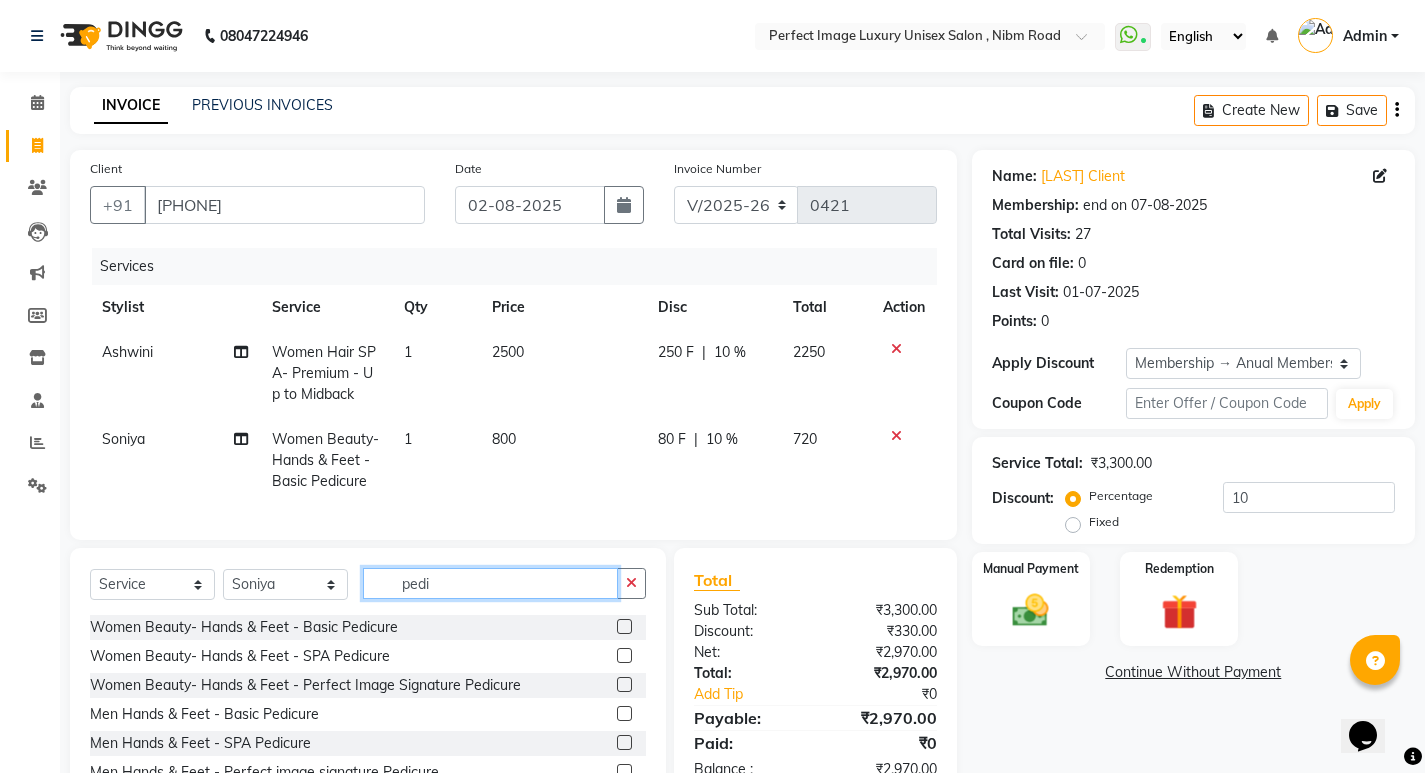 click on "pedi" 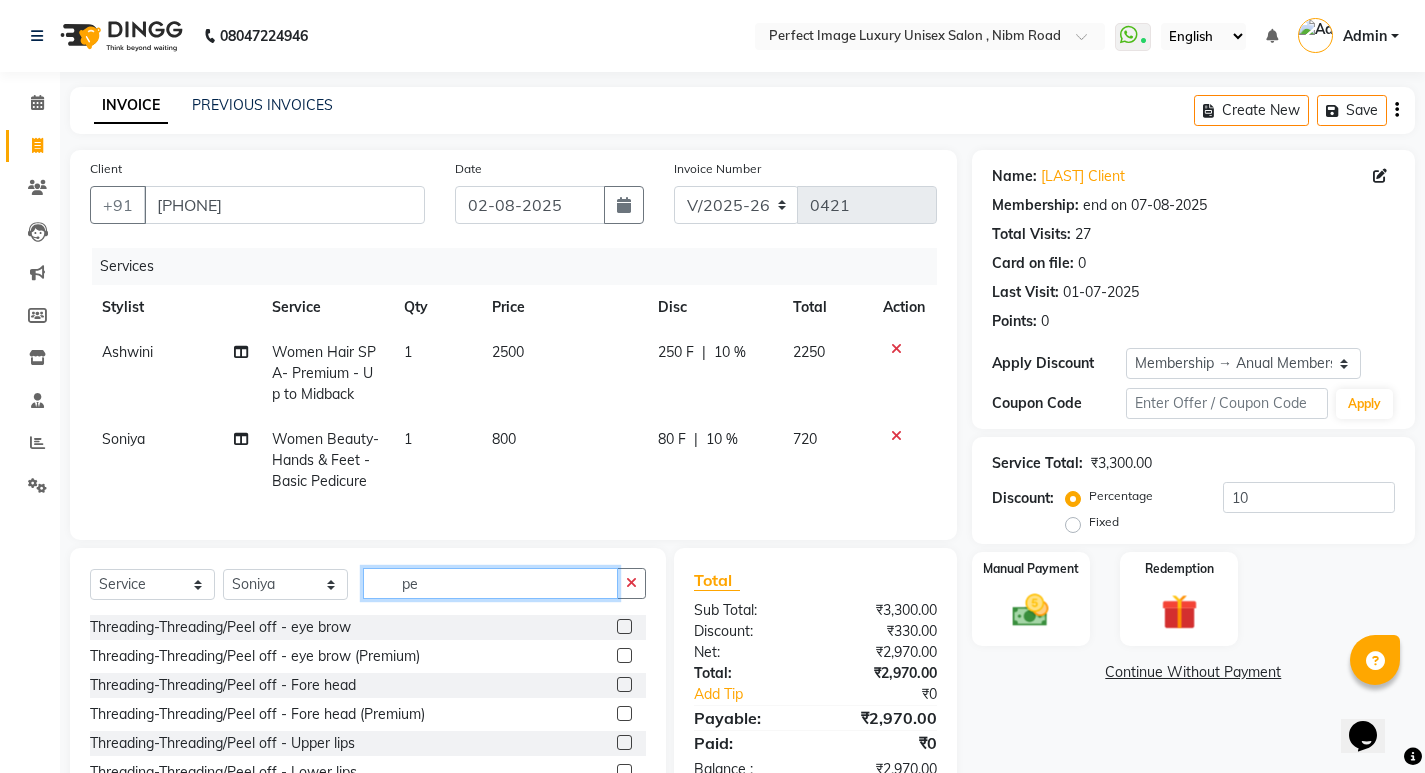 type on "p" 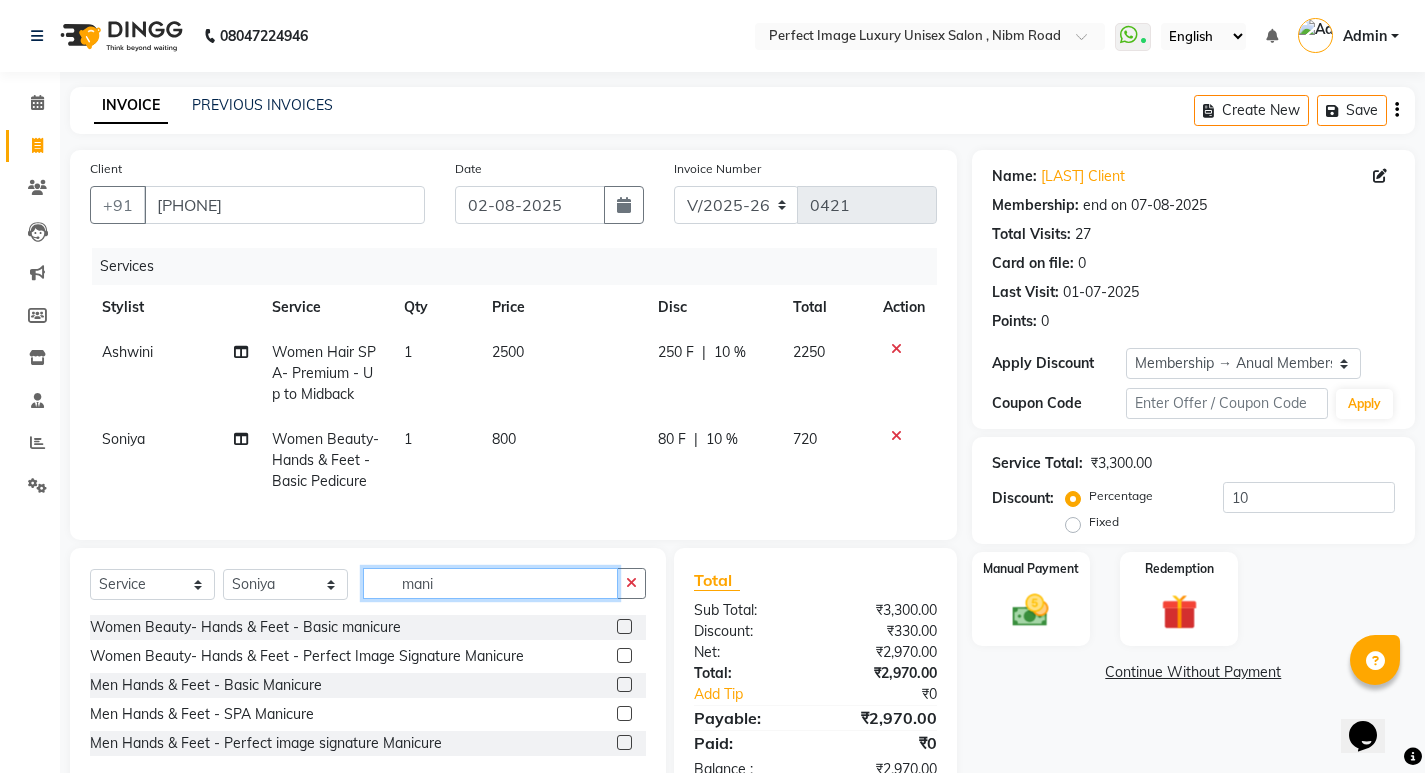 type on "mani" 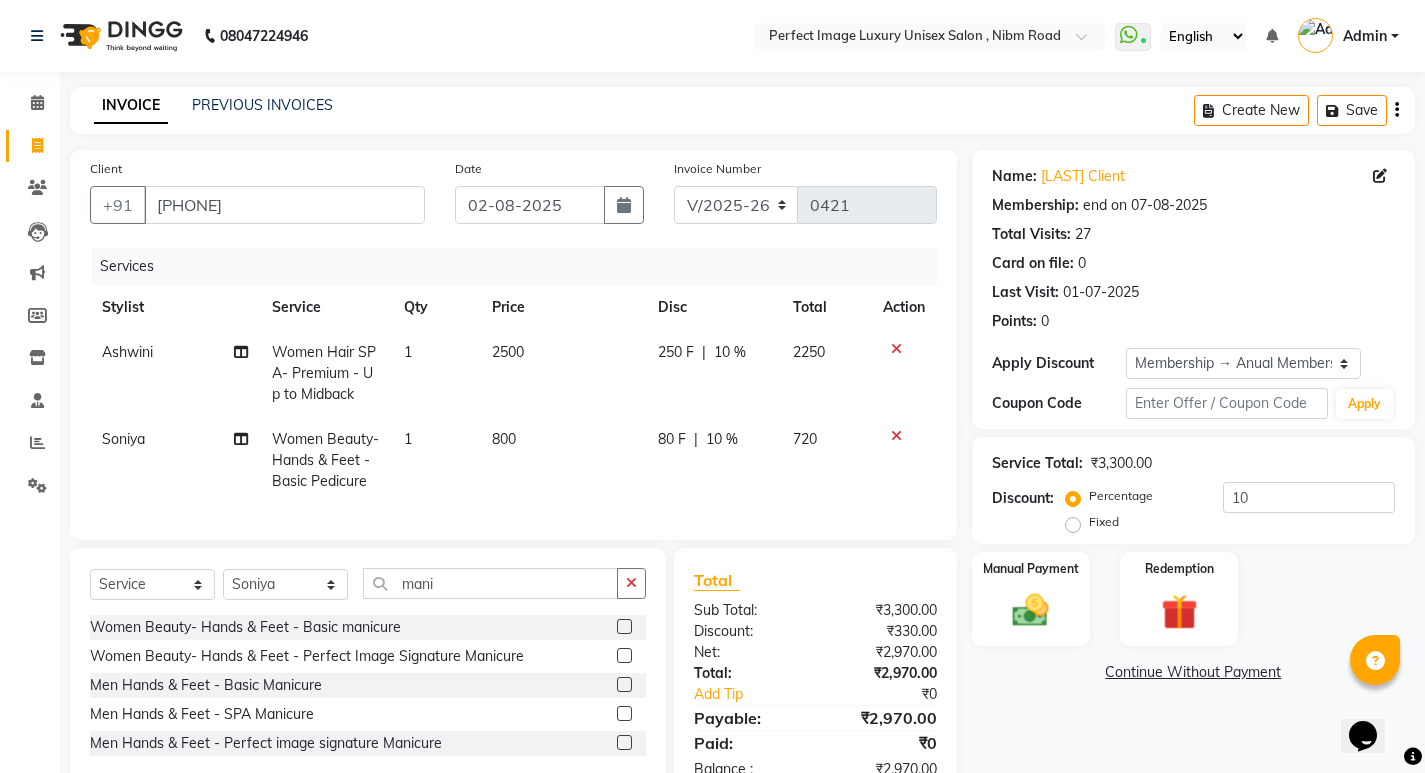 click 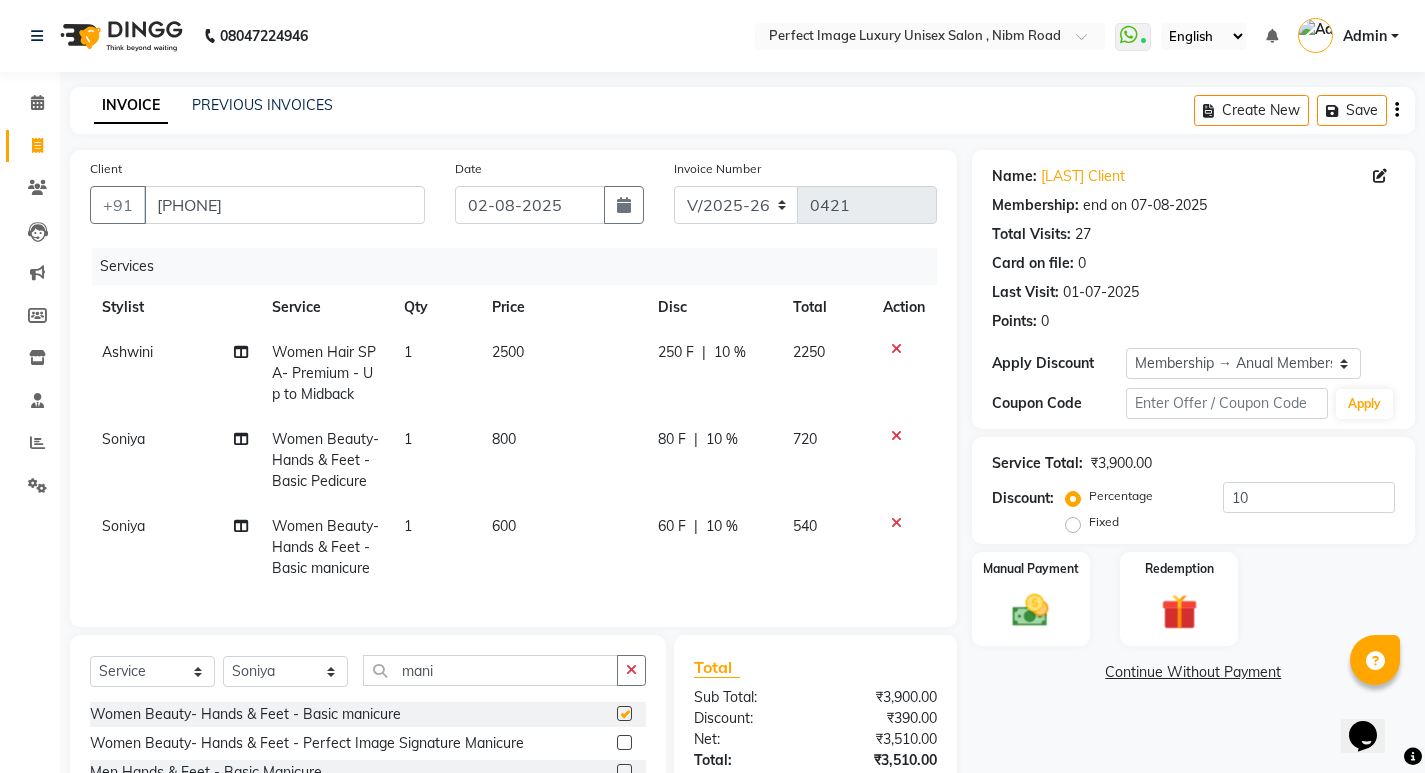 checkbox on "false" 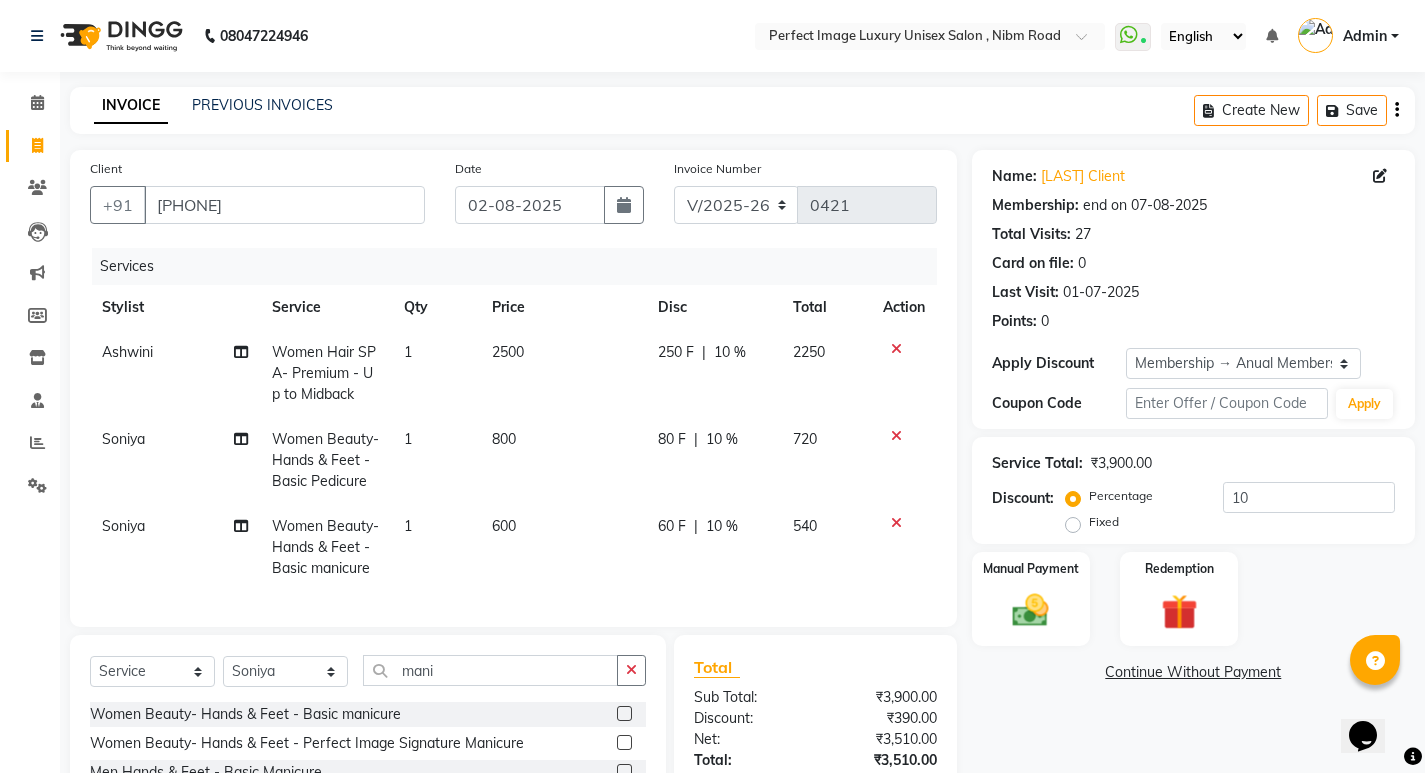 click on "800" 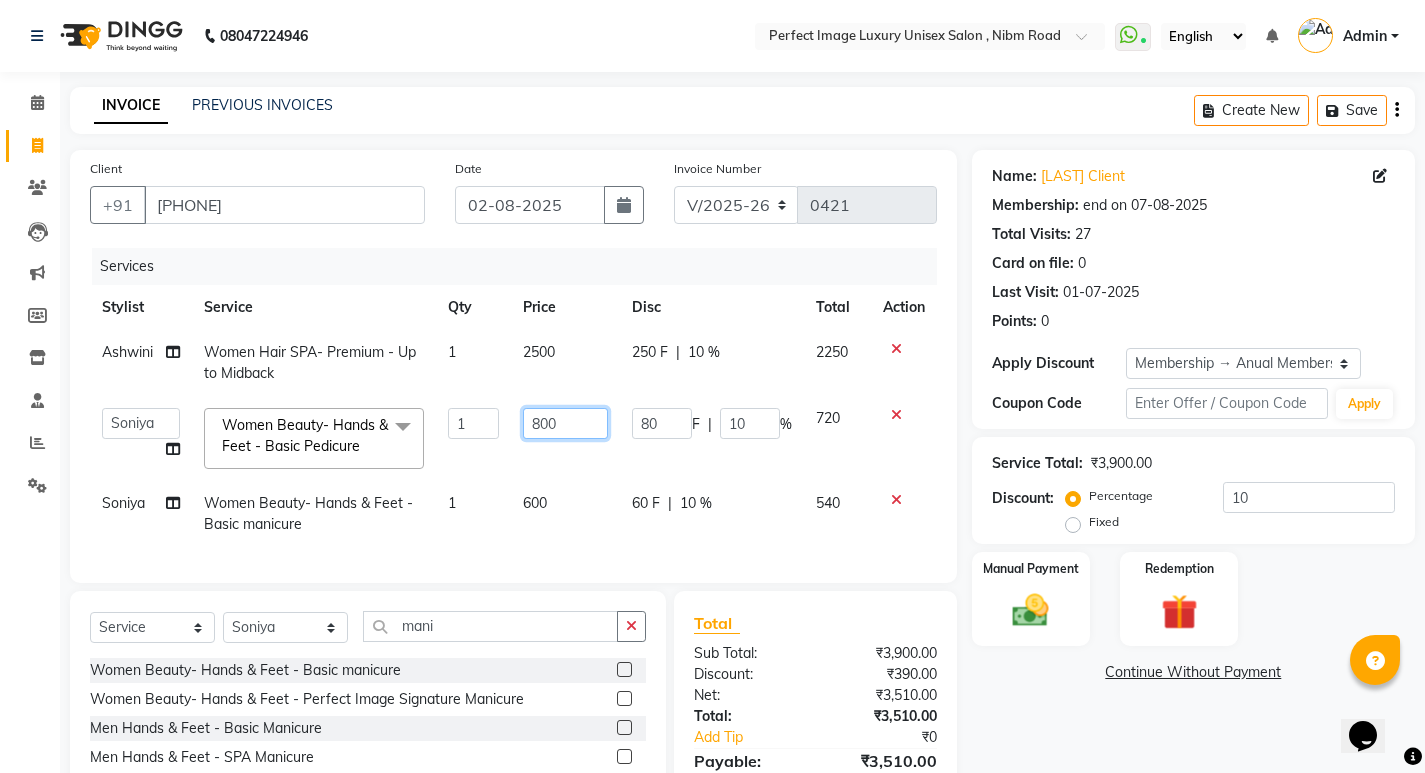 click on "800" 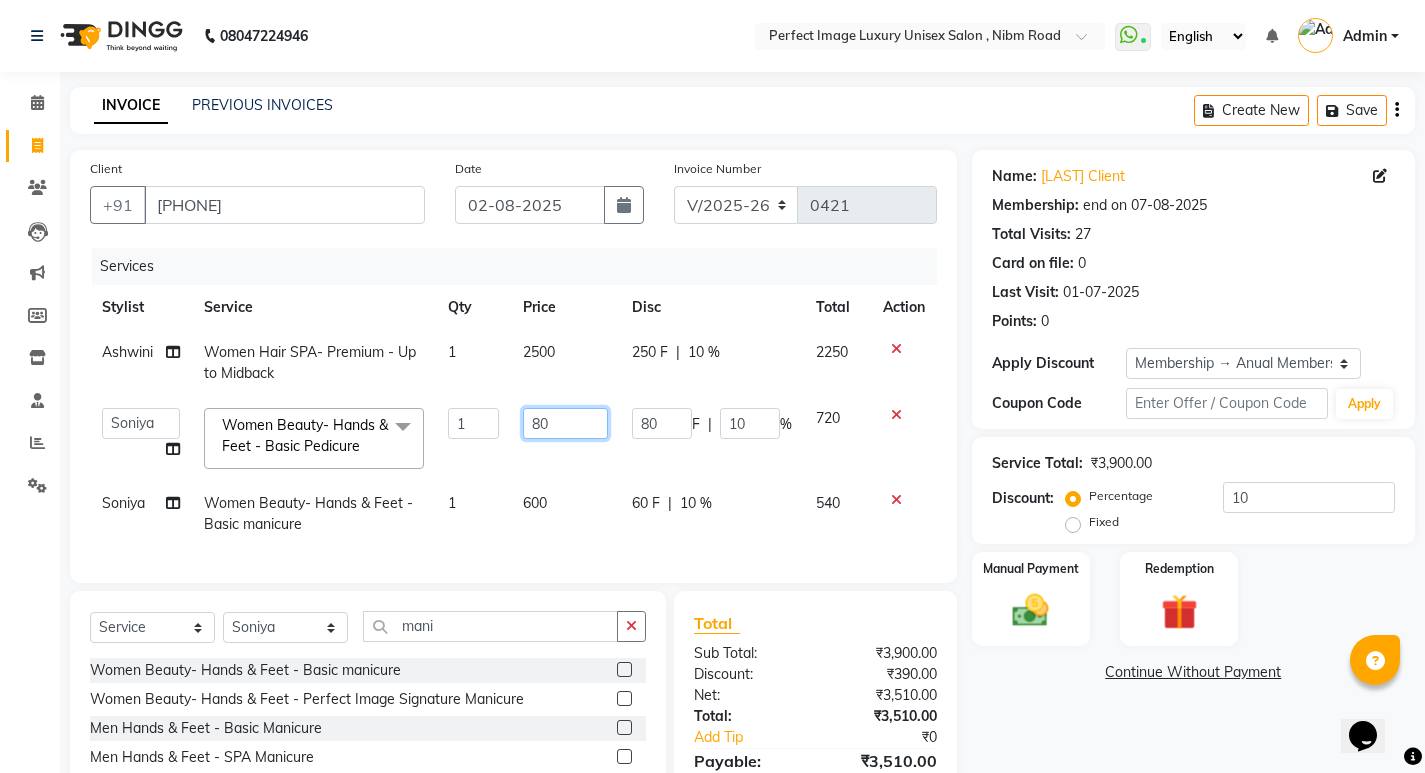 type on "8" 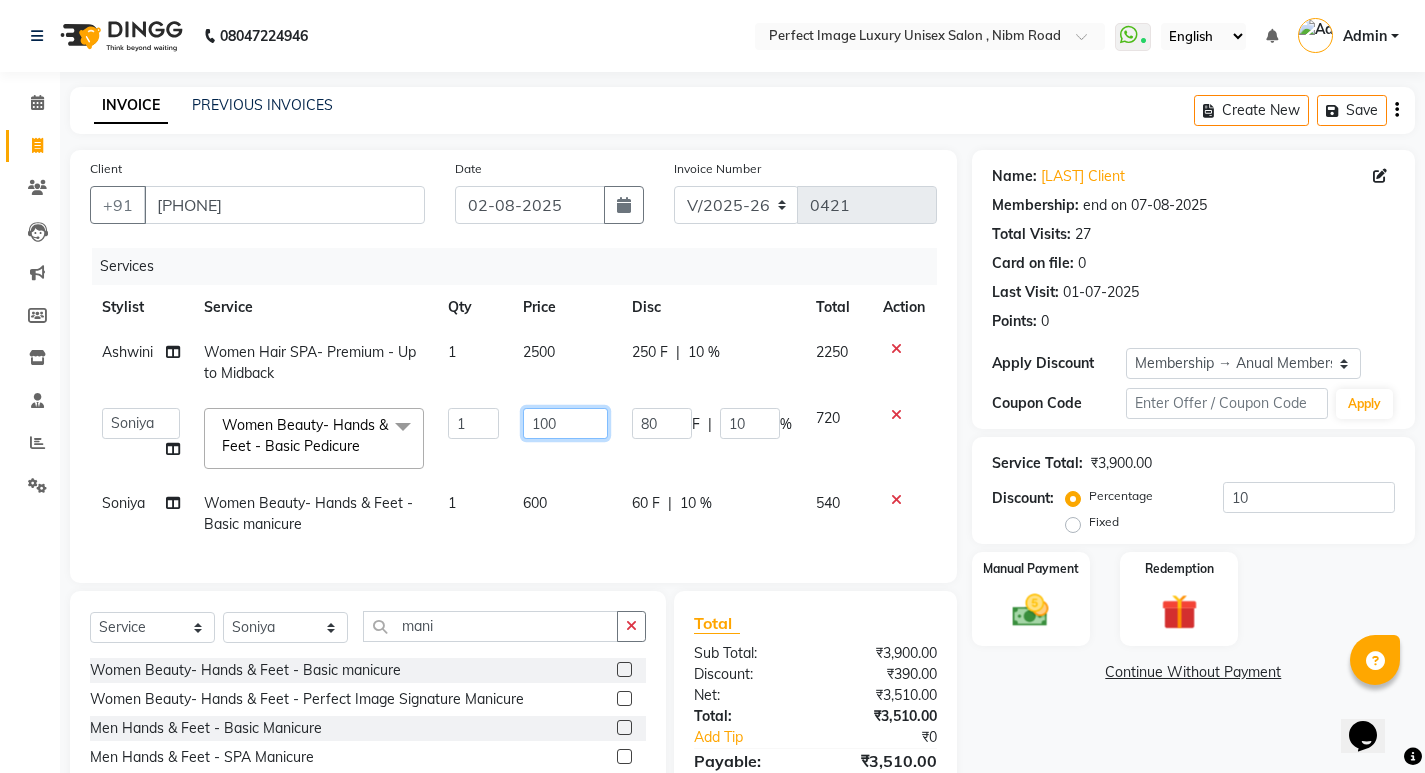 type on "1000" 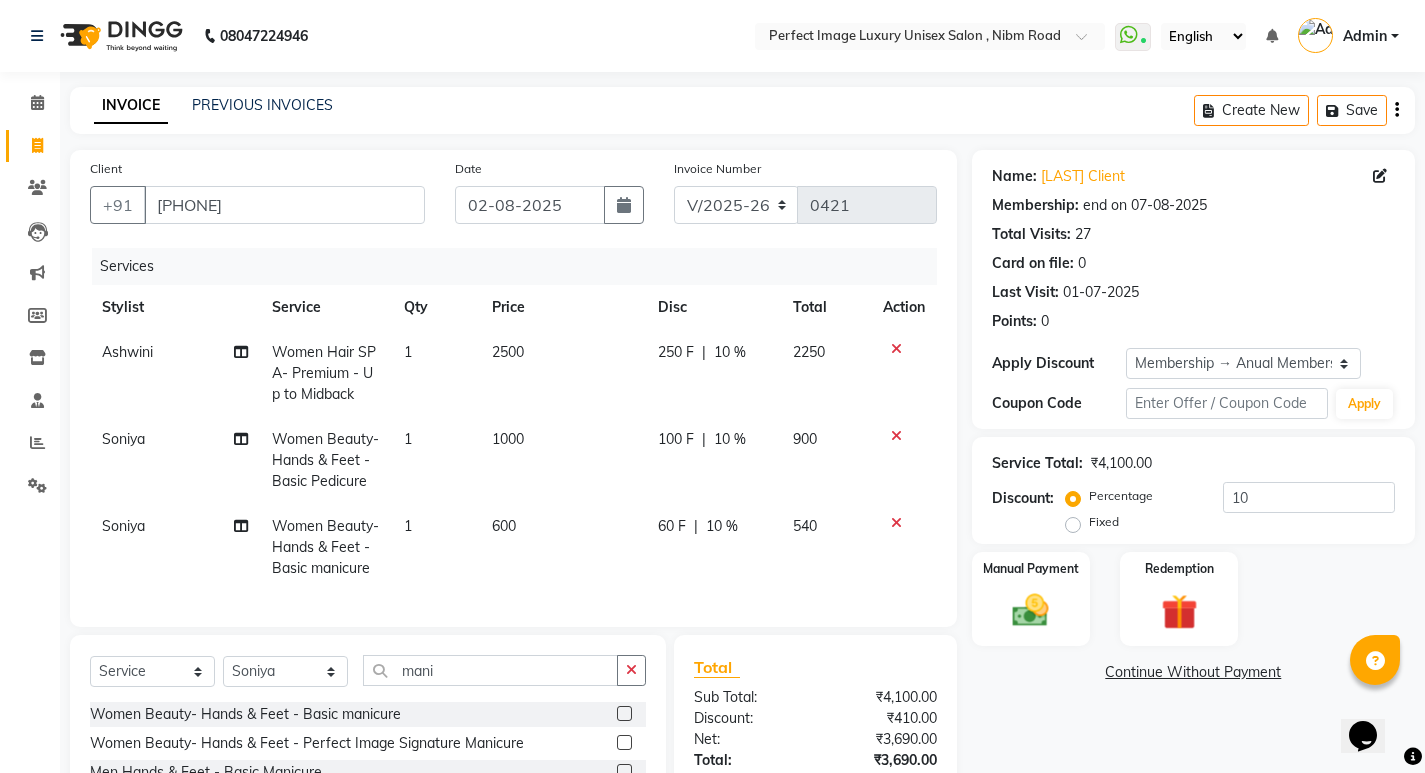 click on "600" 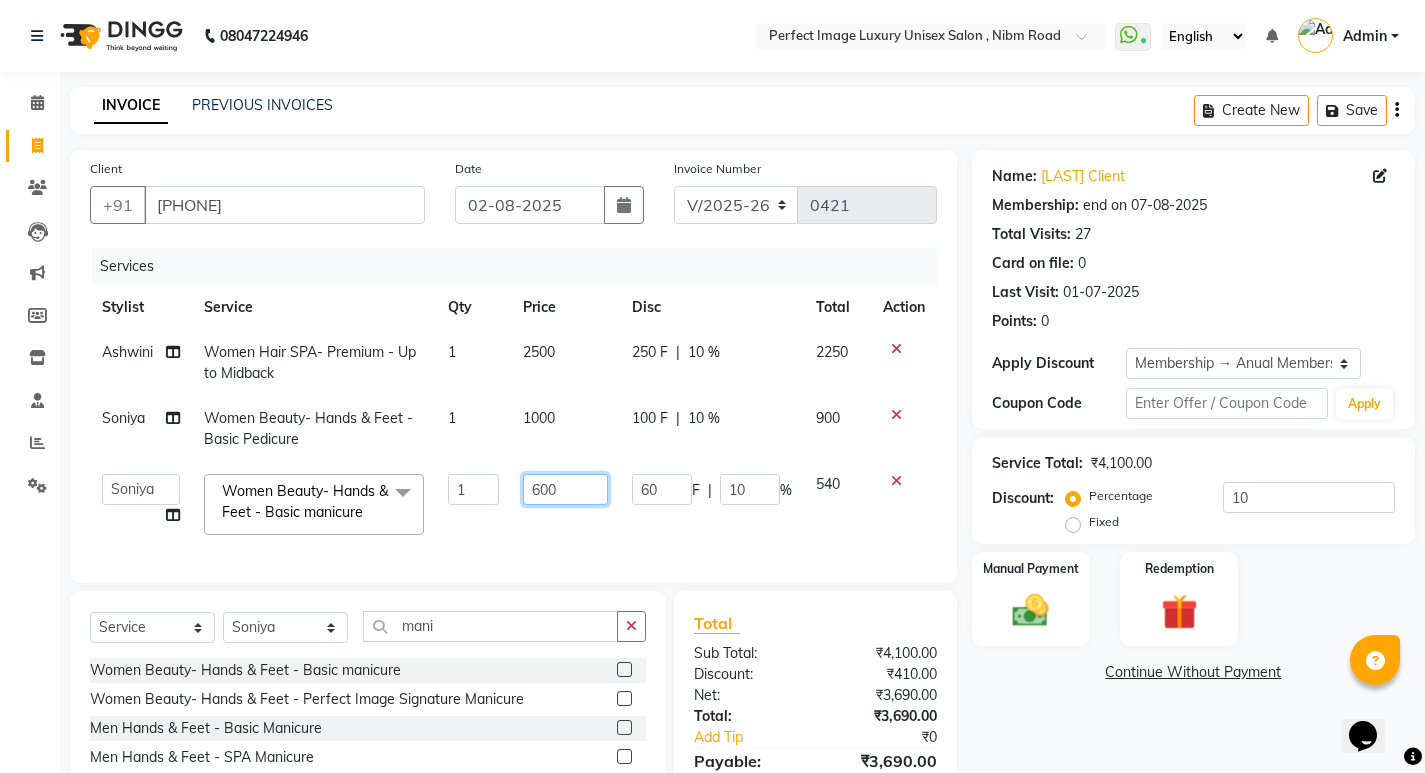 click on "600" 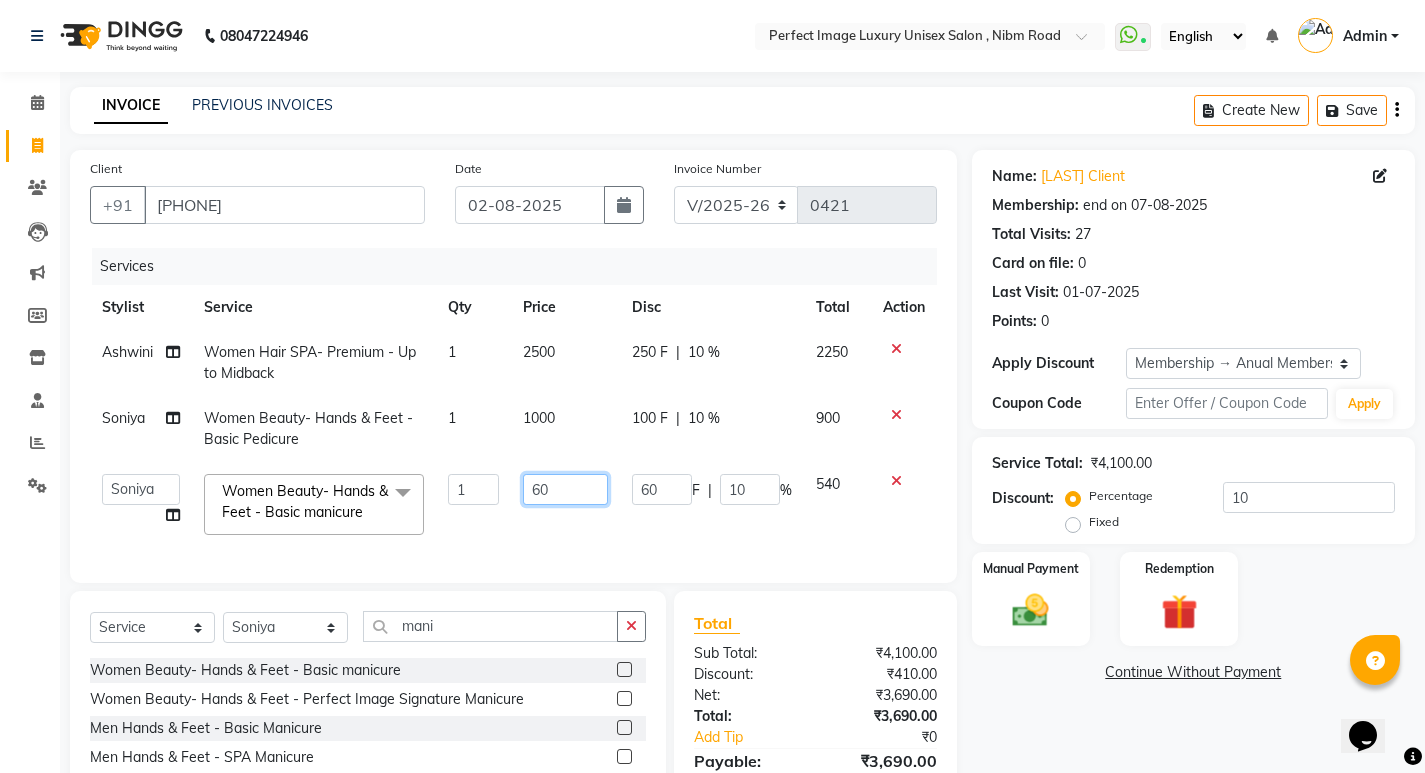 type on "6" 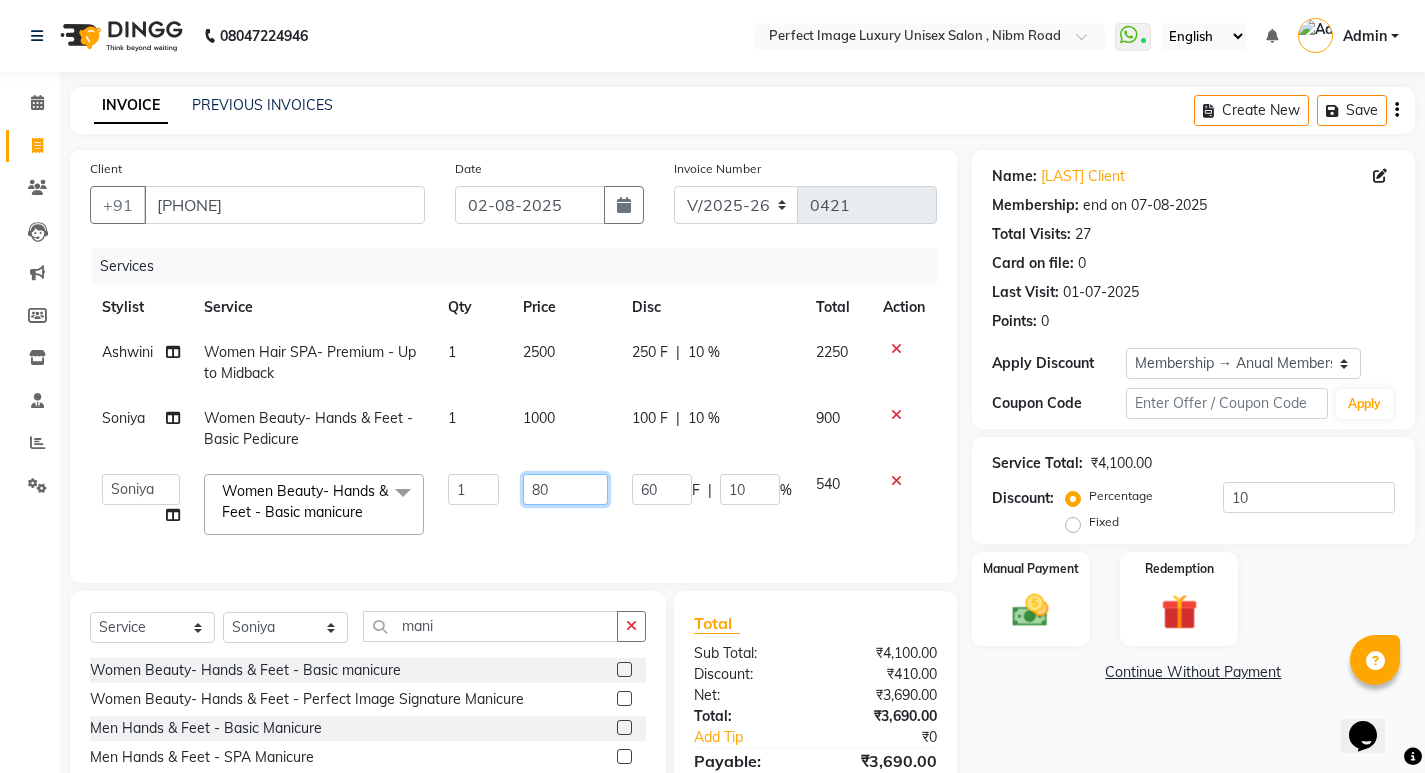 type on "800" 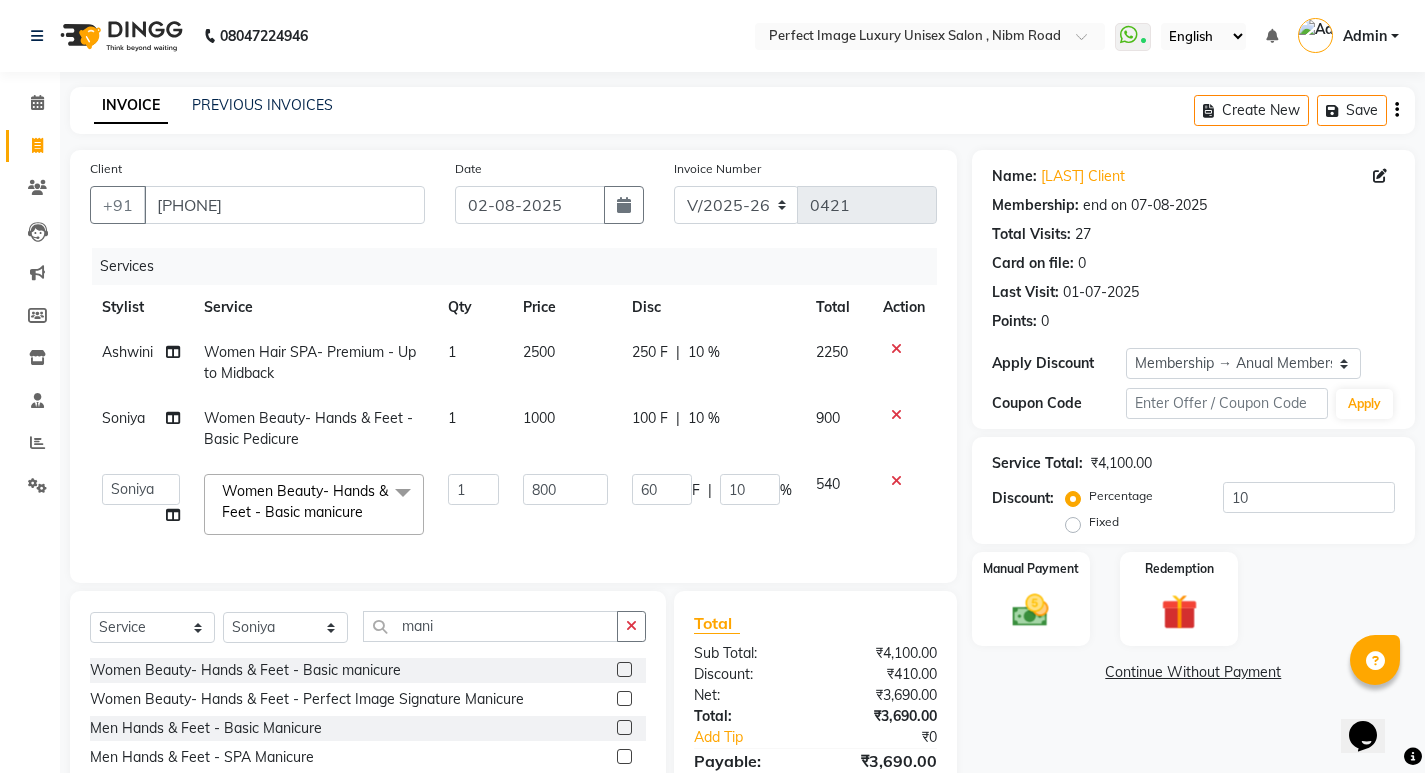 click on "800" 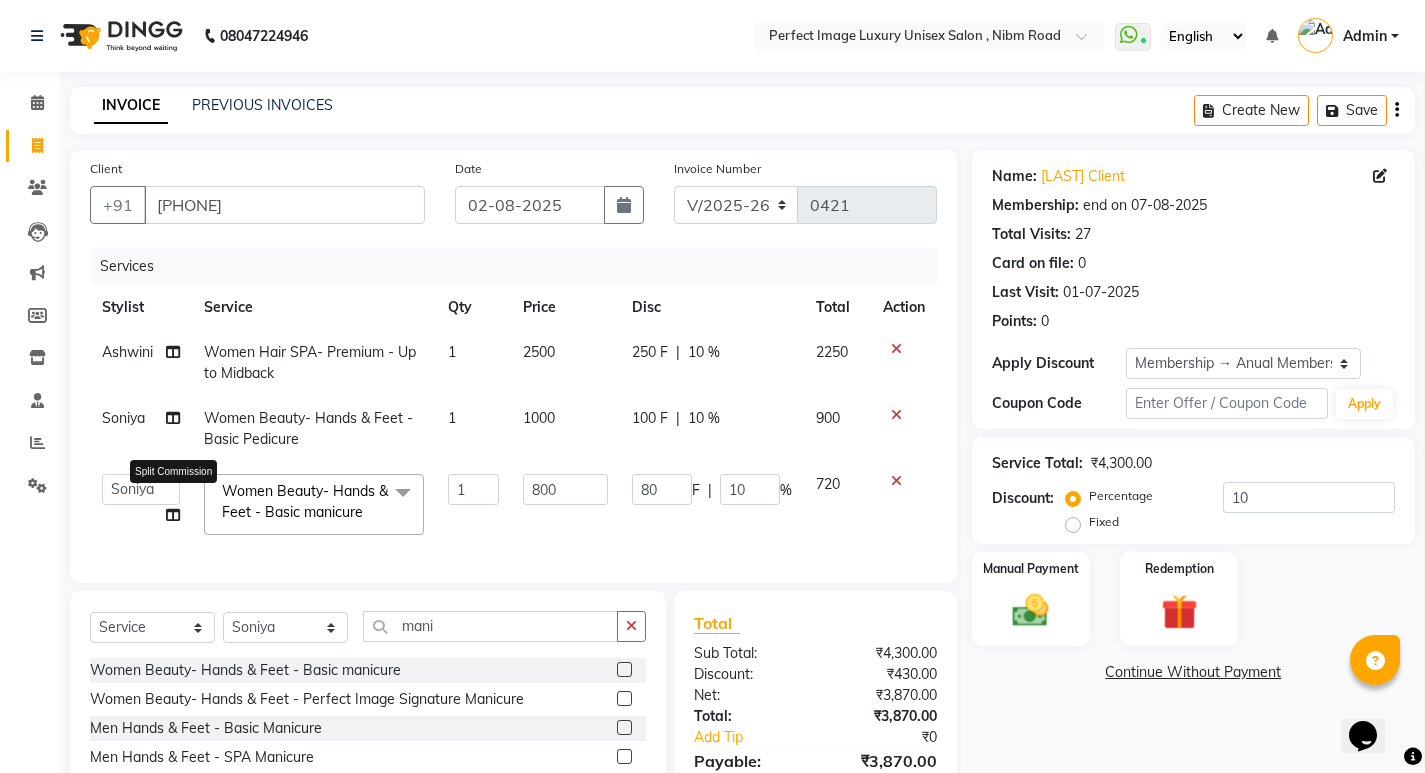 click 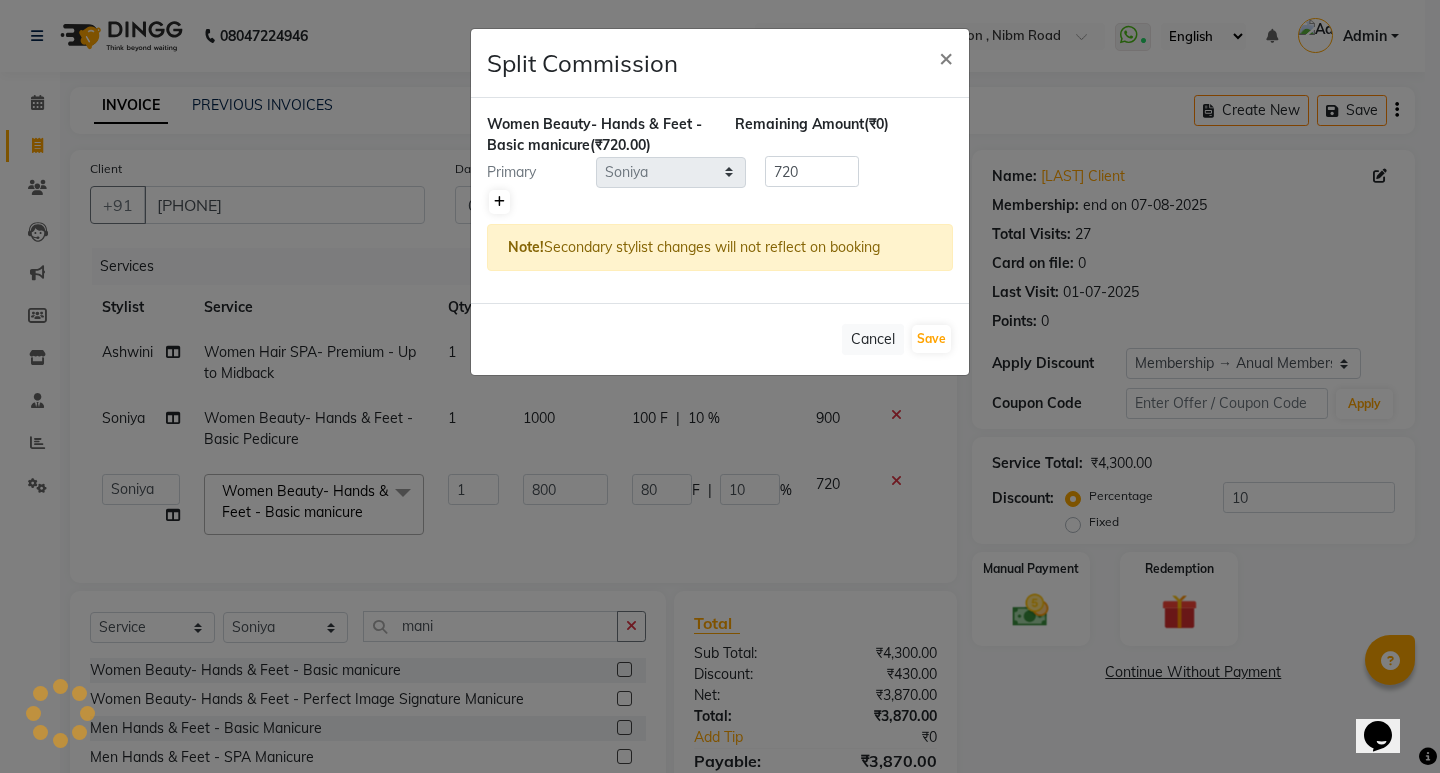click 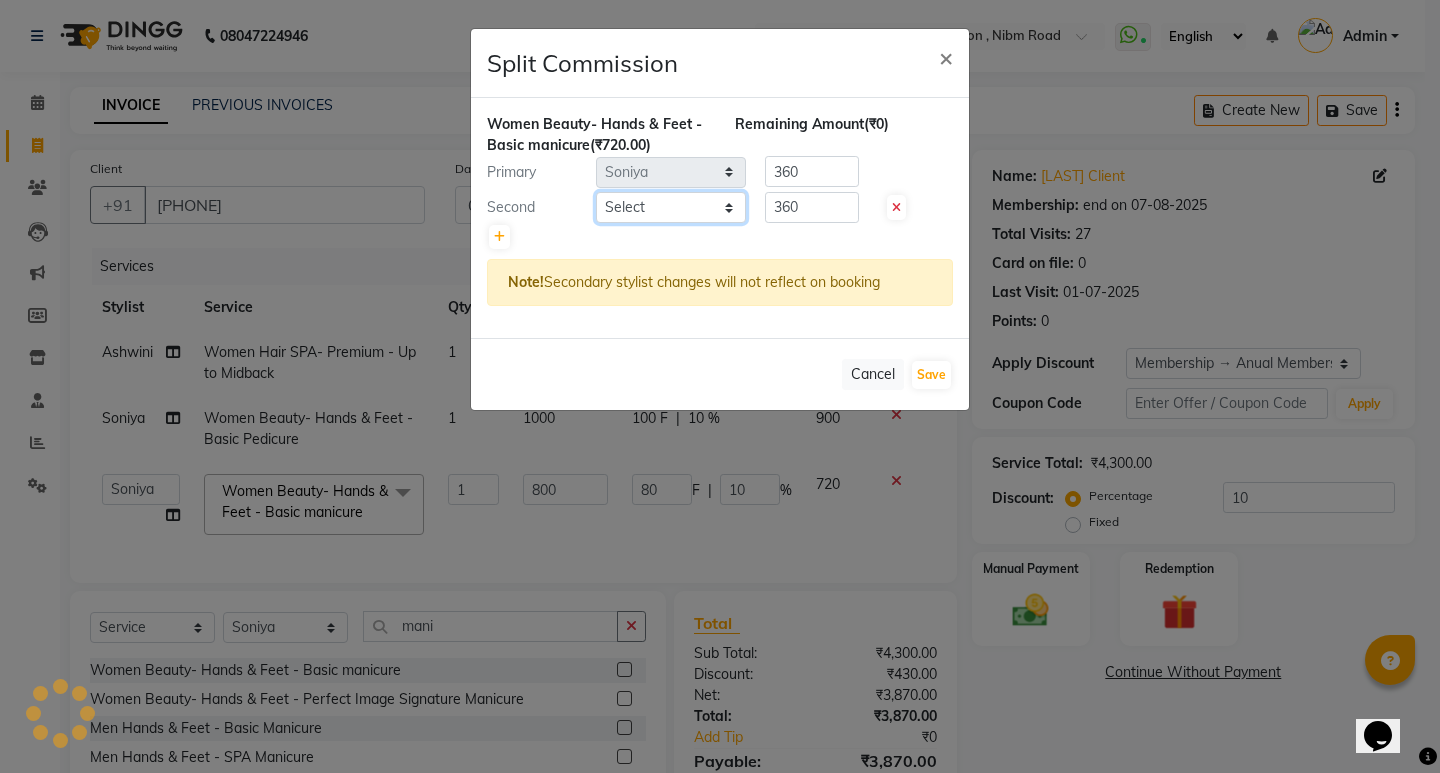 click on "Select  Asha   Ashwini   Manager    Neelam   Neeta   Reshma   Sanket   Shanti   Soniya" 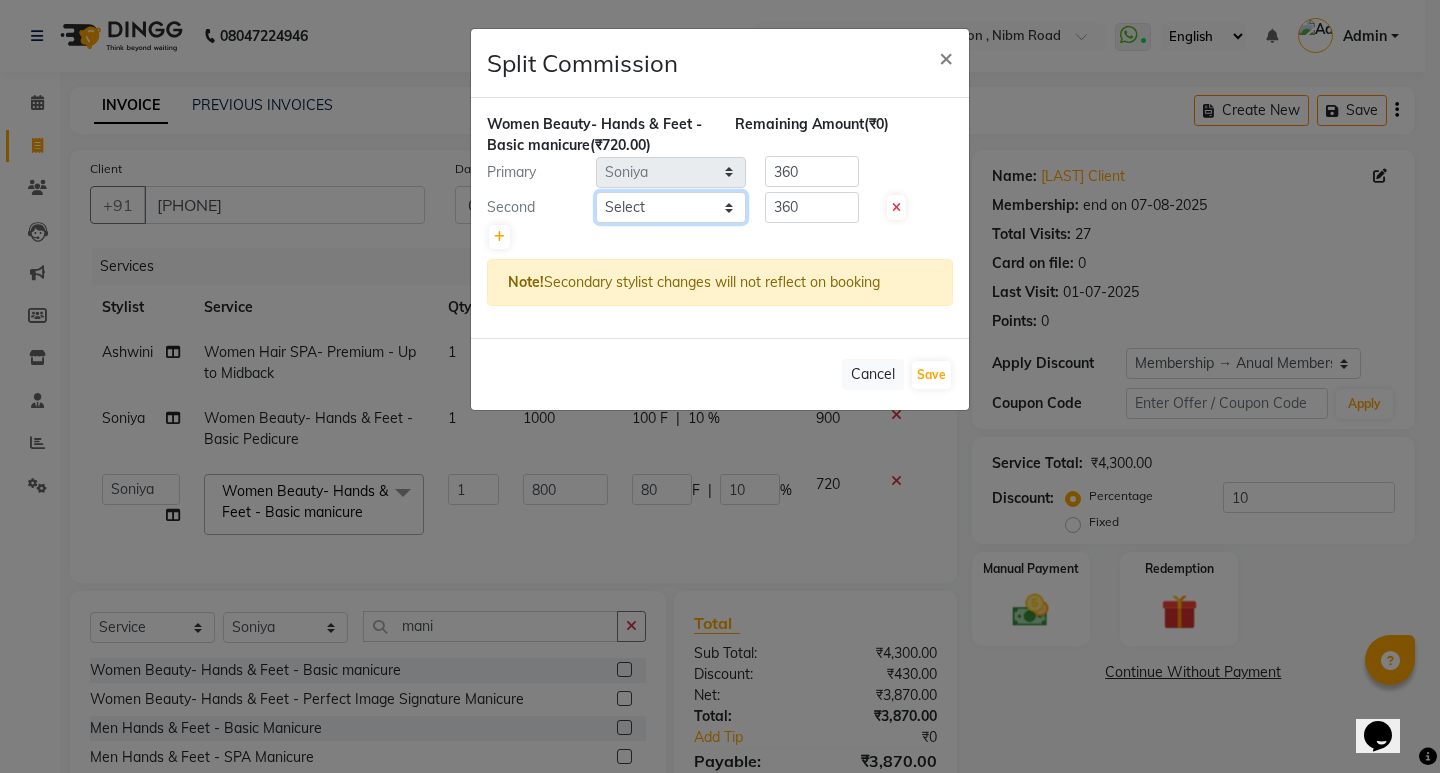select on "32015" 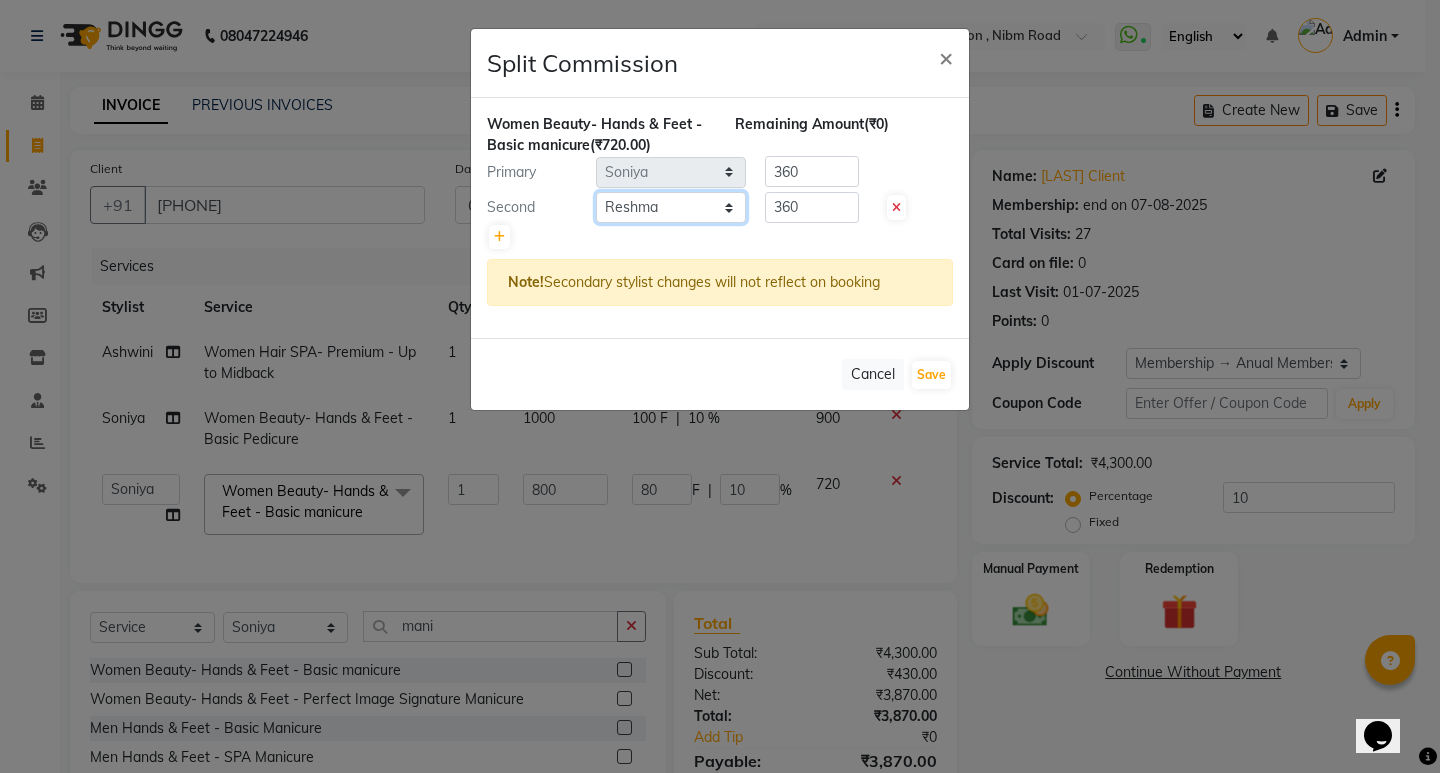 click on "Select  Asha   Ashwini   Manager    Neelam   Neeta   Reshma   Sanket   Shanti   Soniya" 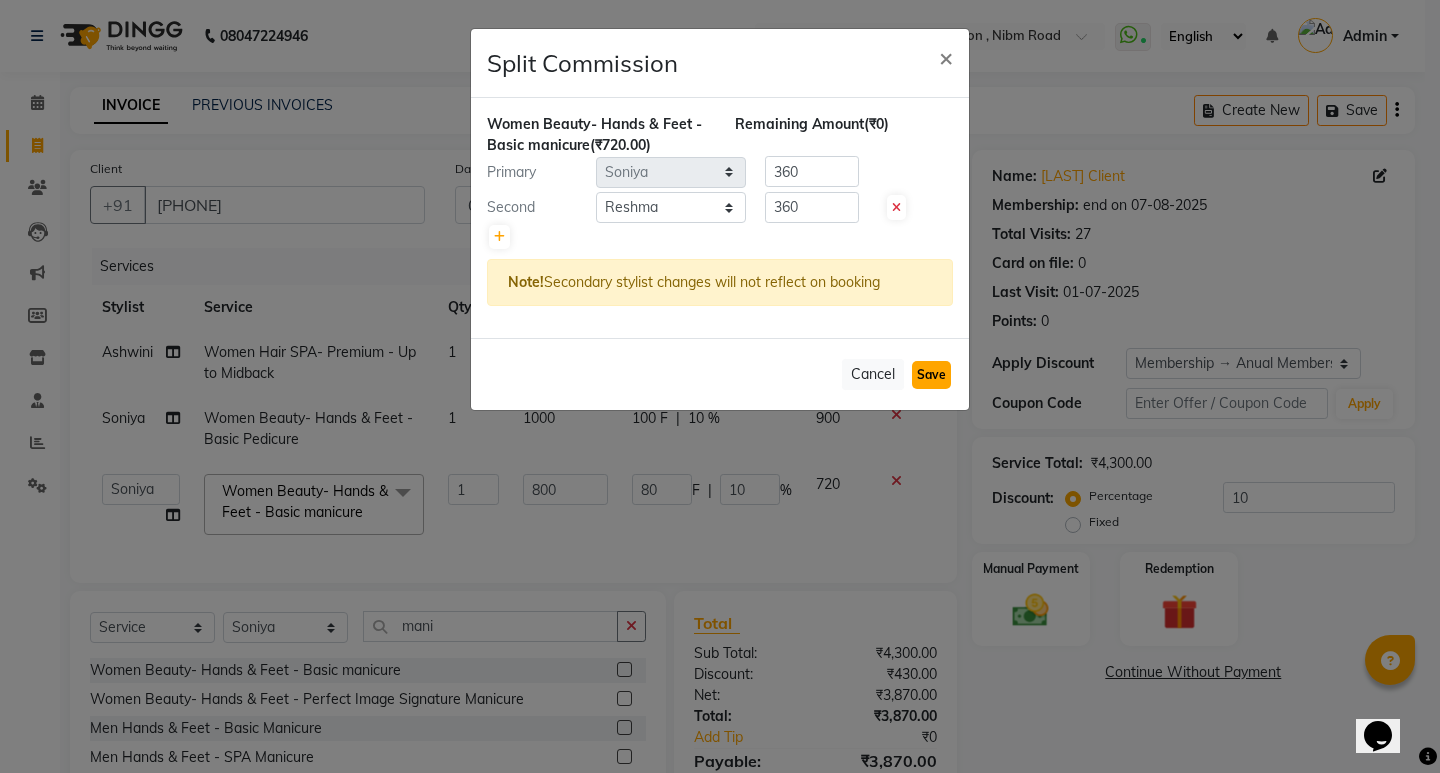 click on "Save" 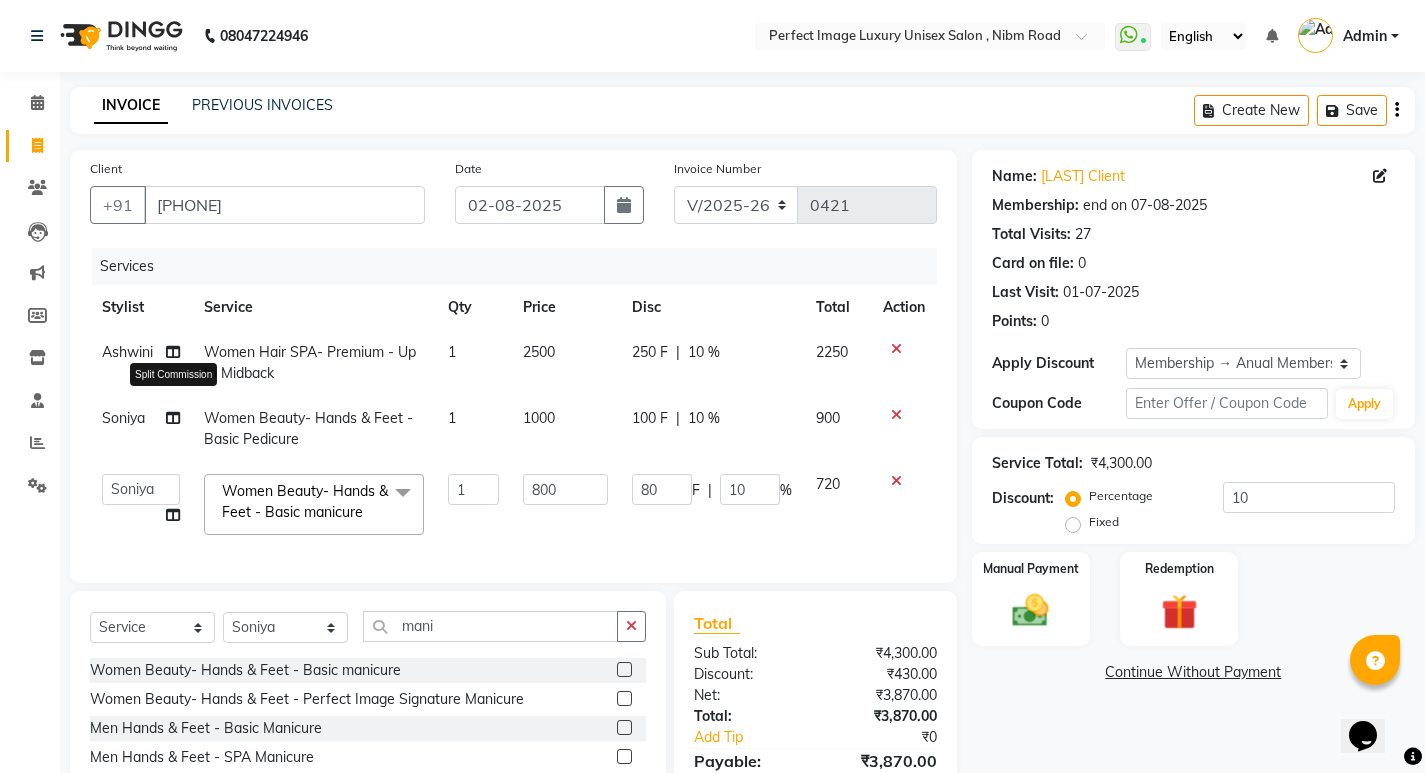 click 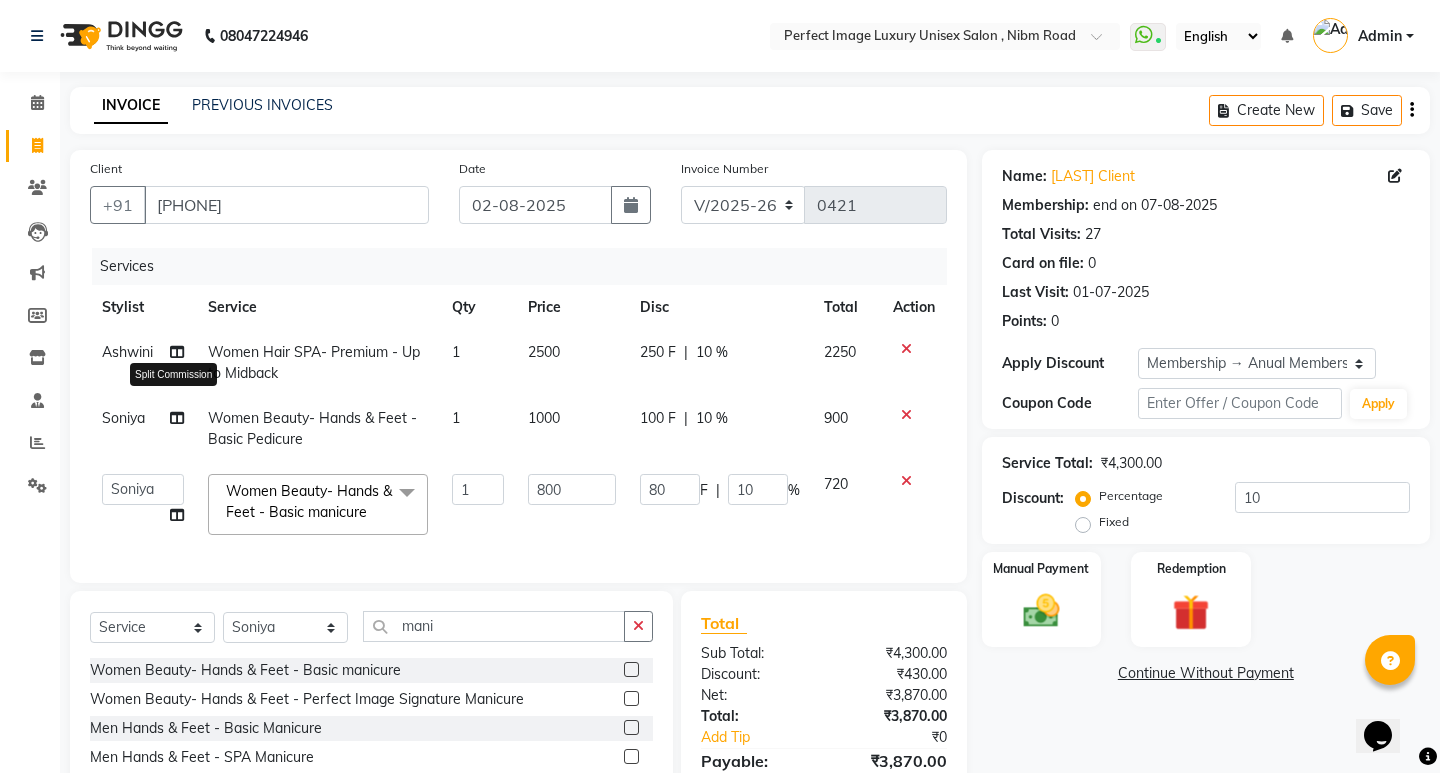 select on "41881" 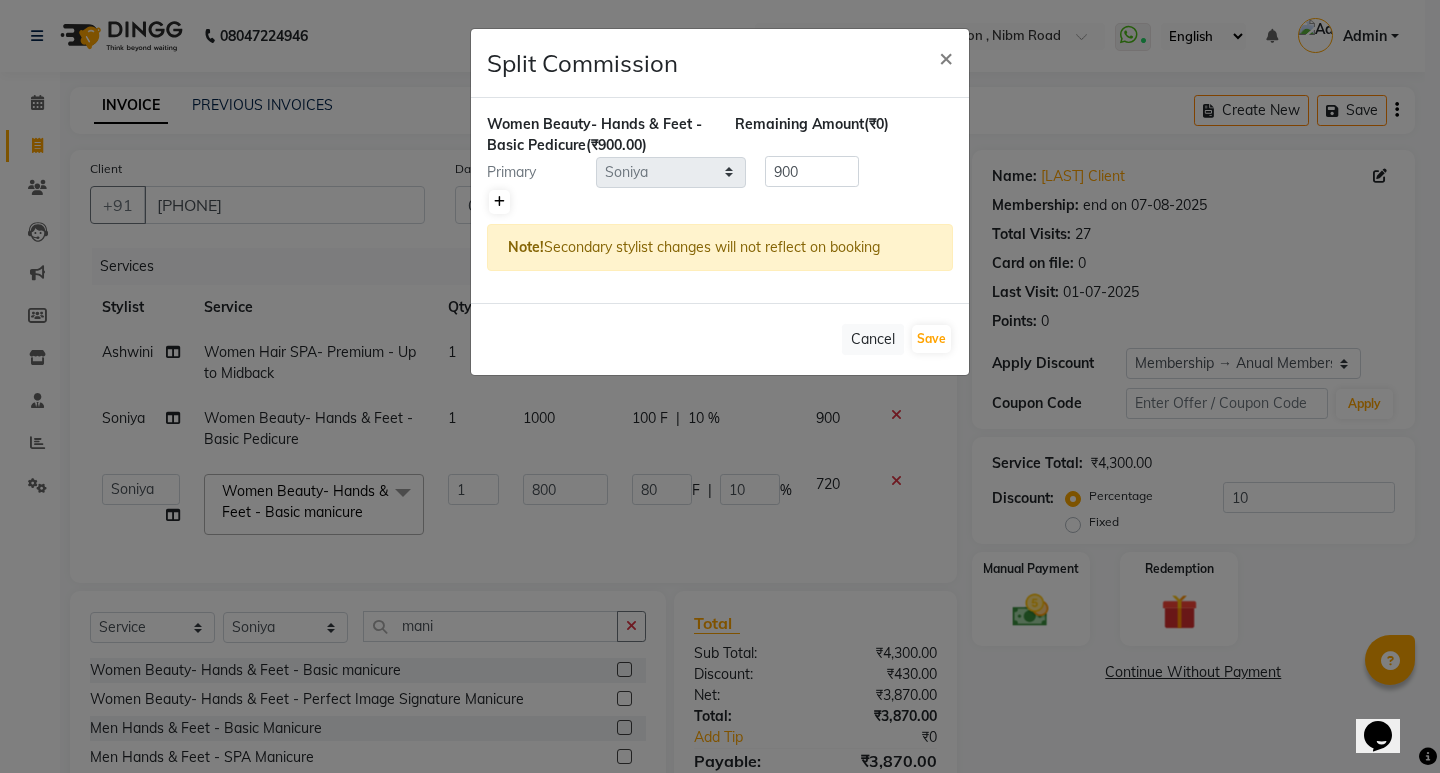 click 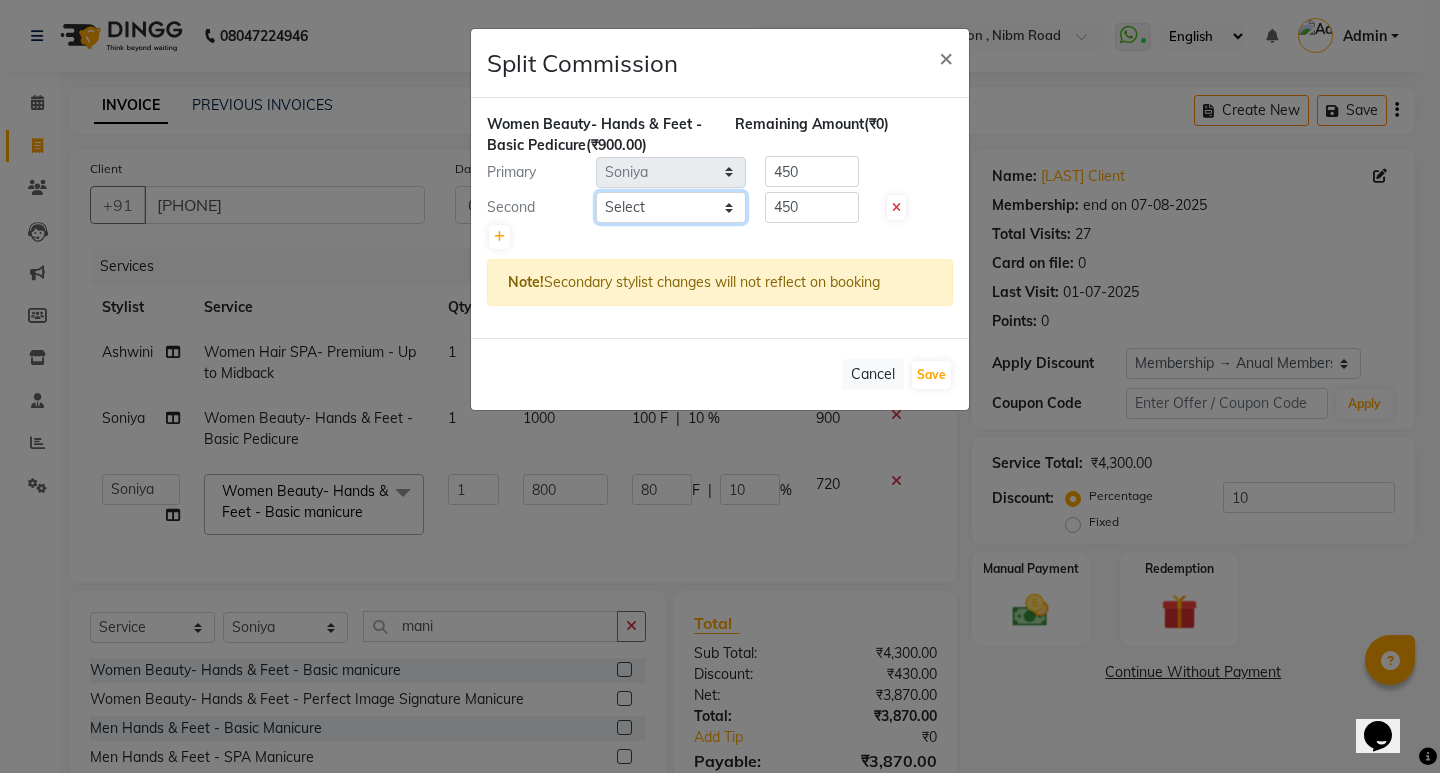click on "Select  Asha   Ashwini   Manager    Neelam   Neeta   Reshma   Sanket   Shanti   Soniya" 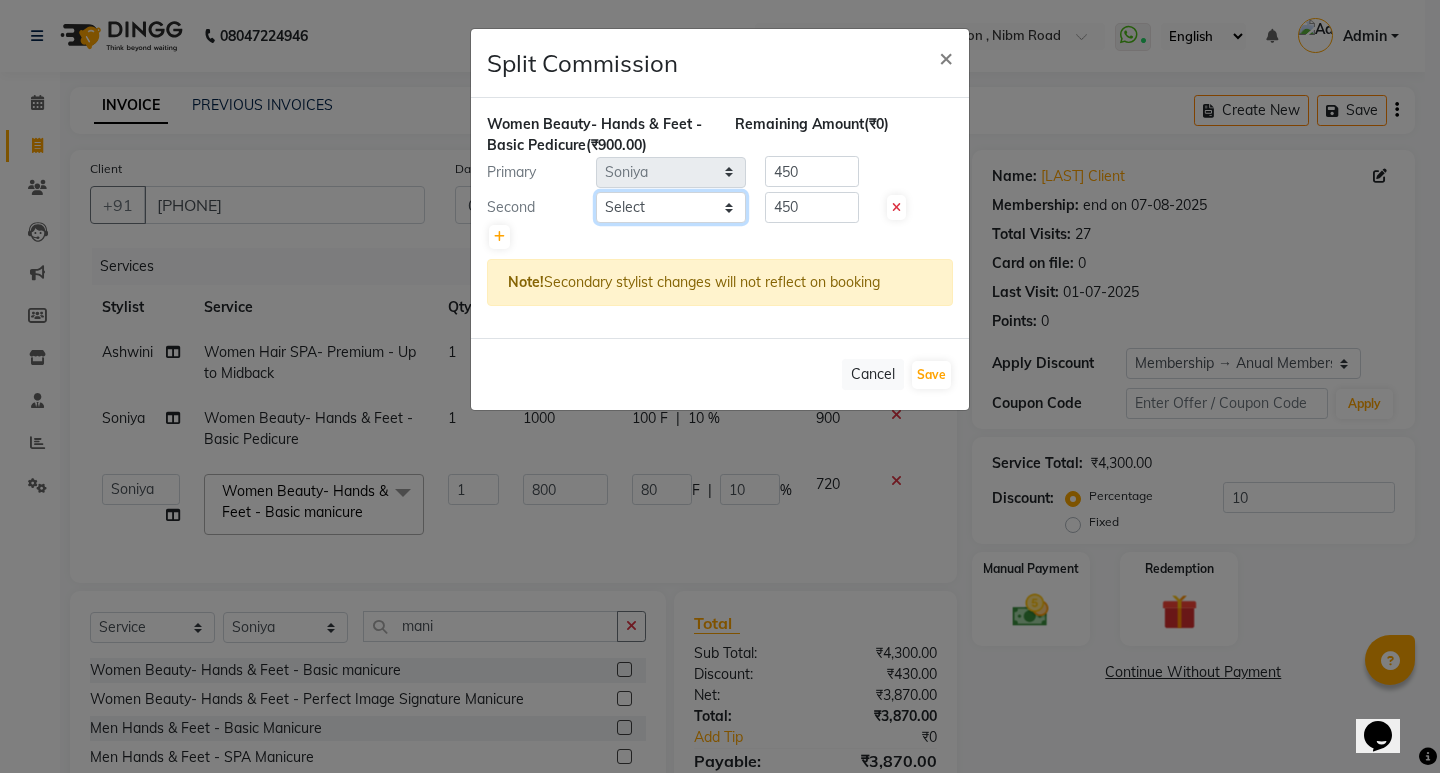 select on "32015" 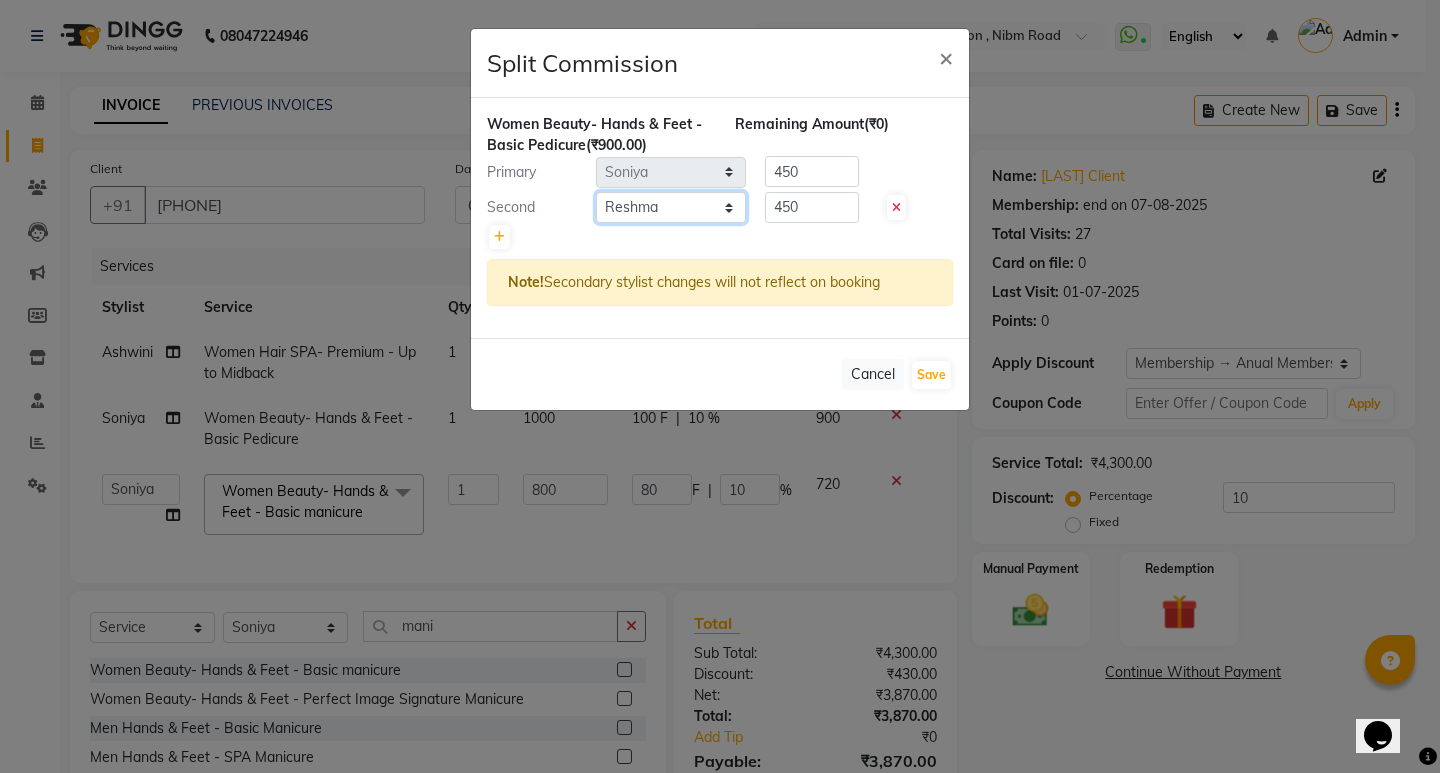 click on "Select  Asha   Ashwini   Manager    Neelam   Neeta   Reshma   Sanket   Shanti   Soniya" 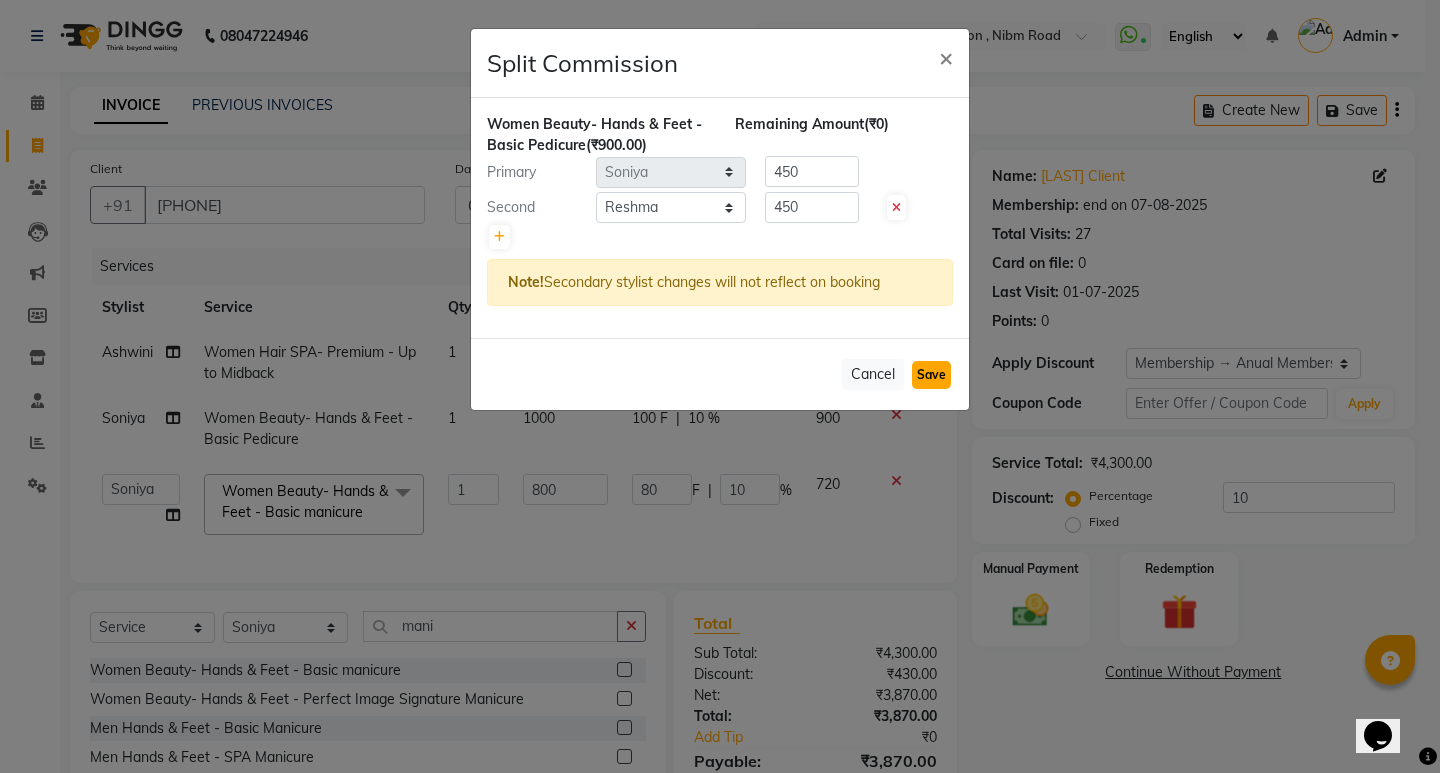 click on "Save" 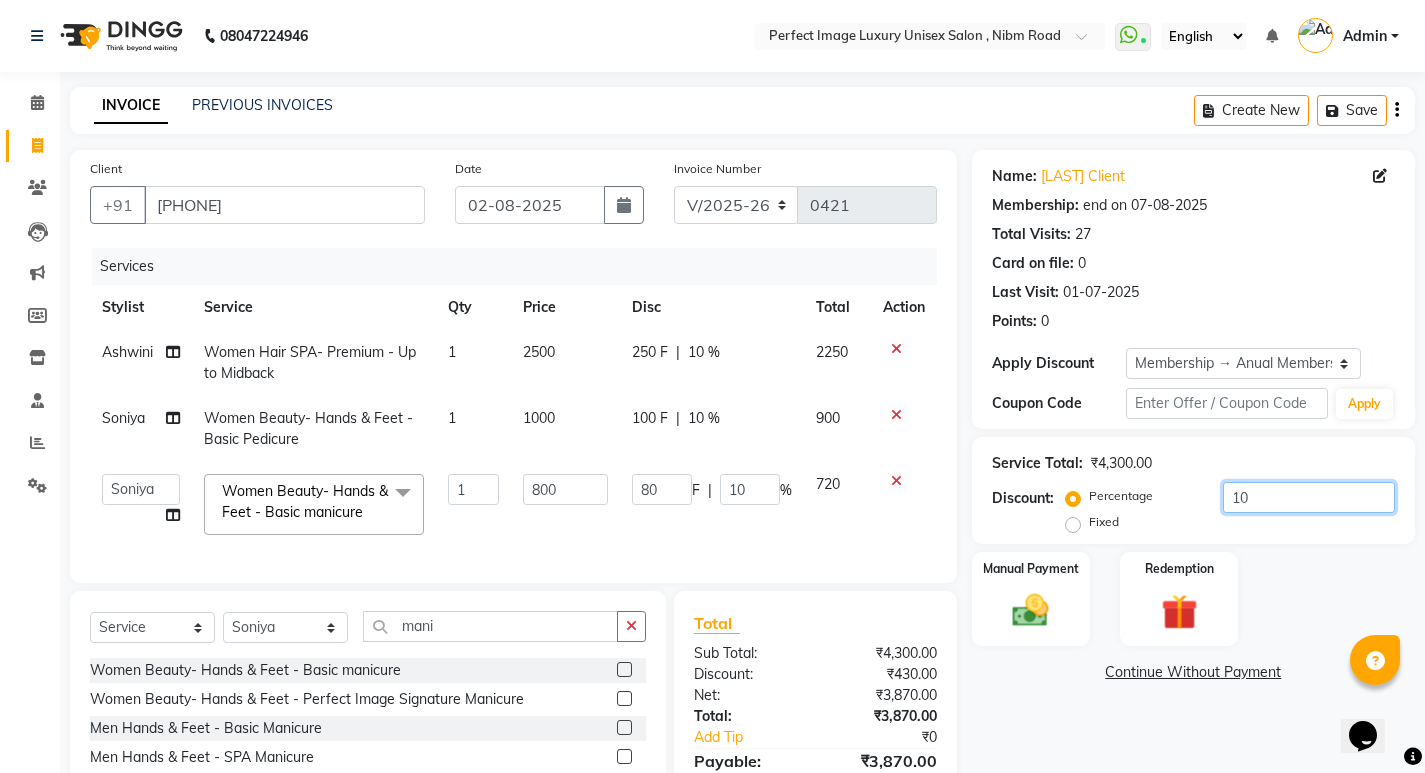 click on "10" 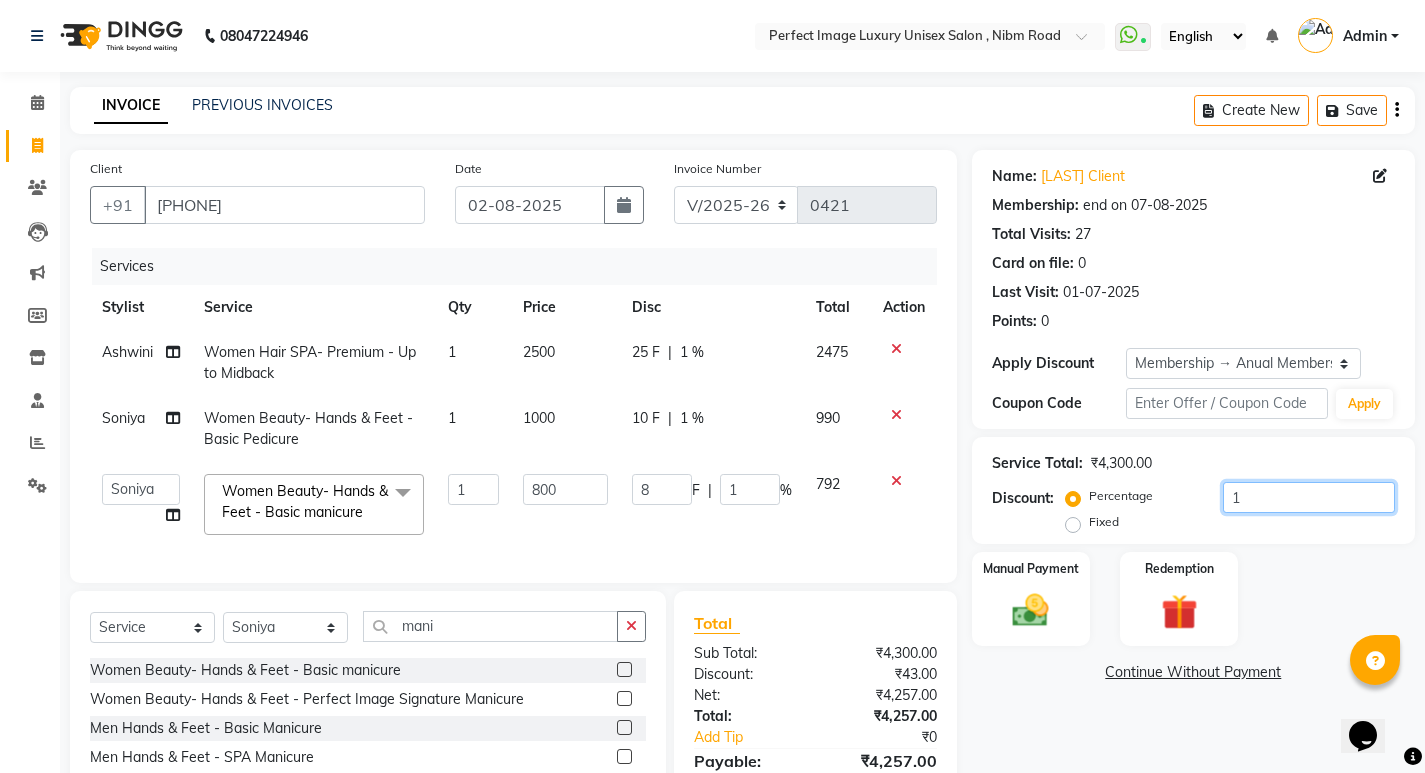type 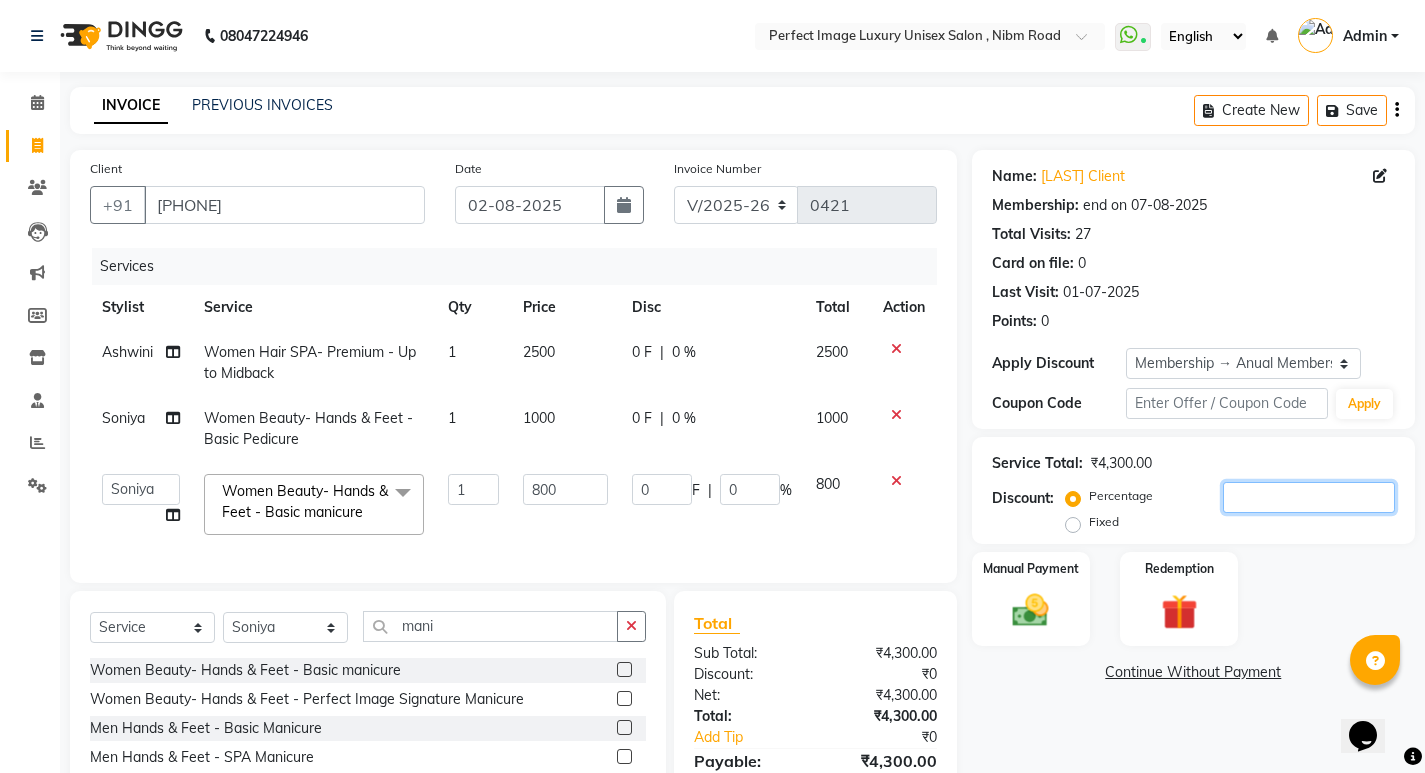type on "2" 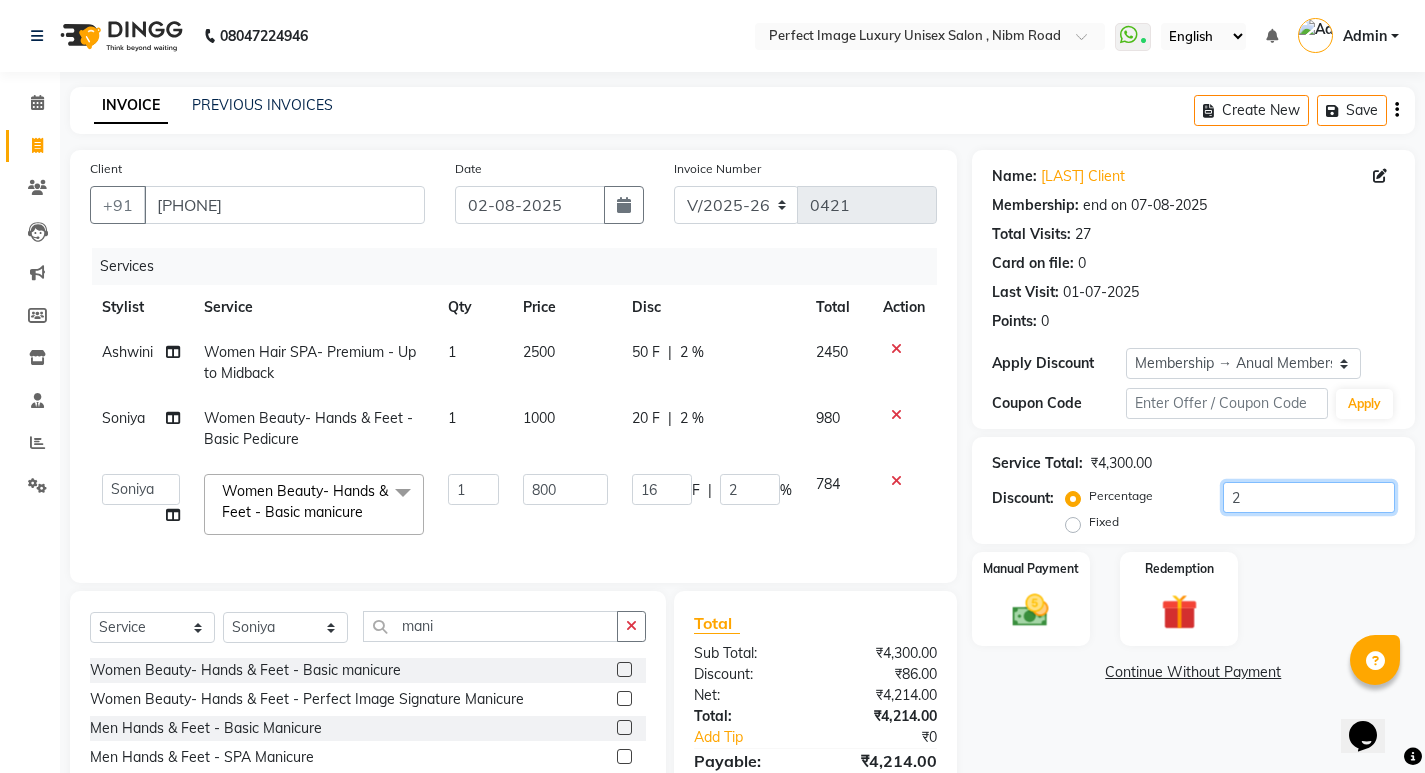 type on "20" 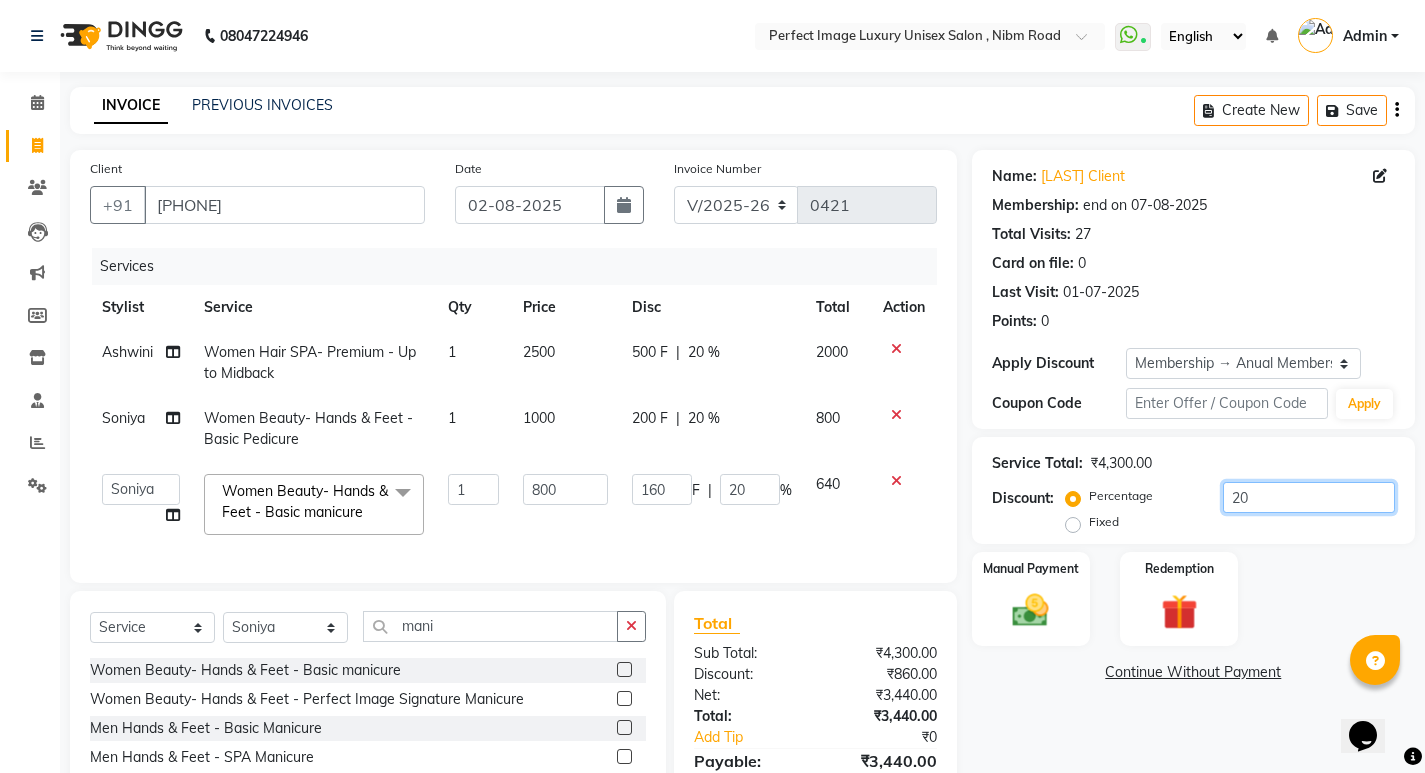 type on "20" 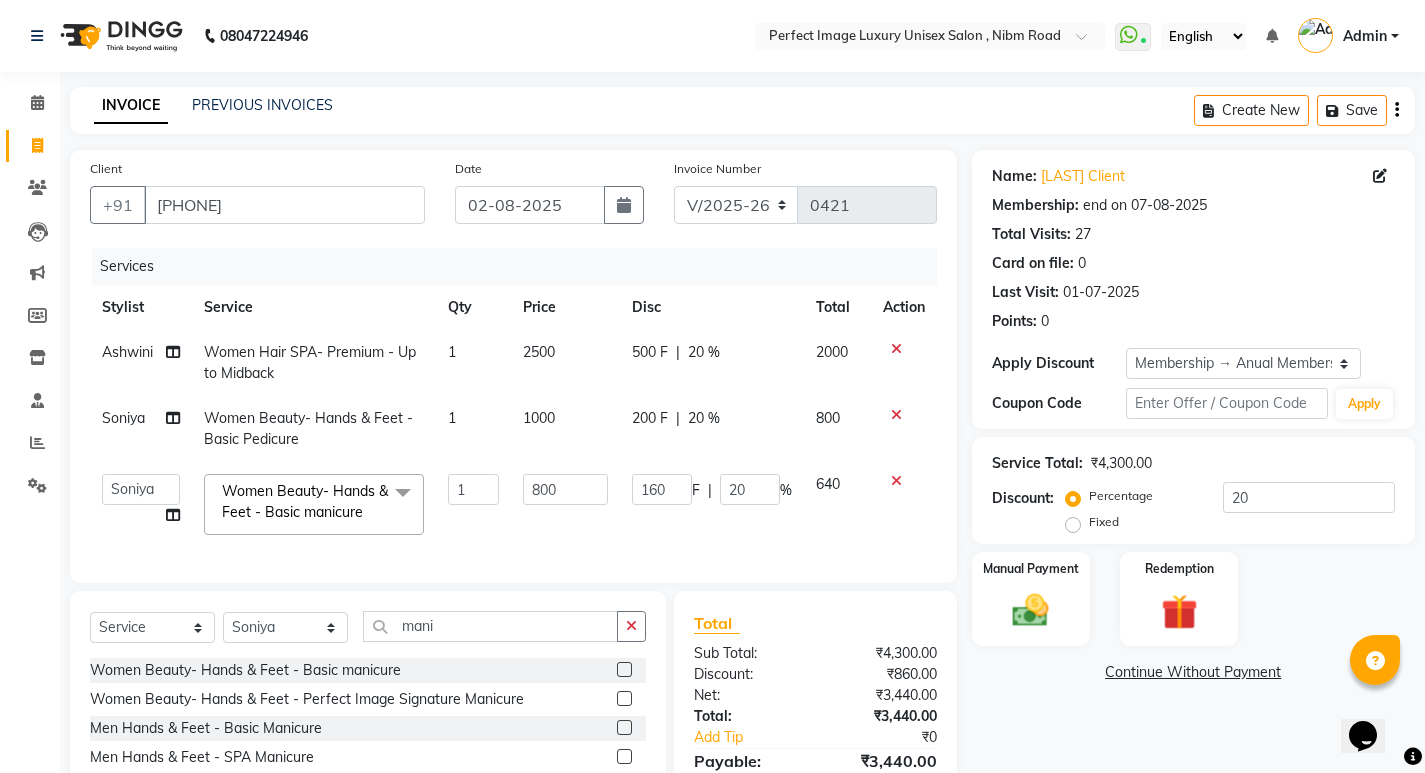 click on "Name: Deboshri Client Membership: end on 07-08-2025 Total Visits:  27 Card on file:  0 Last Visit:   01-07-2025 Points:   0  Apply Discount Select Membership → Anual Membership Coupon Code Apply Service Total:  ₹4,300.00  Discount:  Percentage   Fixed  20 Manual Payment Redemption  Continue Without Payment" 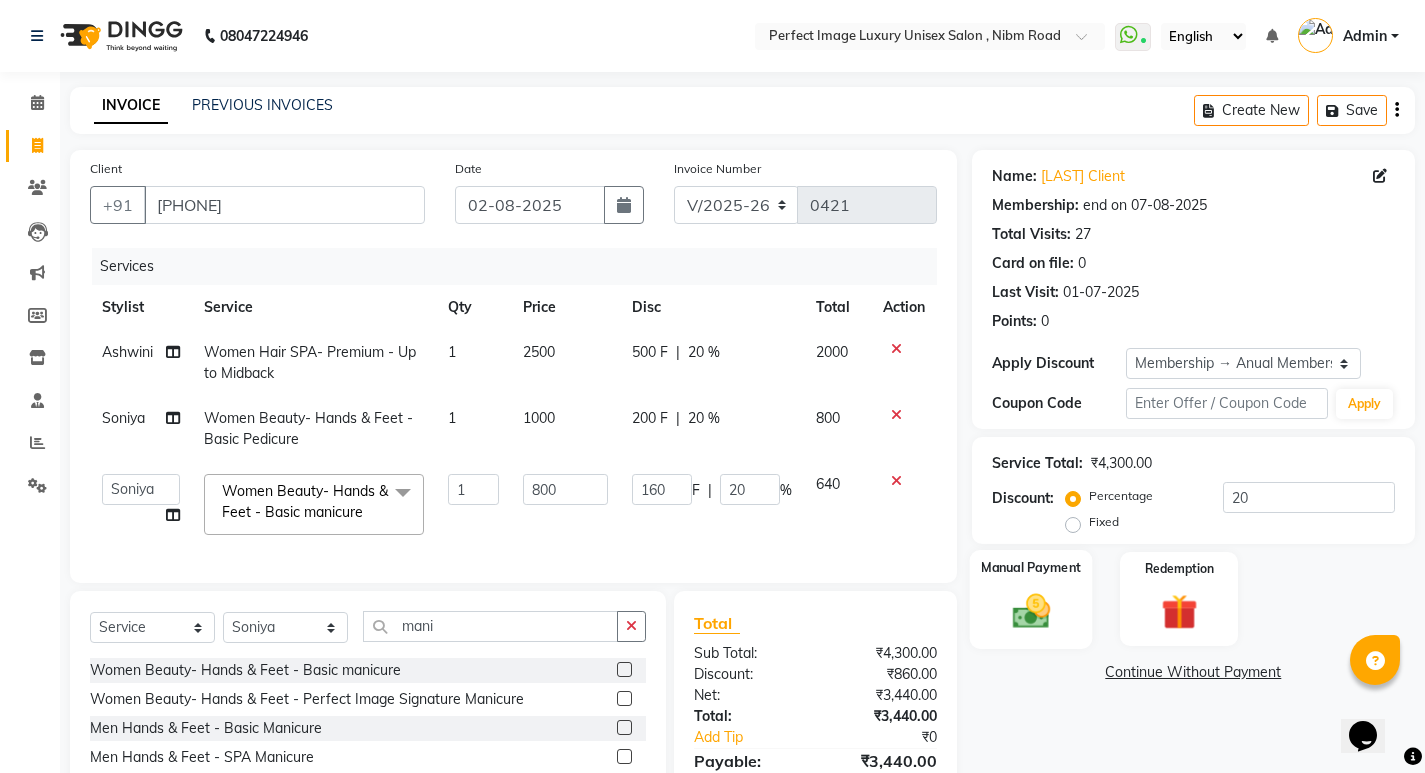 click on "Manual Payment" 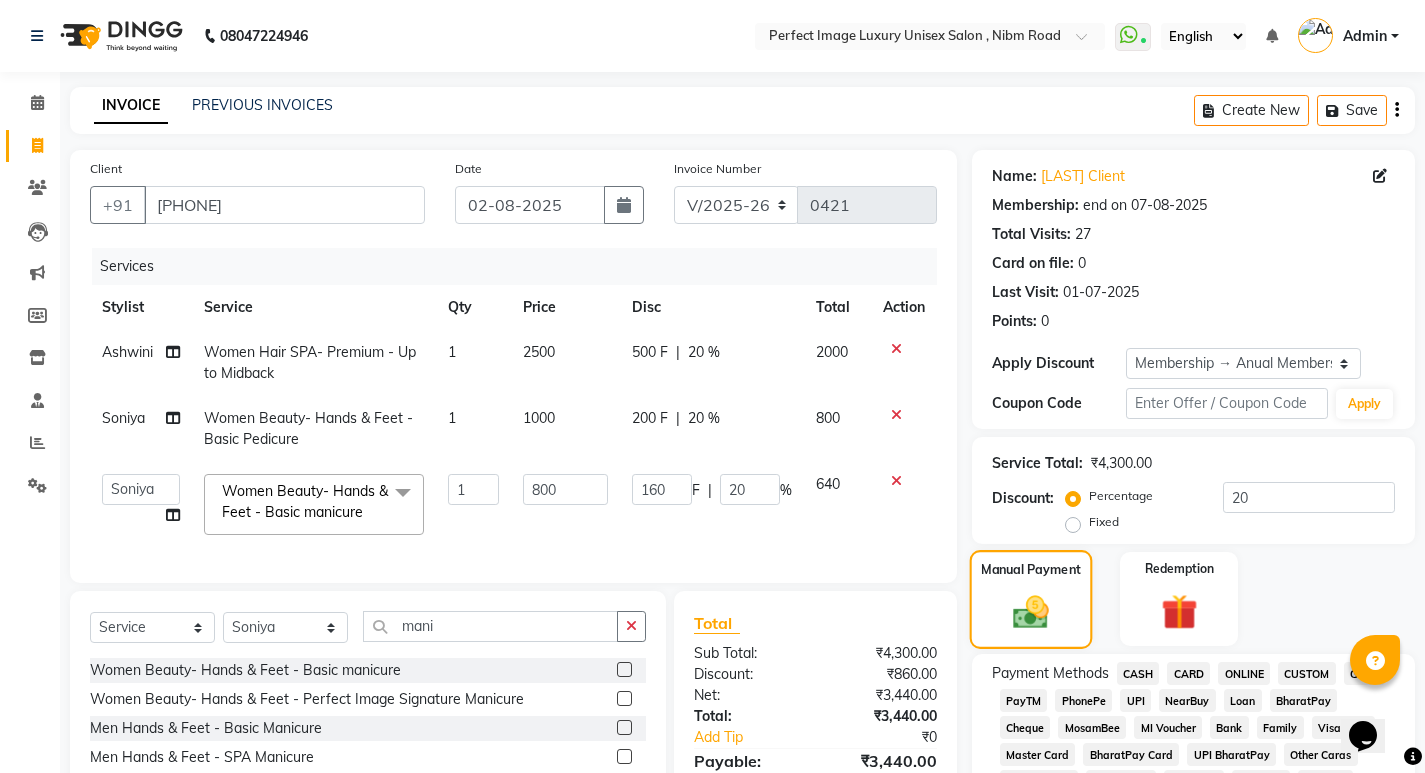 scroll, scrollTop: 600, scrollLeft: 0, axis: vertical 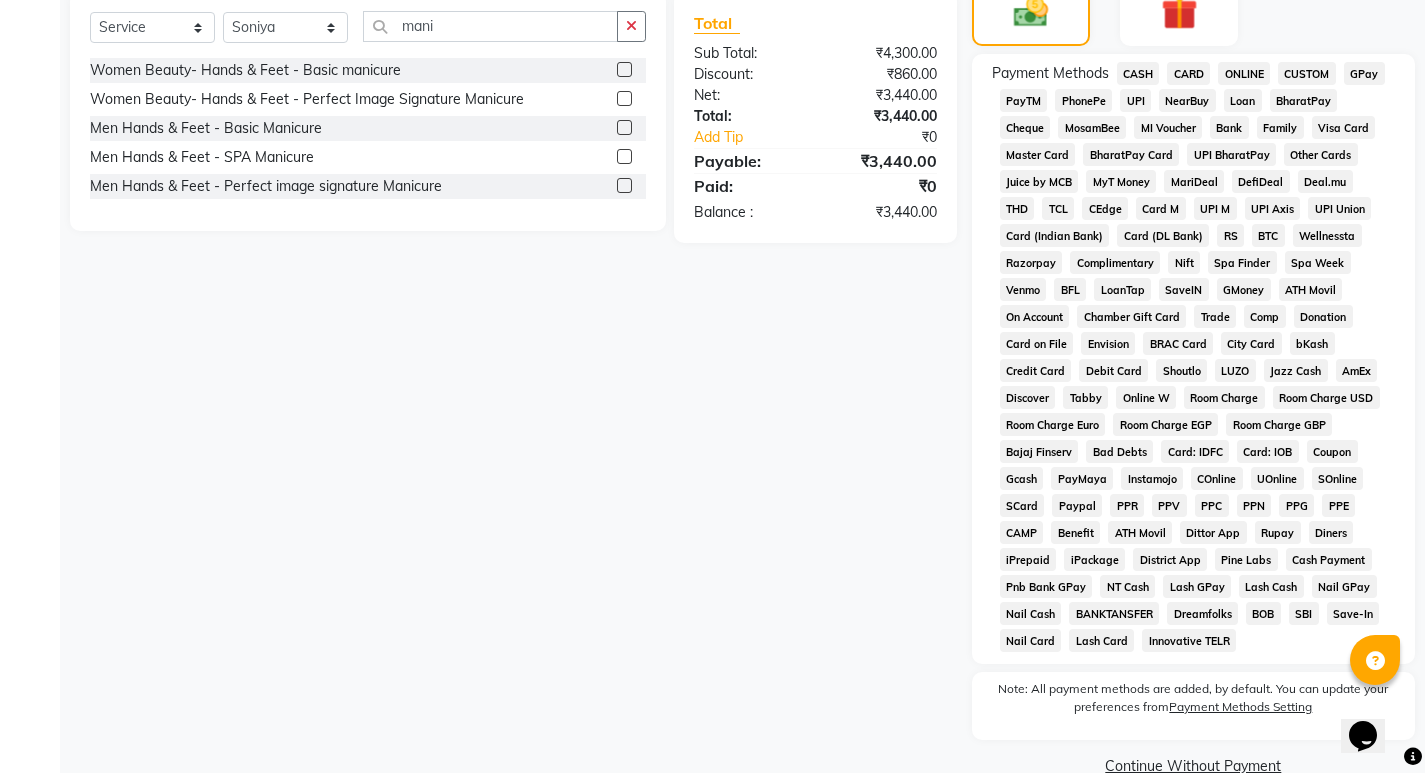 click on "CARD" 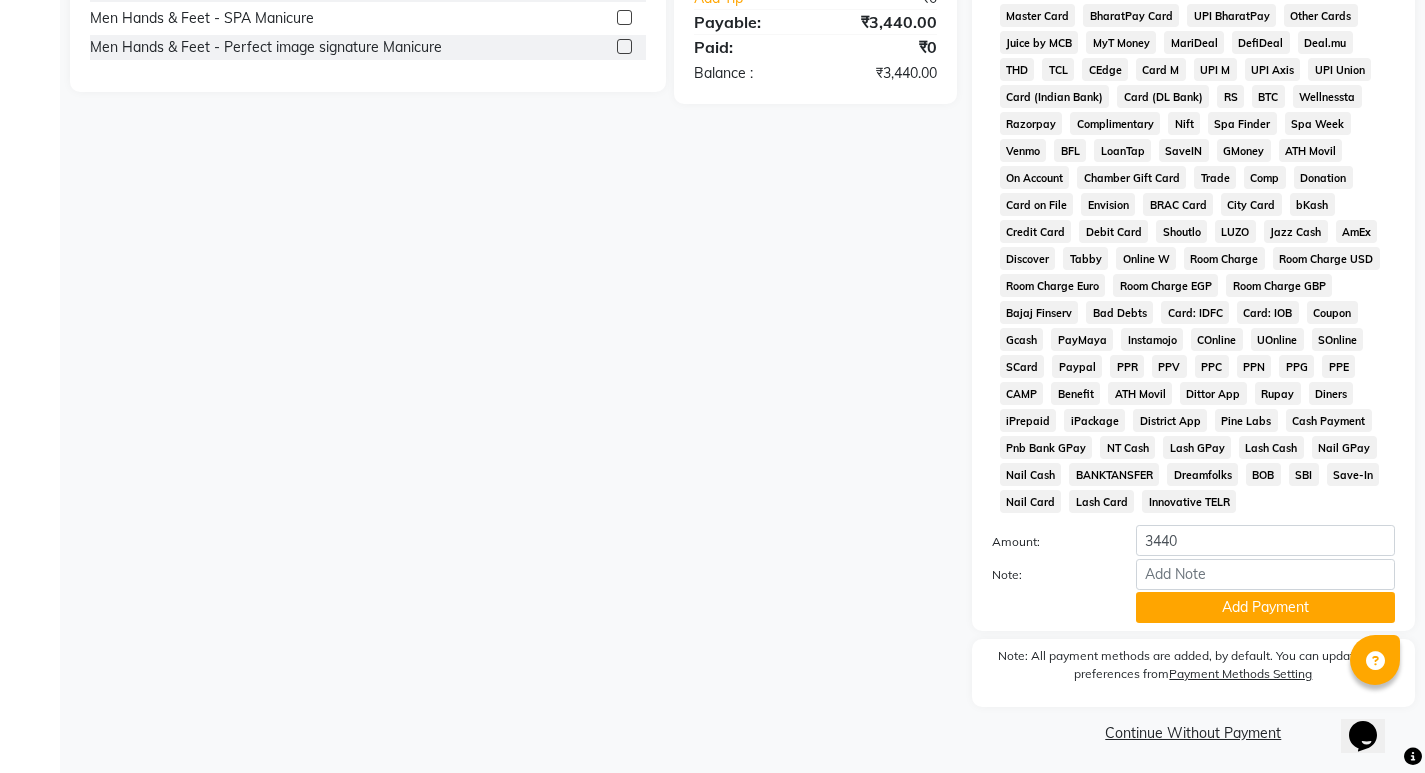 scroll, scrollTop: 744, scrollLeft: 0, axis: vertical 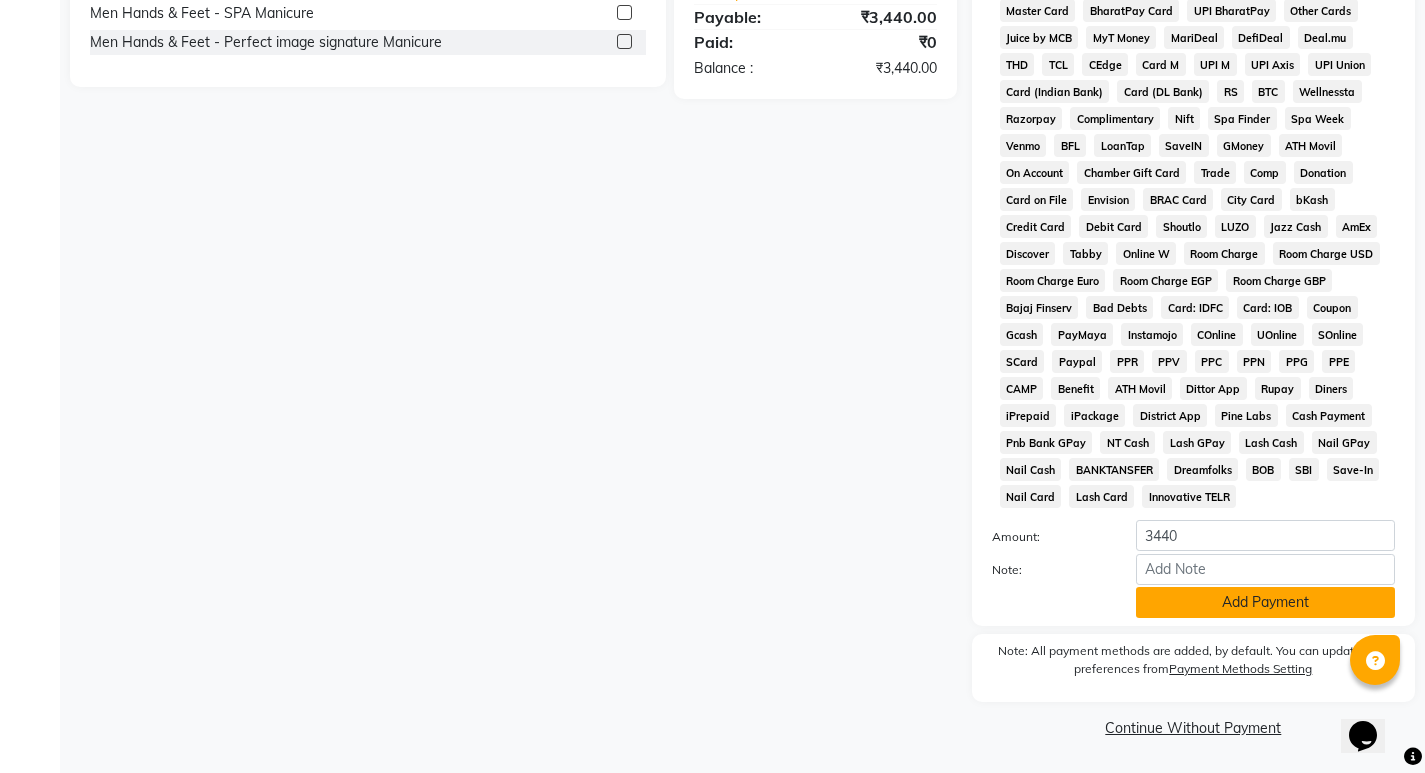 click on "Add Payment" 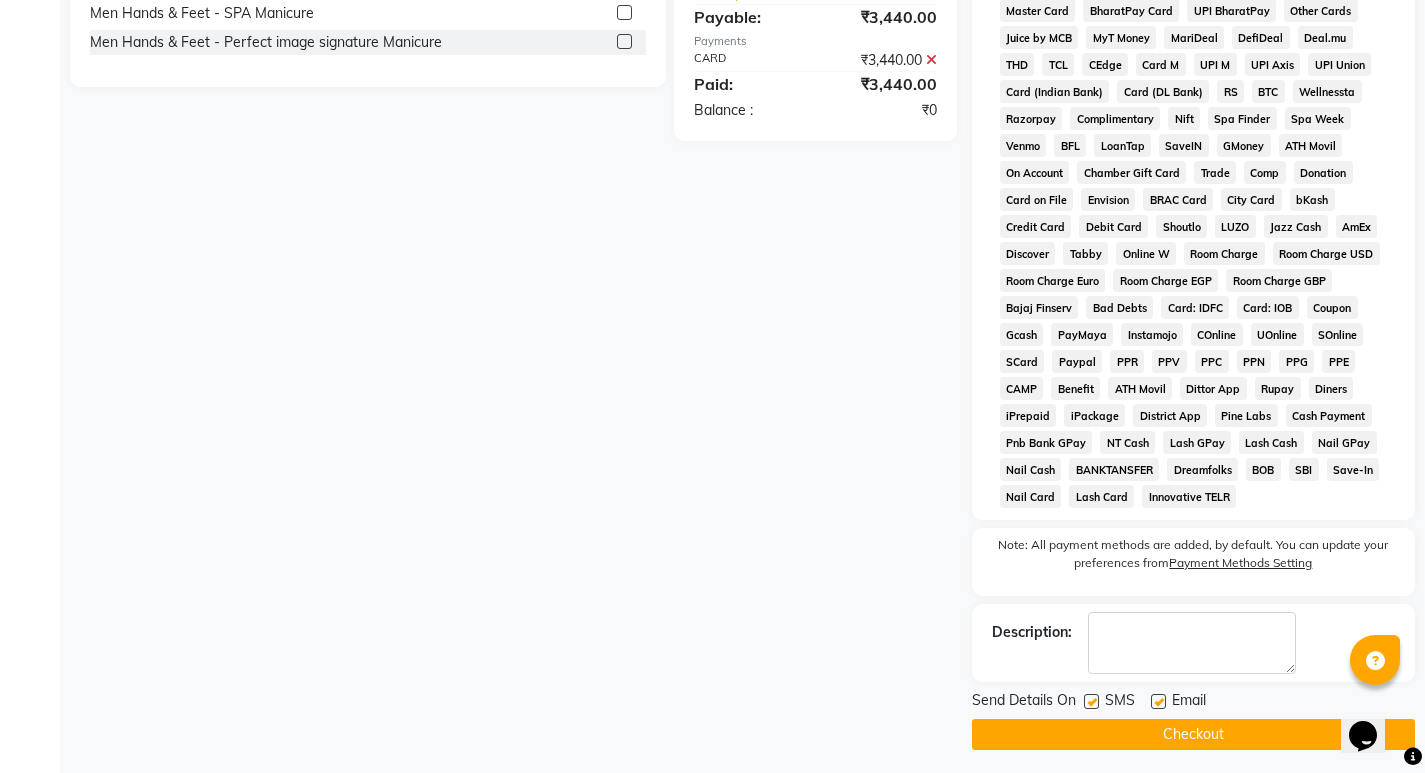 click on "Checkout" 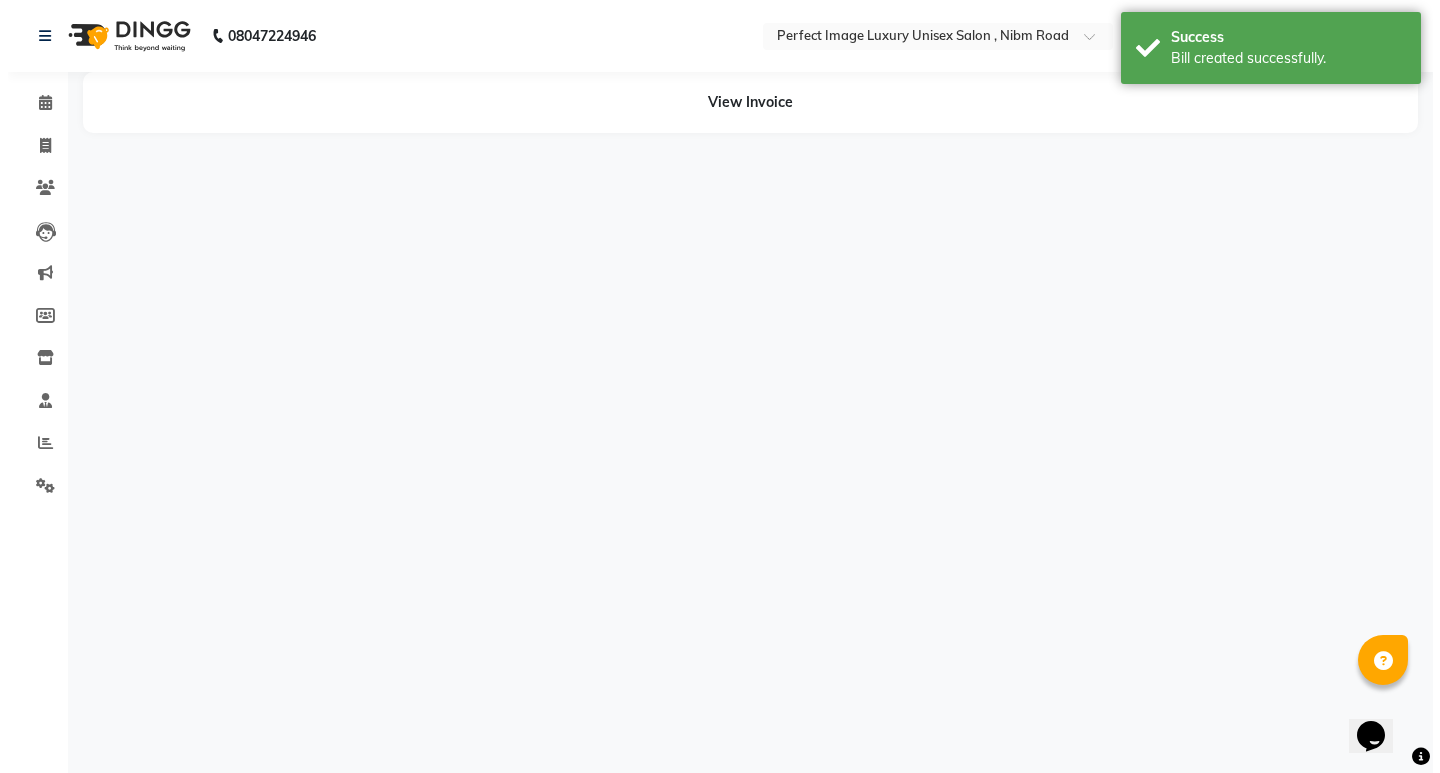 scroll, scrollTop: 0, scrollLeft: 0, axis: both 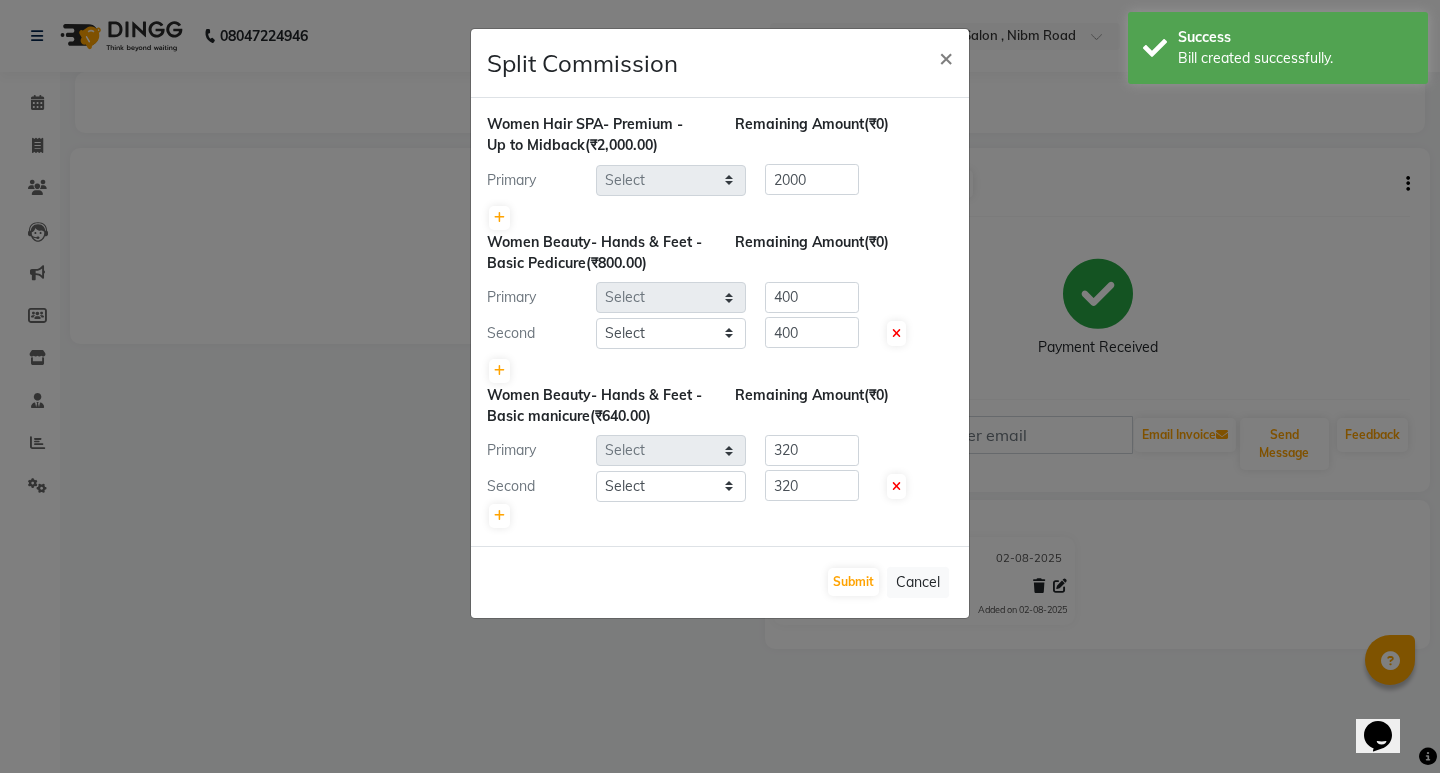 select on "32014" 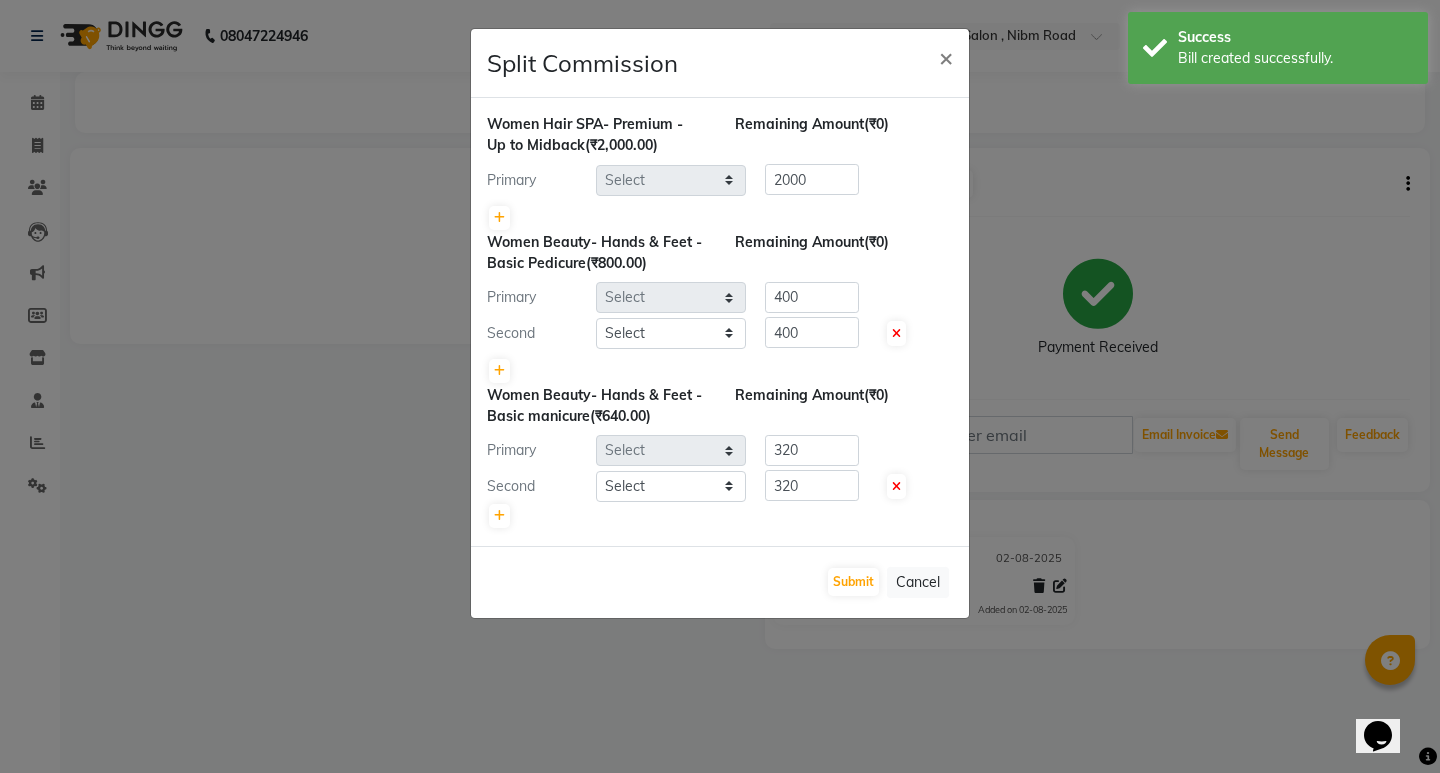 select on "41881" 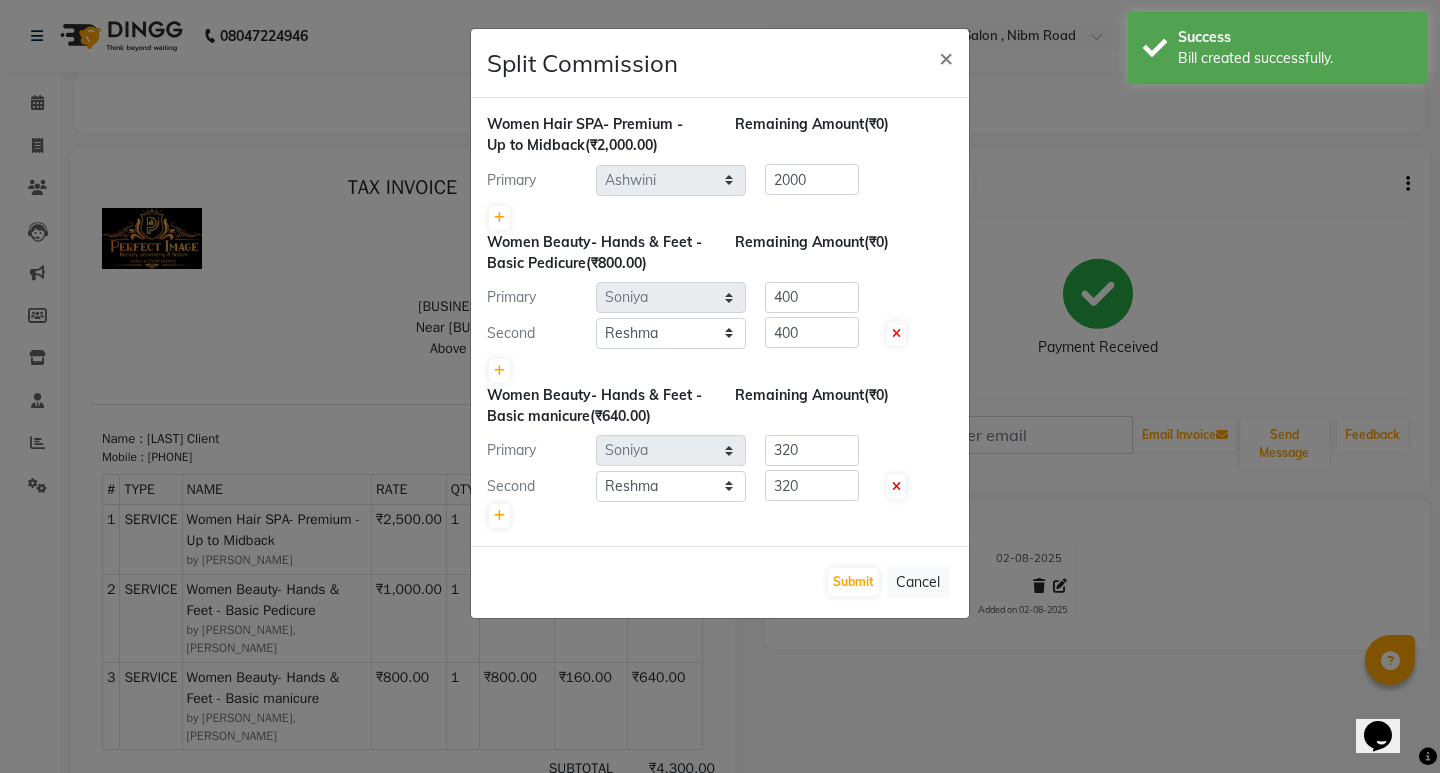scroll, scrollTop: 0, scrollLeft: 0, axis: both 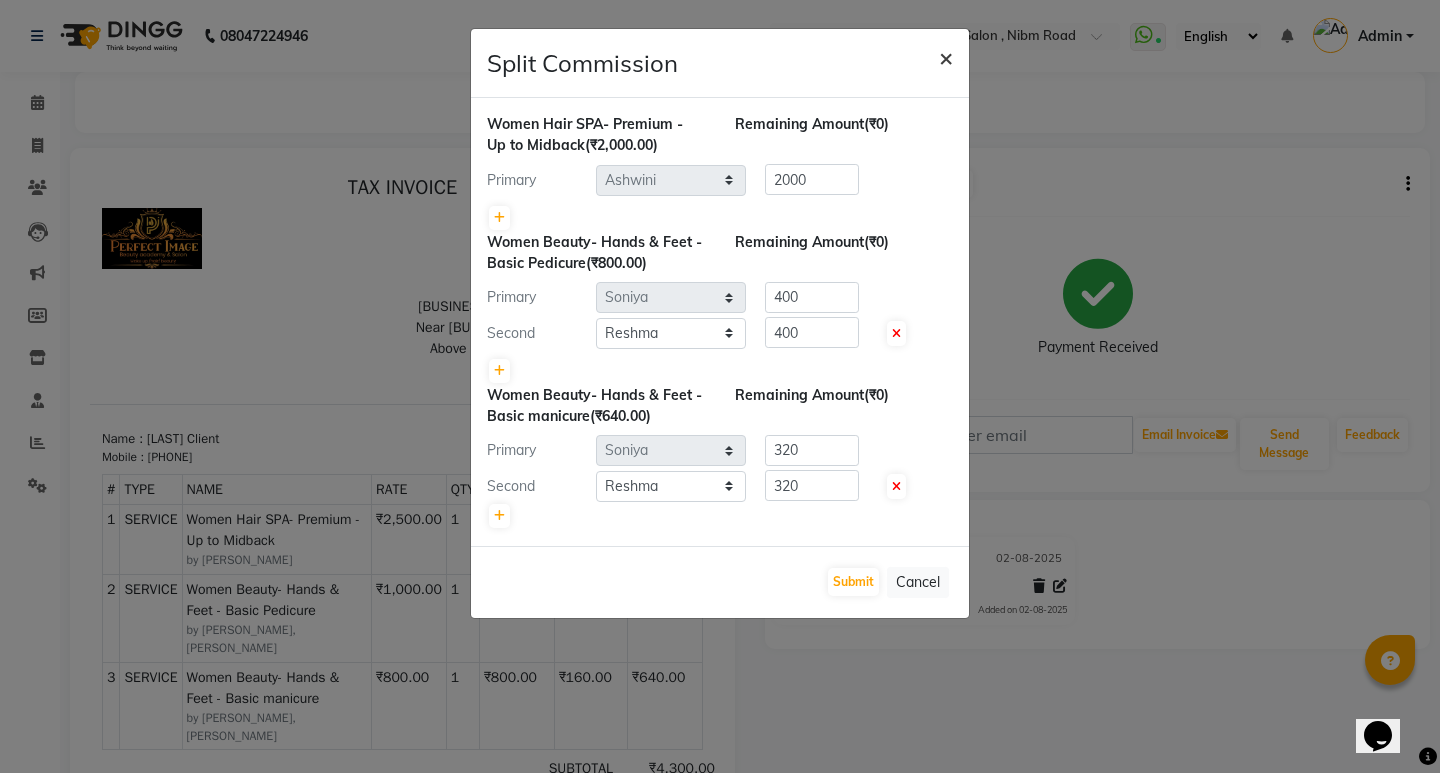 click on "×" 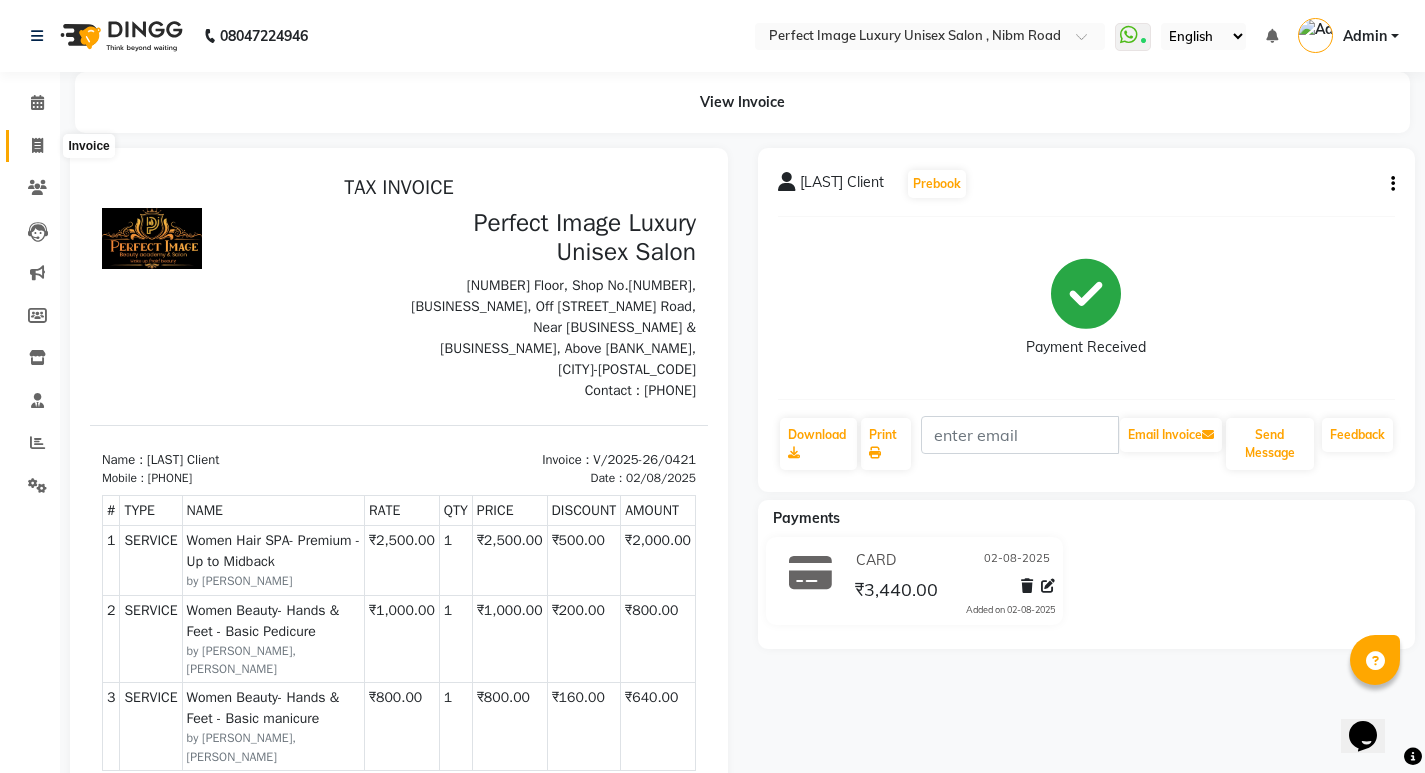 click 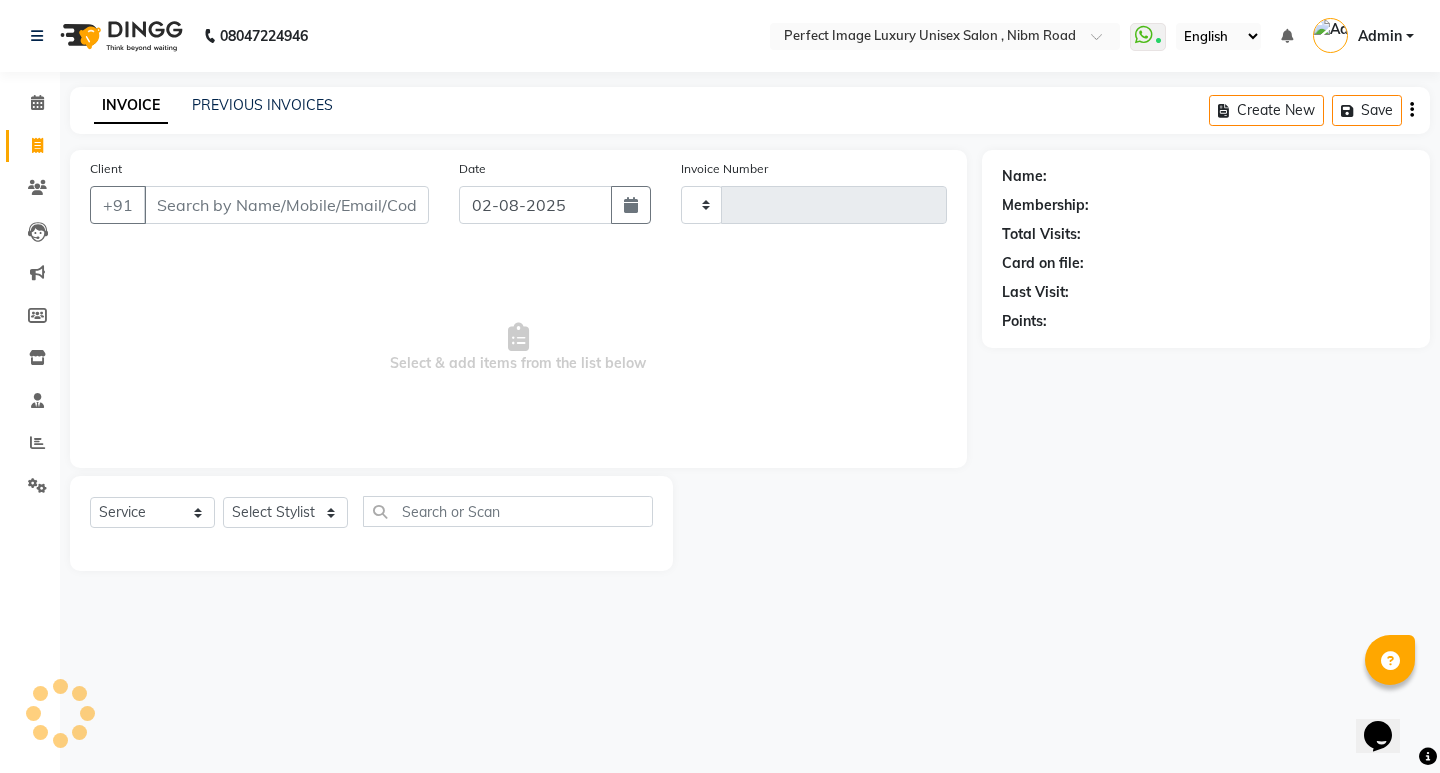 type on "0422" 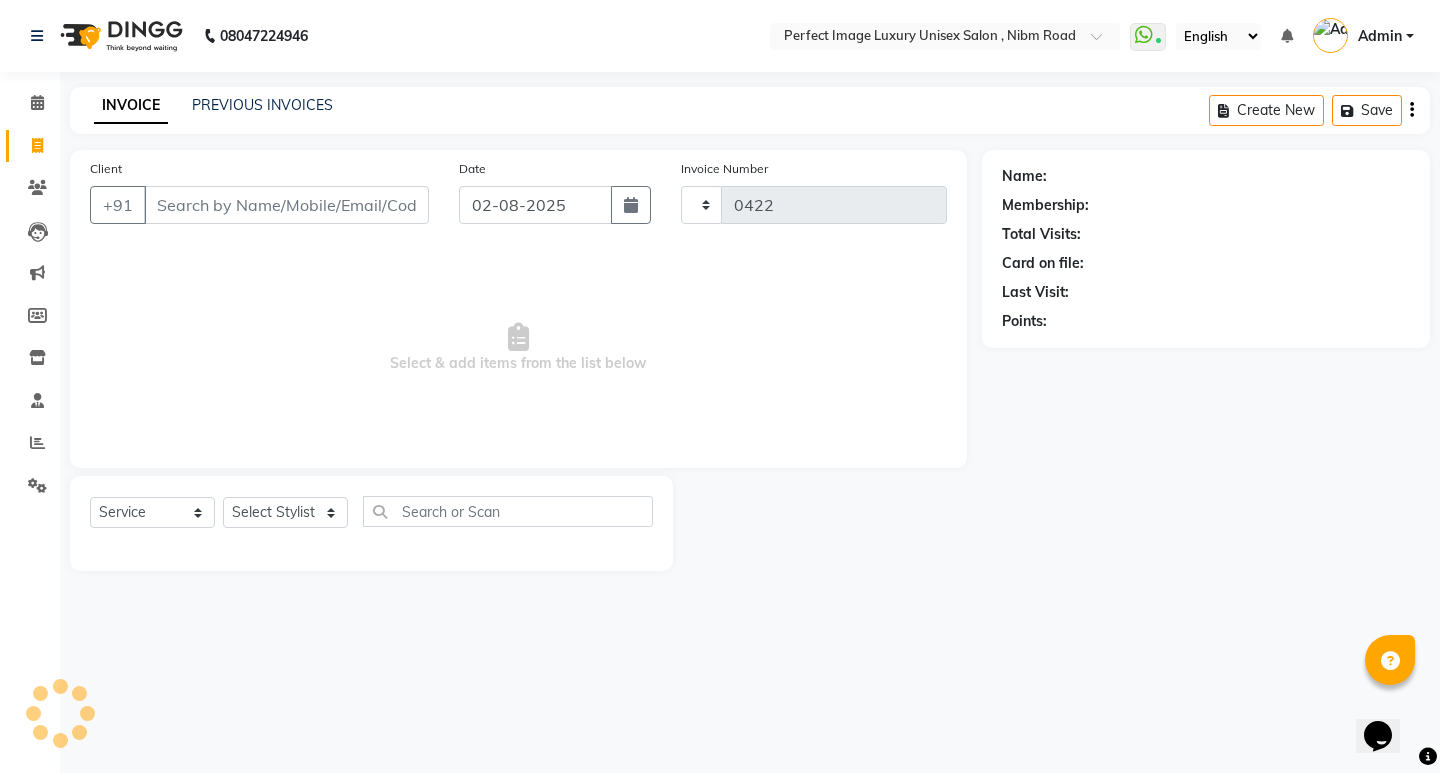 select on "5078" 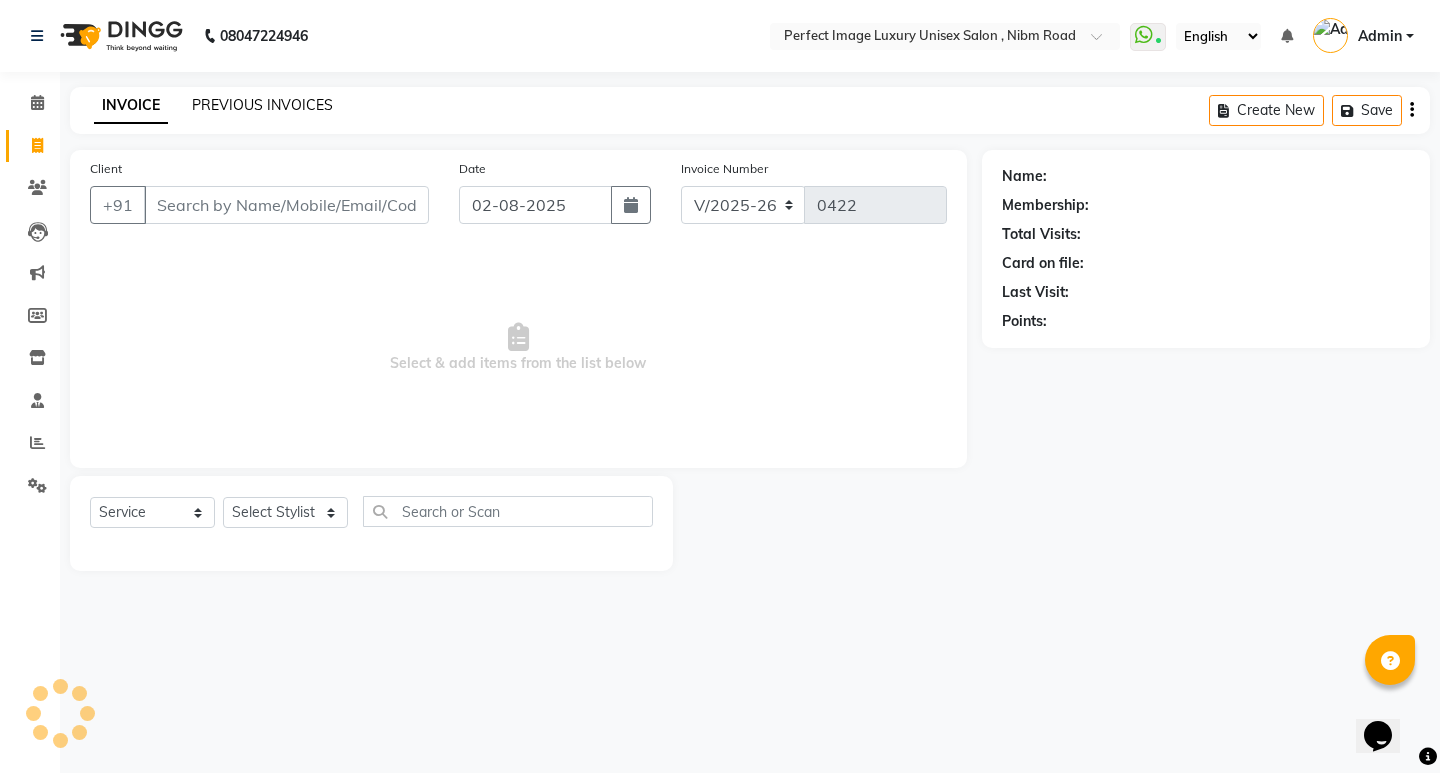 click on "PREVIOUS INVOICES" 